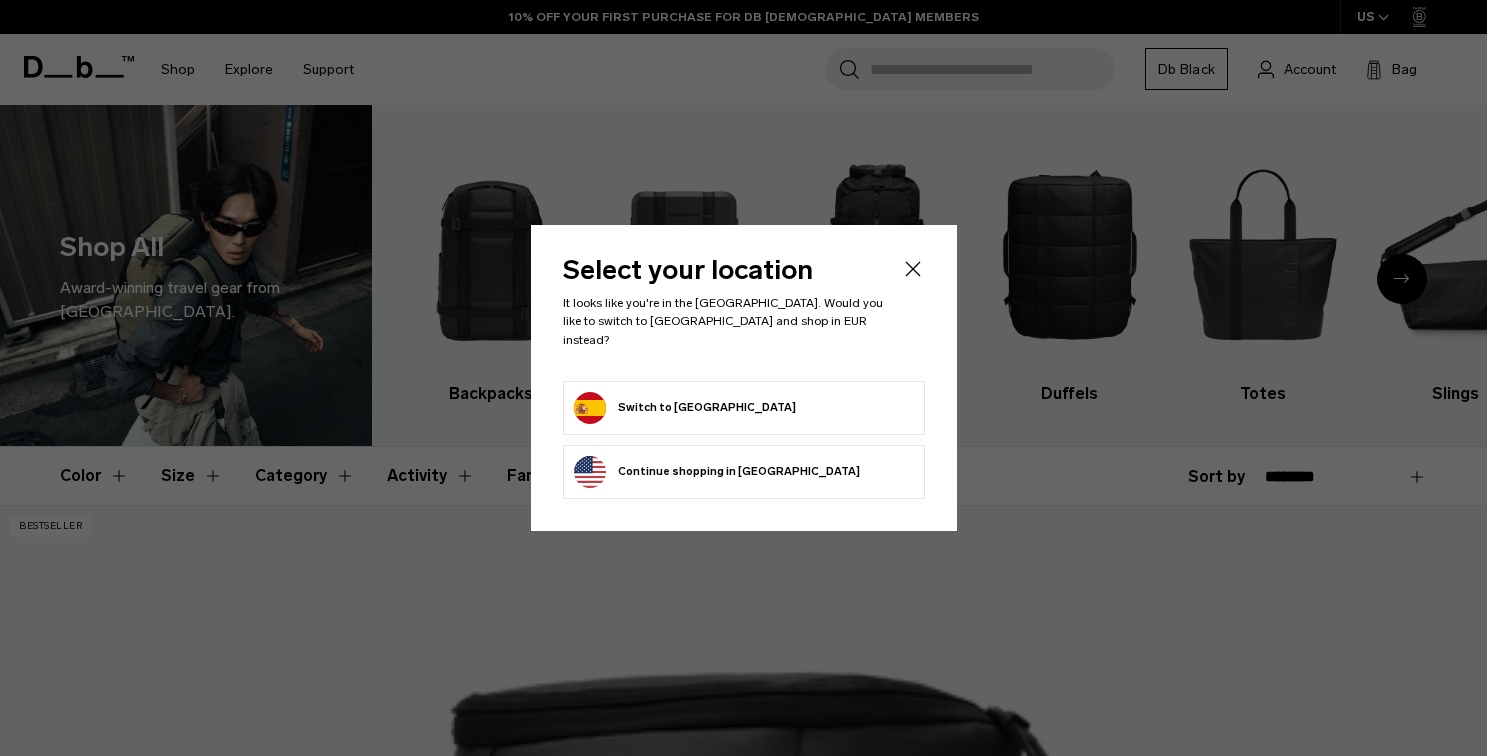 scroll, scrollTop: 0, scrollLeft: 0, axis: both 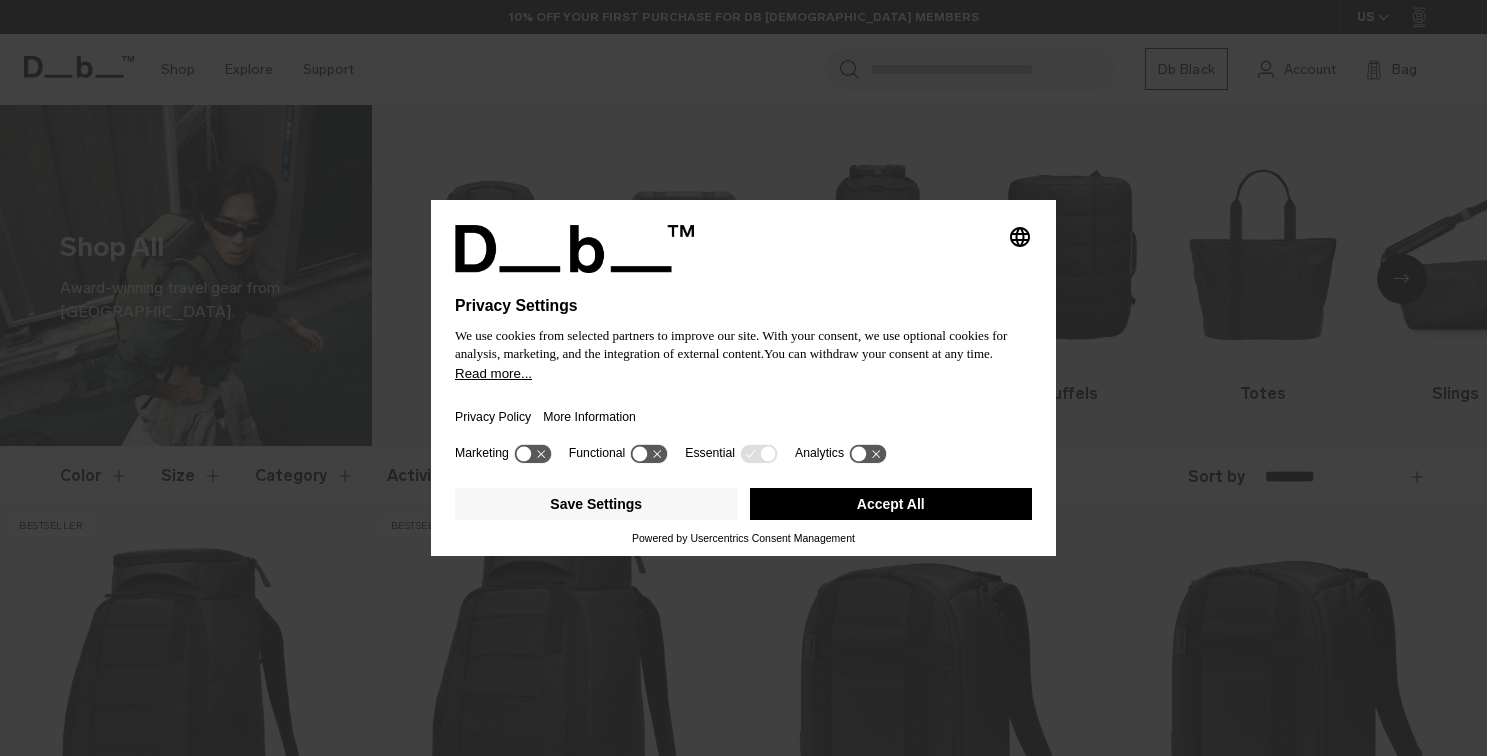 click on "Privacy Policy More Information" at bounding box center [743, 411] 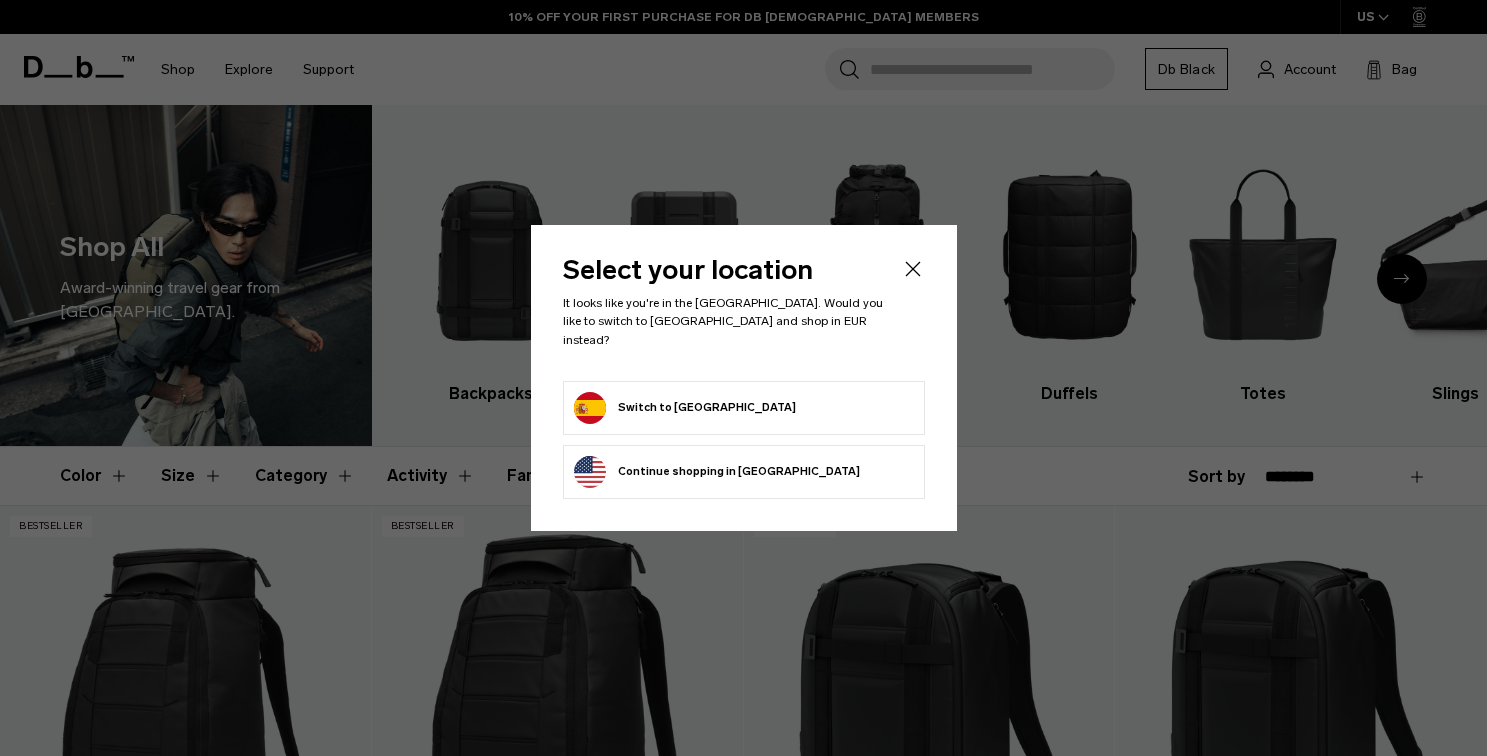 drag, startPoint x: 777, startPoint y: 410, endPoint x: 719, endPoint y: 422, distance: 59.22837 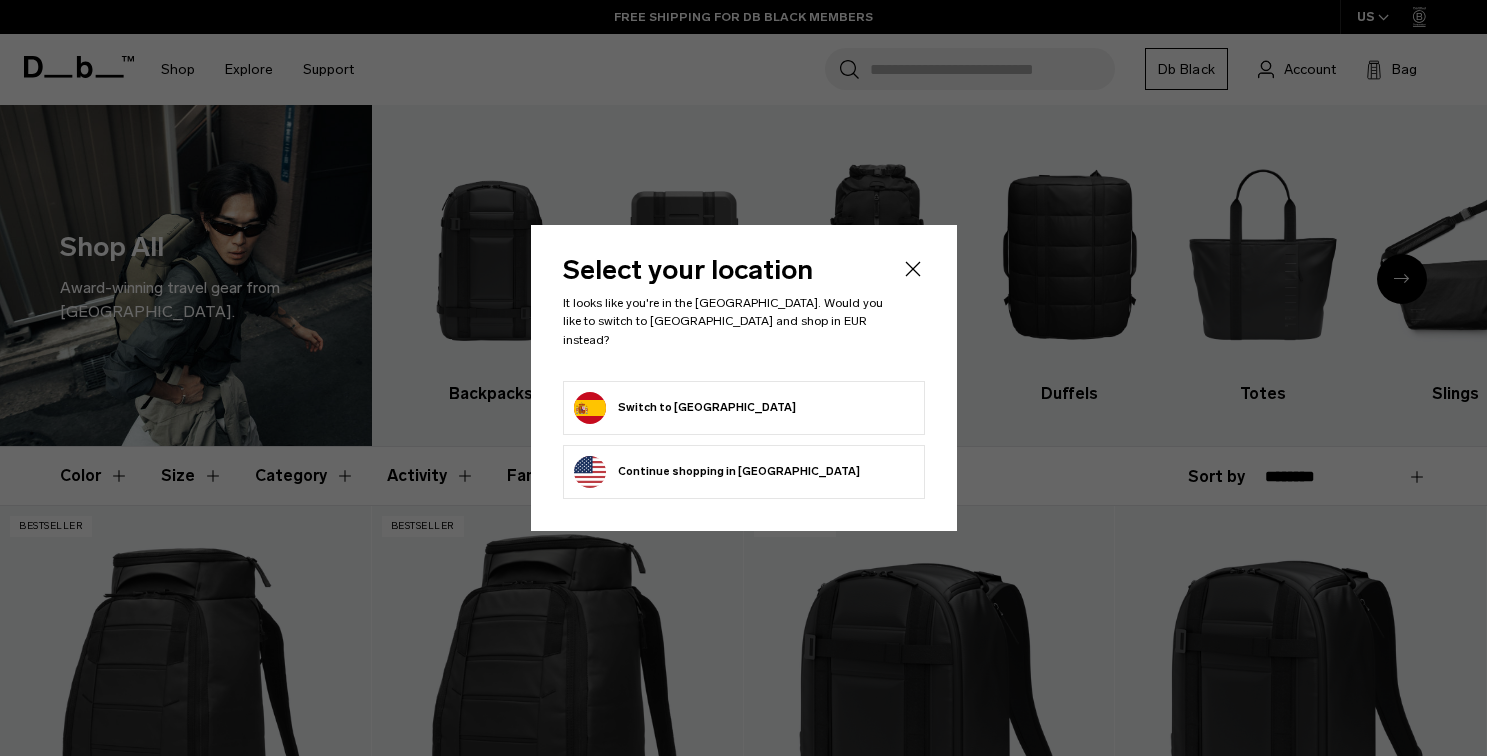 click on "Switch to Spain" at bounding box center (685, 408) 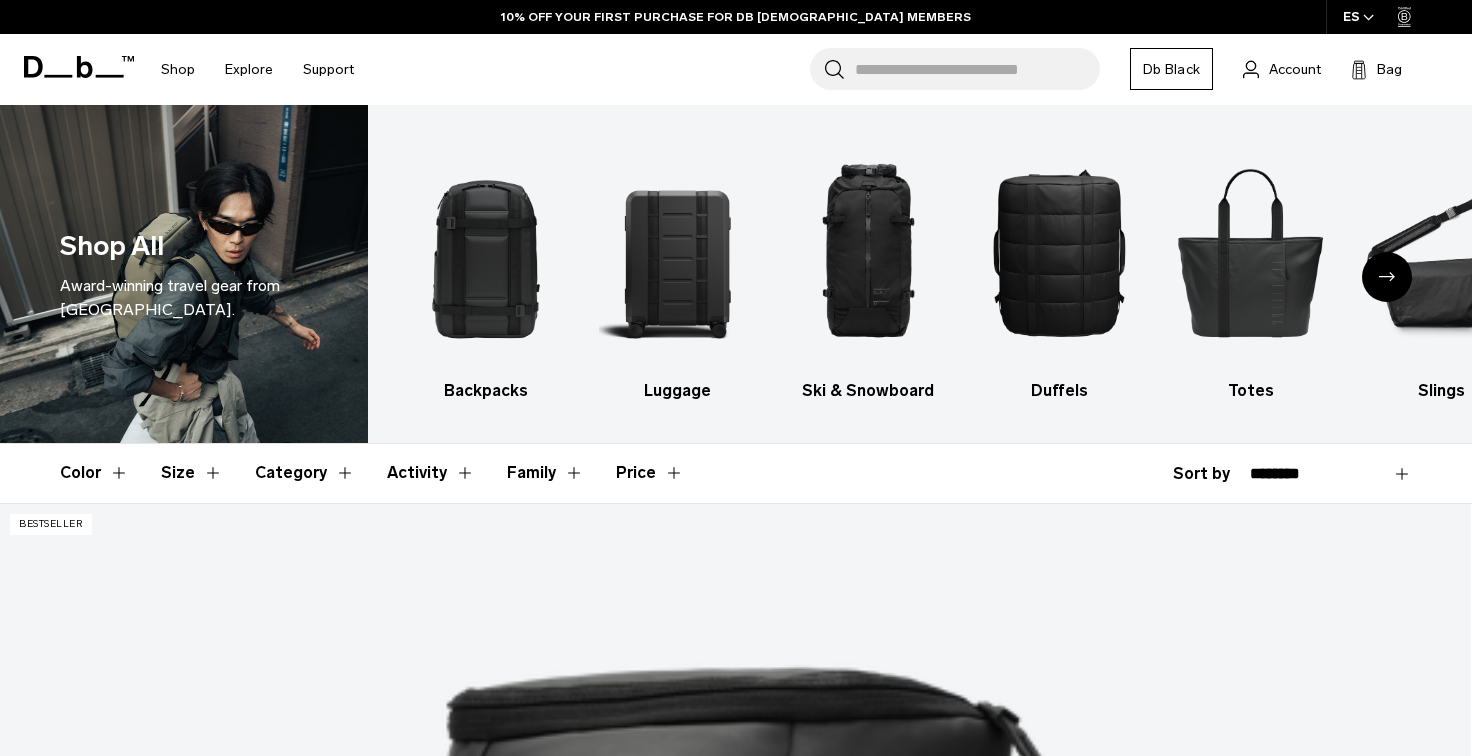 scroll, scrollTop: 0, scrollLeft: 0, axis: both 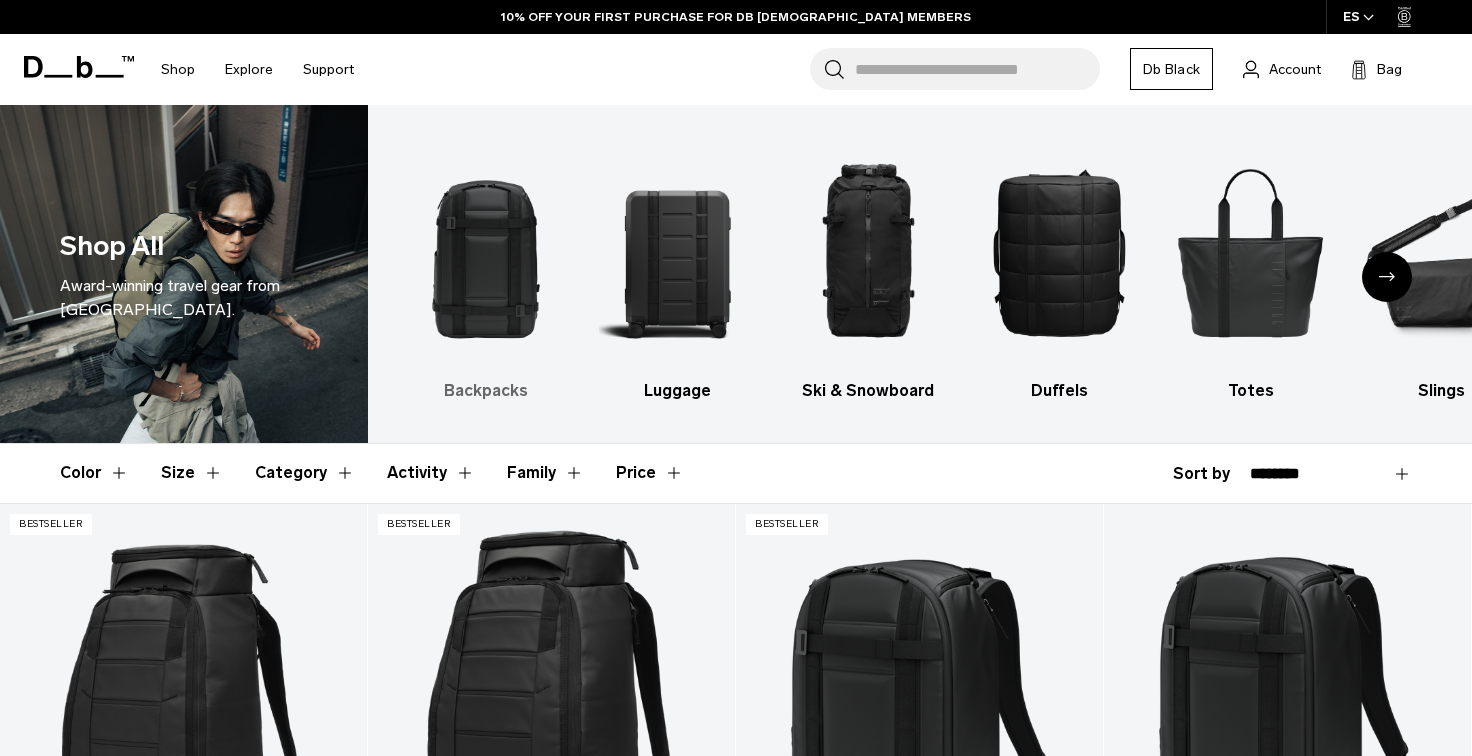click at bounding box center [486, 252] 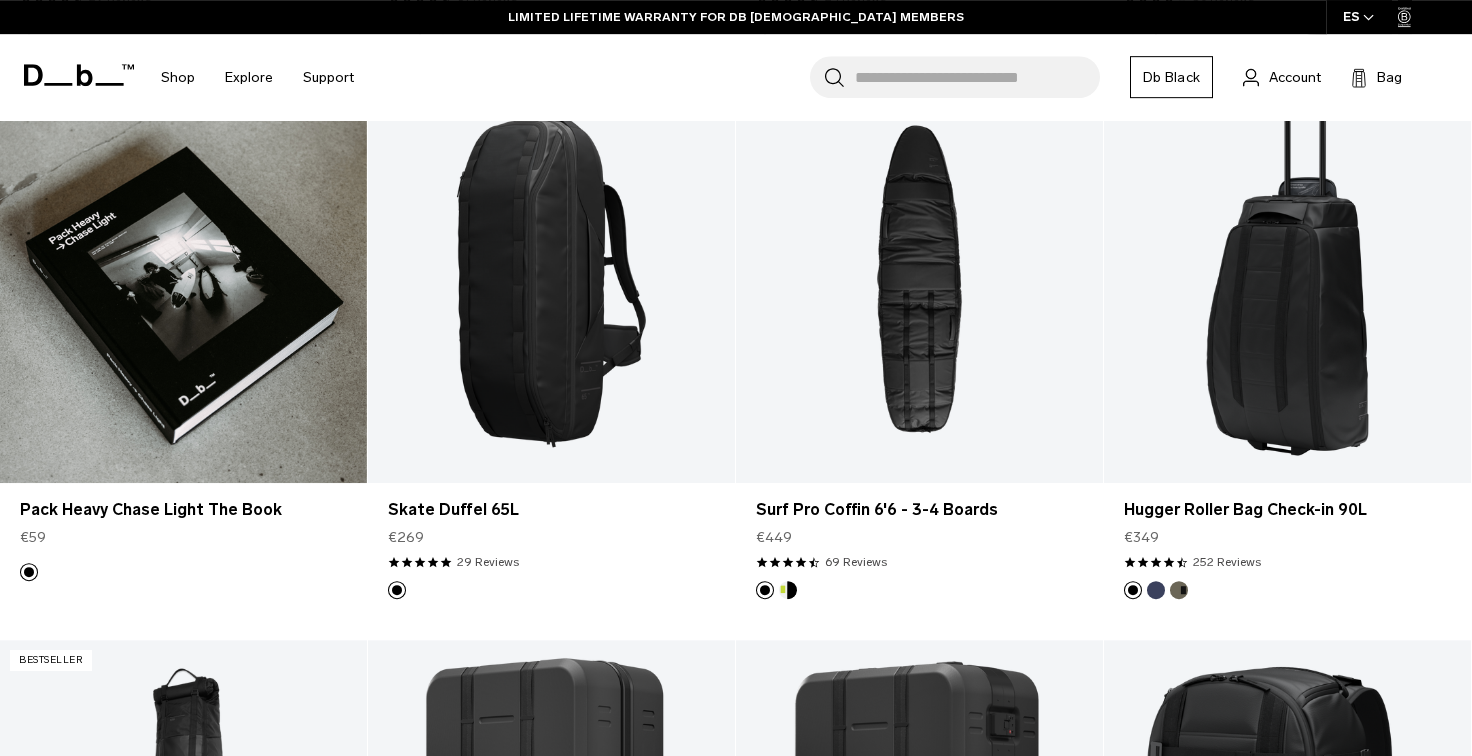scroll, scrollTop: 0, scrollLeft: 0, axis: both 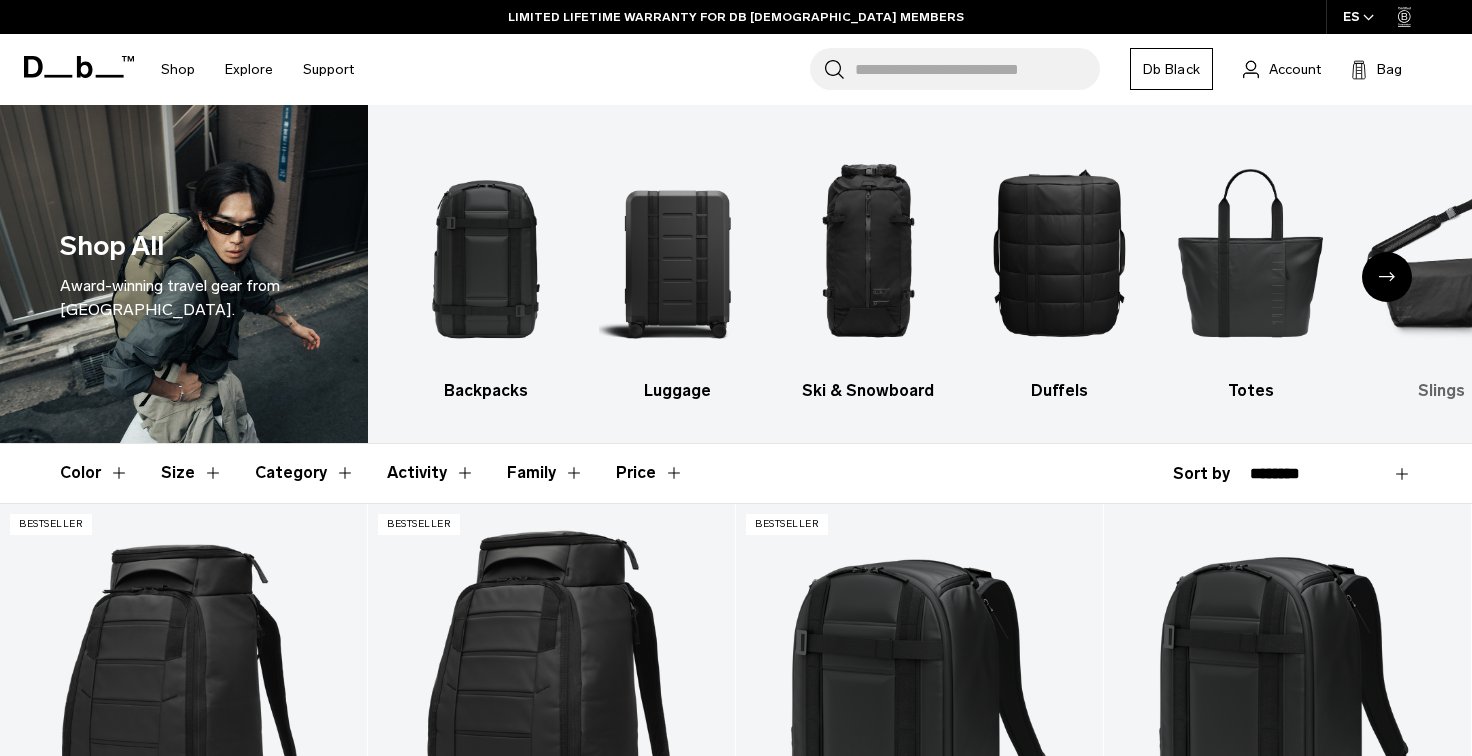 click at bounding box center [1442, 252] 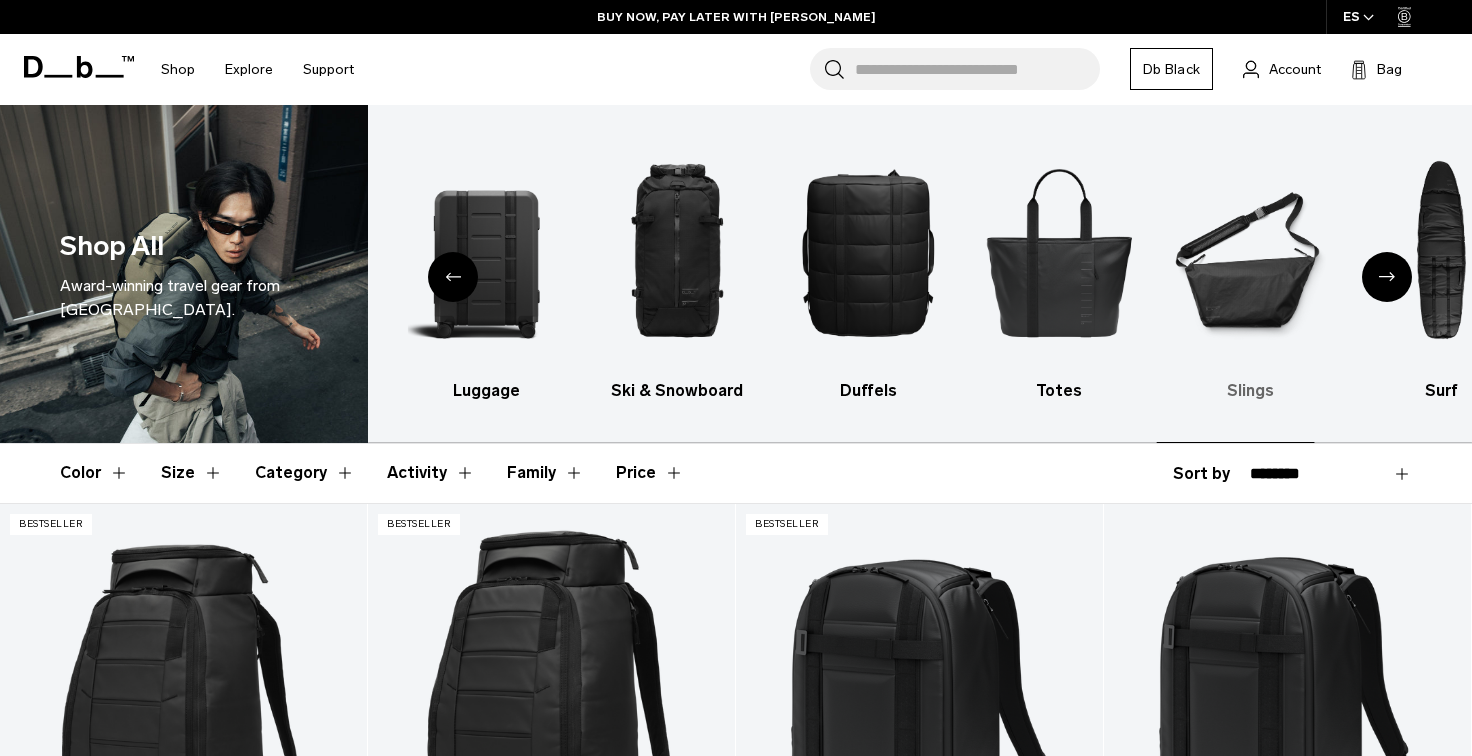 click at bounding box center [1250, 252] 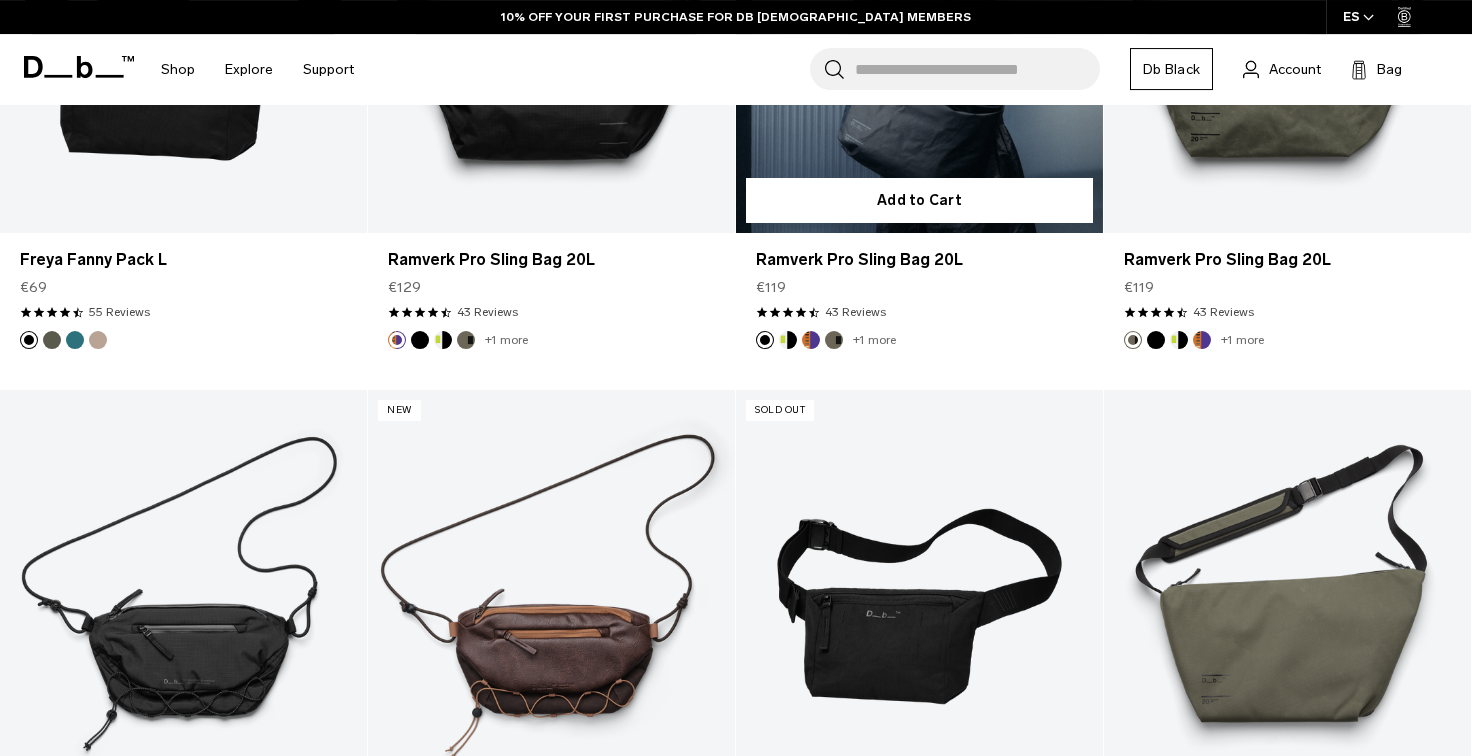 scroll, scrollTop: 336, scrollLeft: 0, axis: vertical 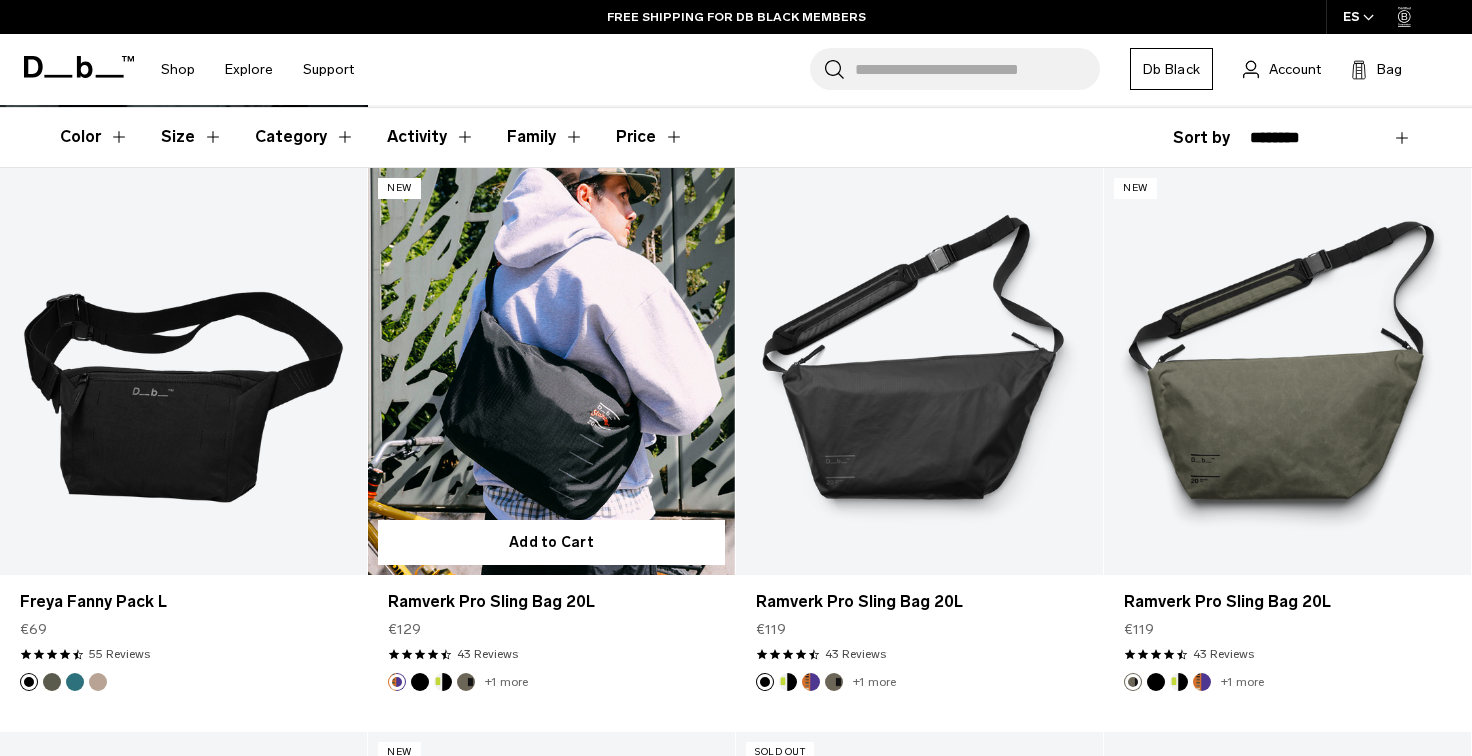 click at bounding box center [551, 372] 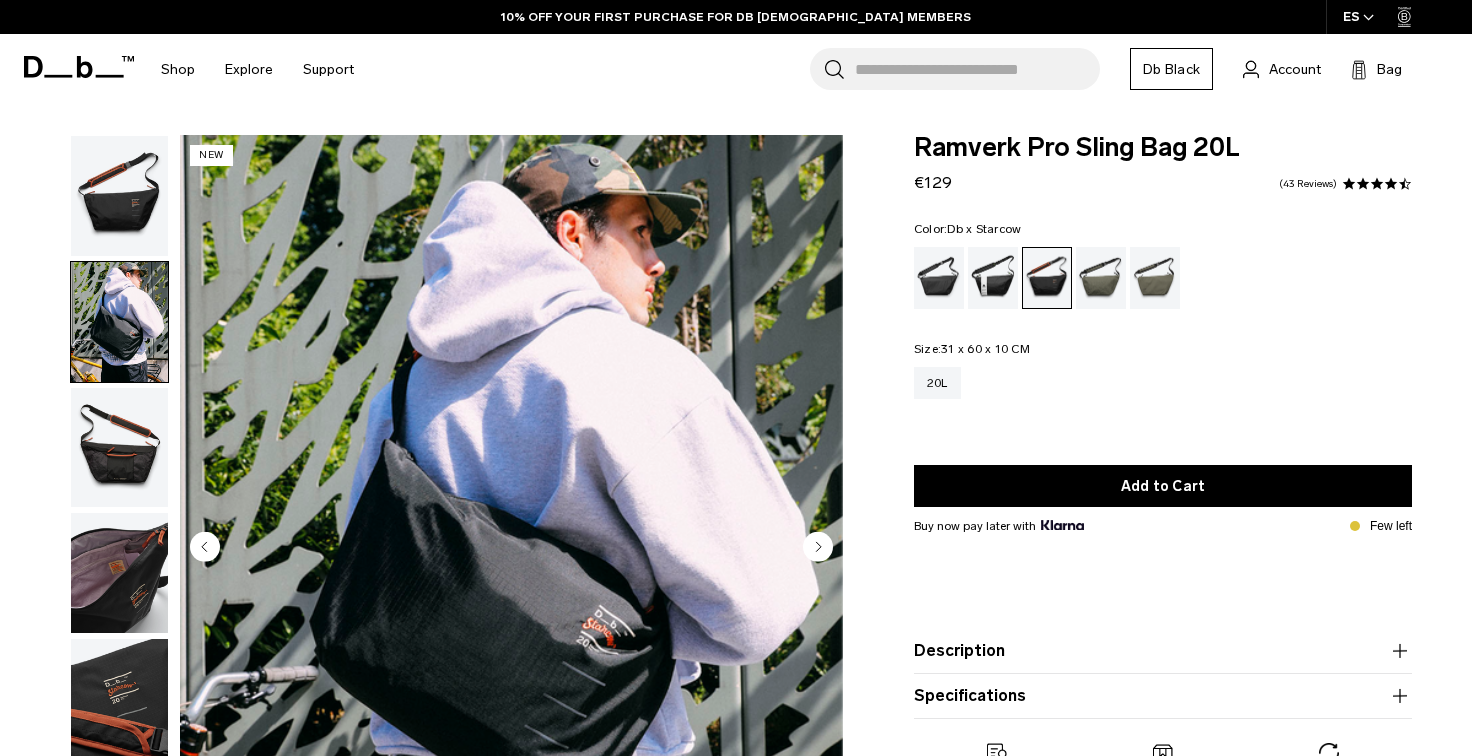 scroll, scrollTop: 0, scrollLeft: 0, axis: both 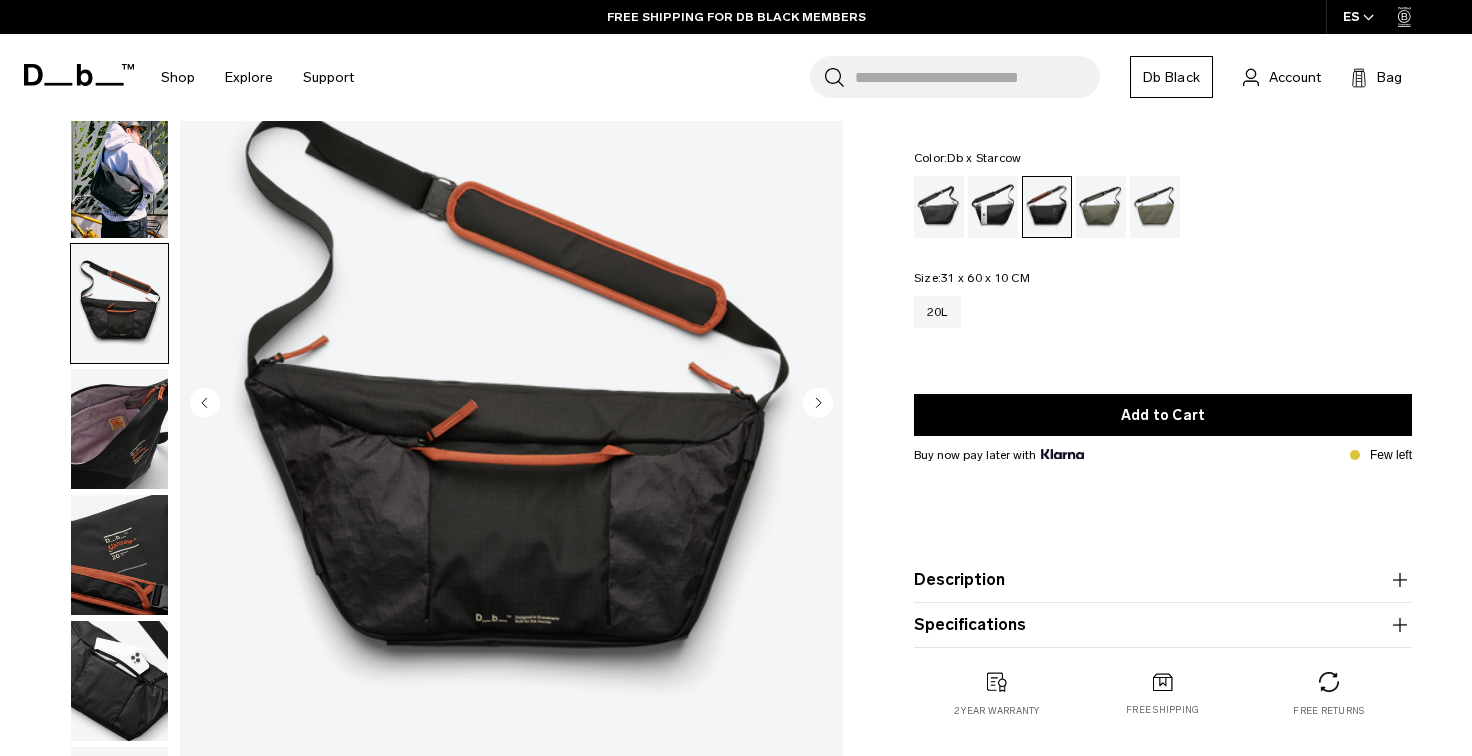 click at bounding box center [119, 429] 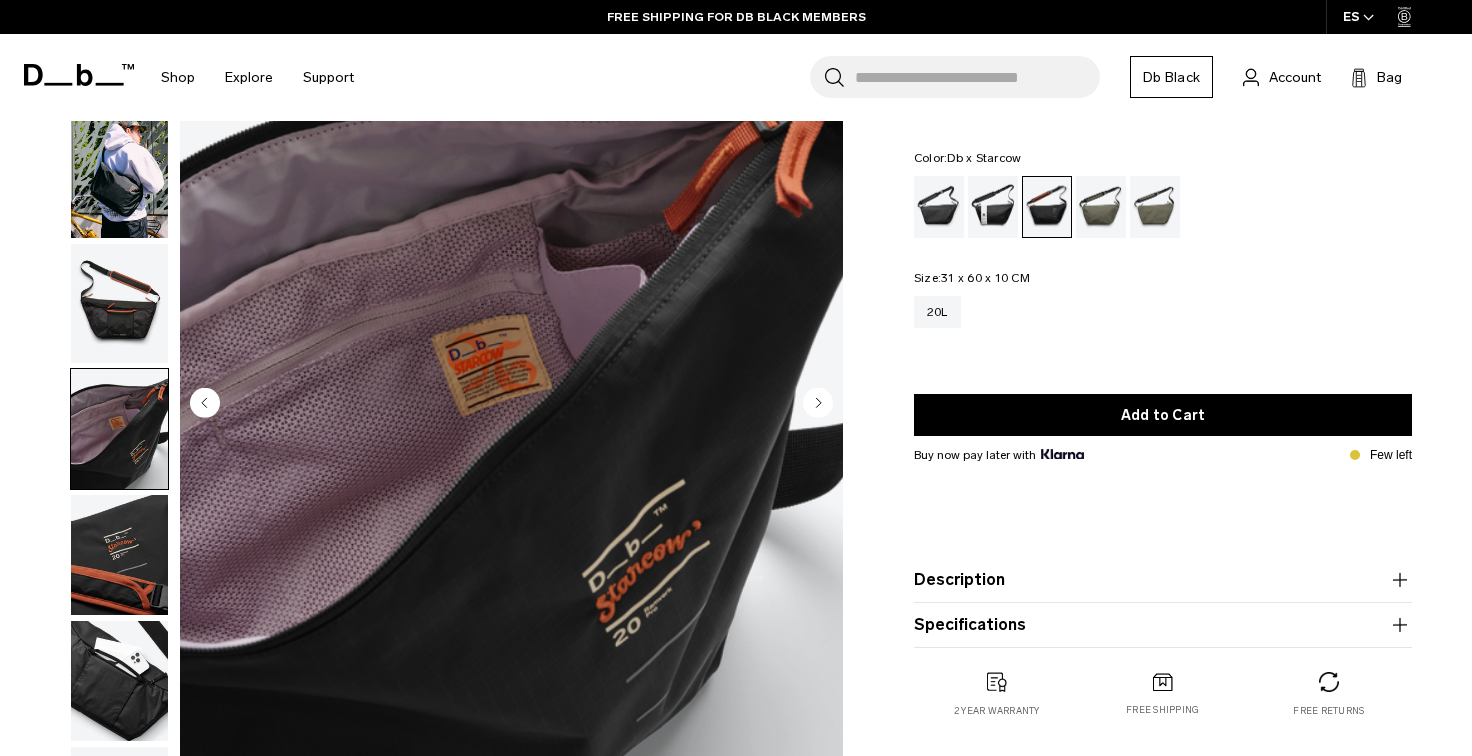 click at bounding box center (119, 555) 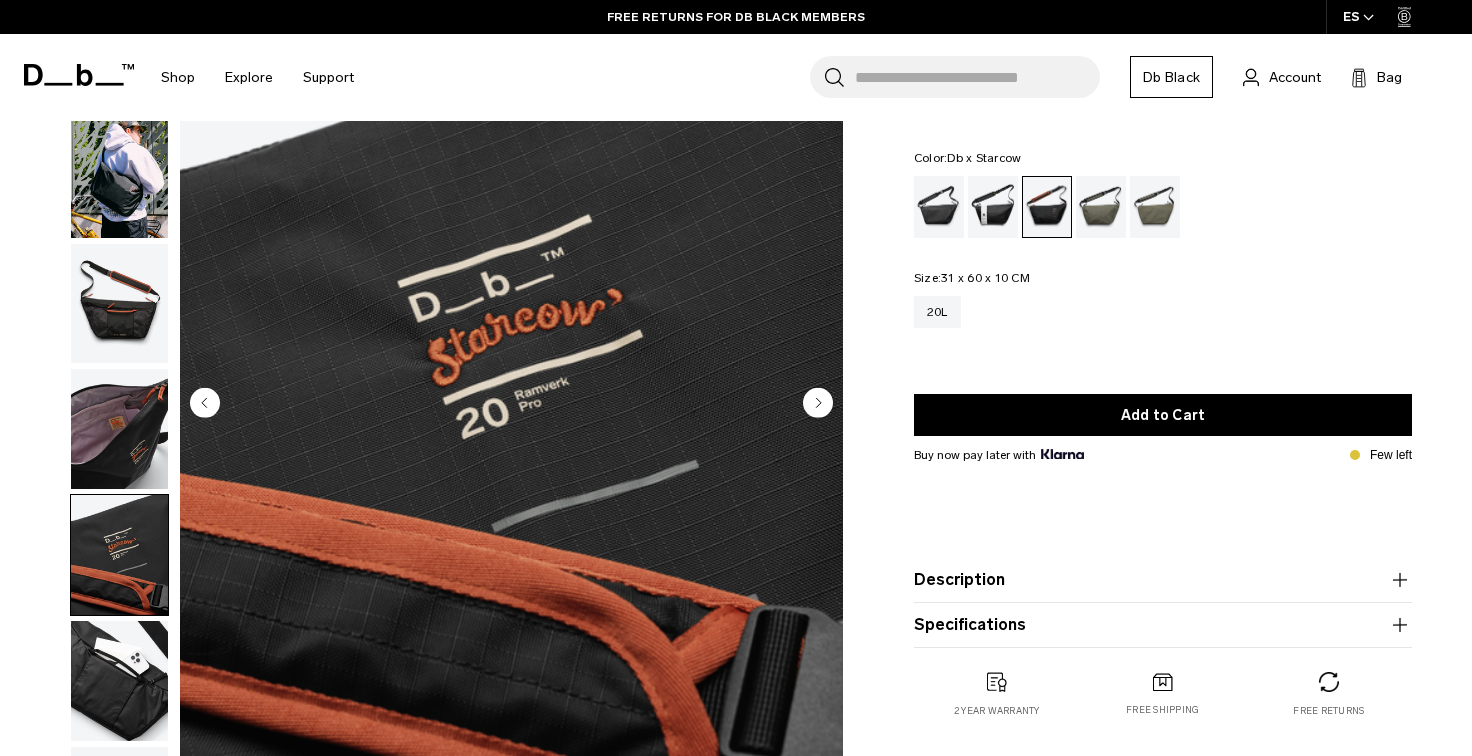 click at bounding box center (119, 555) 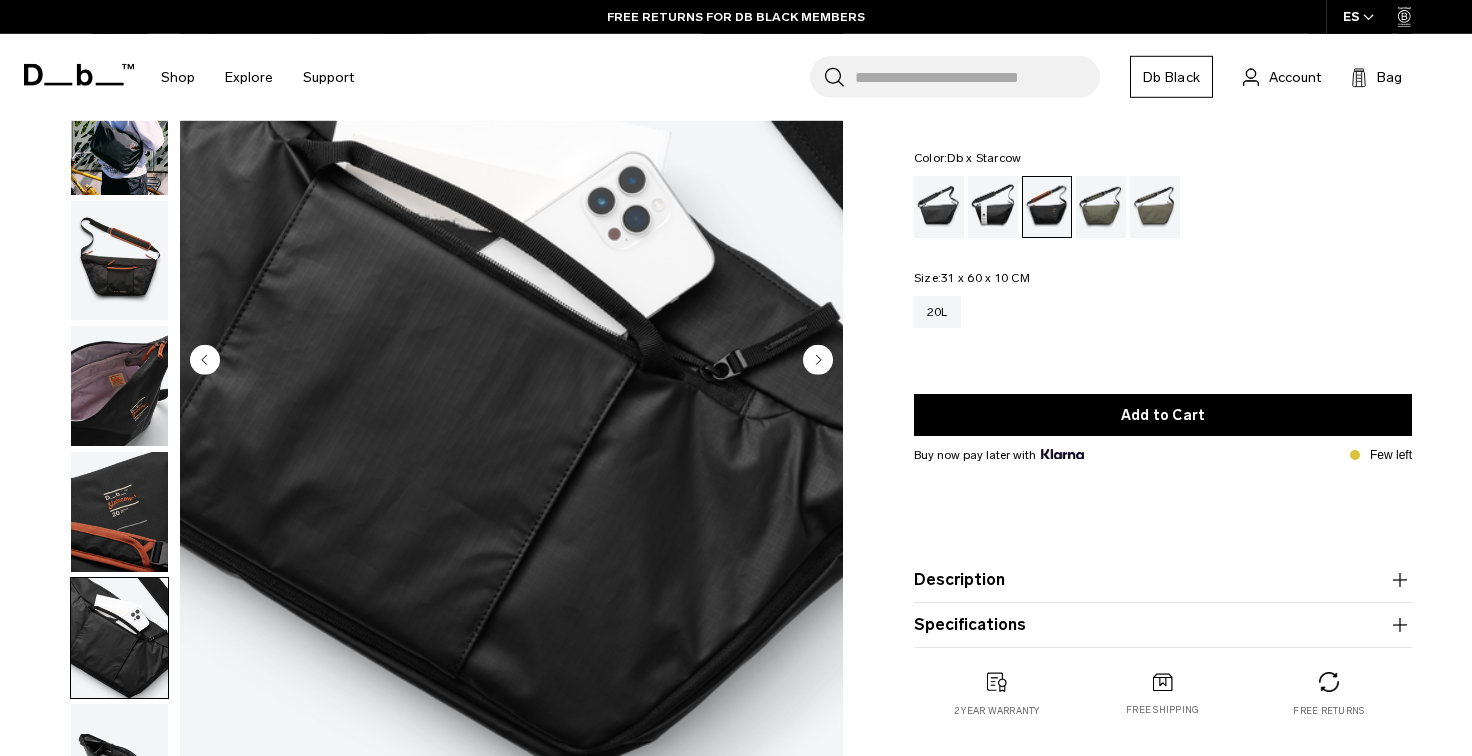 scroll, scrollTop: 192, scrollLeft: 0, axis: vertical 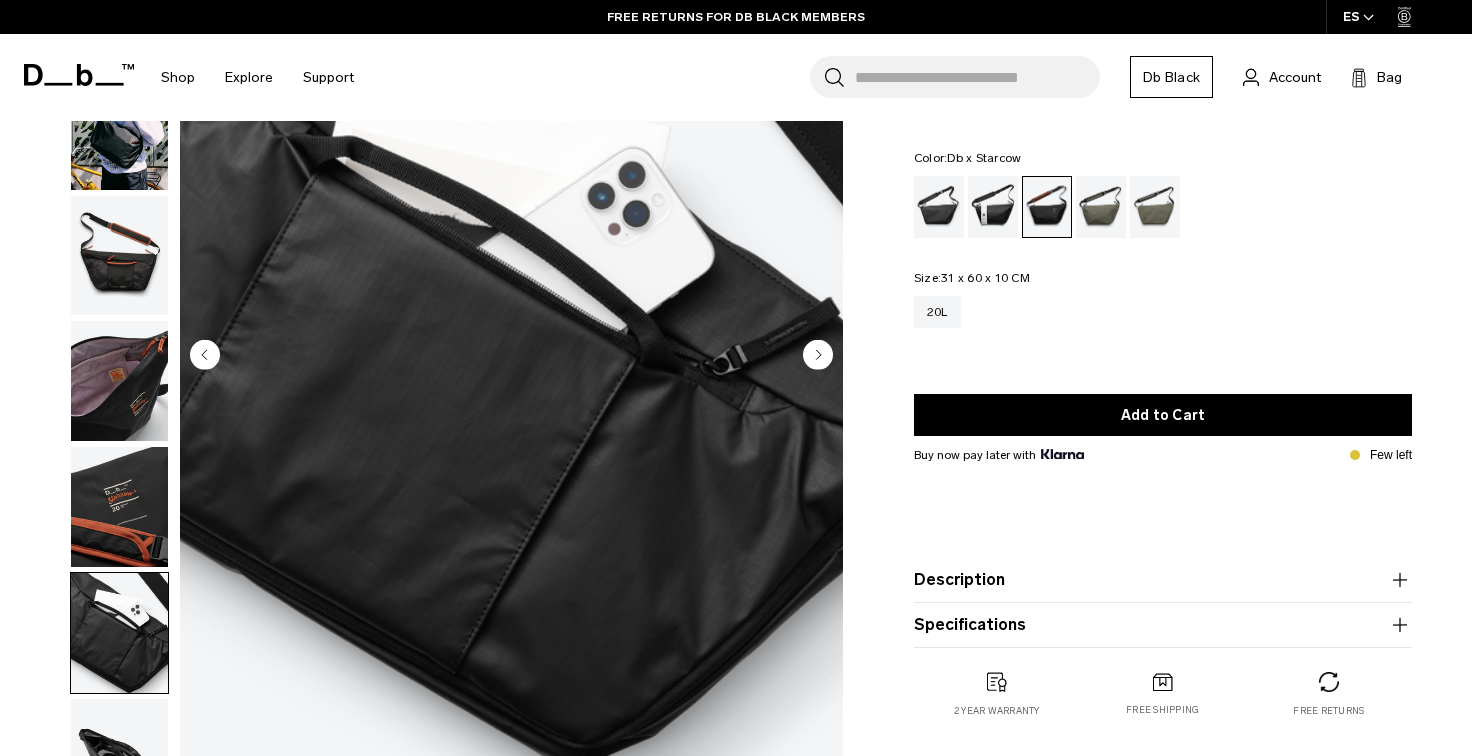 click at bounding box center [119, 759] 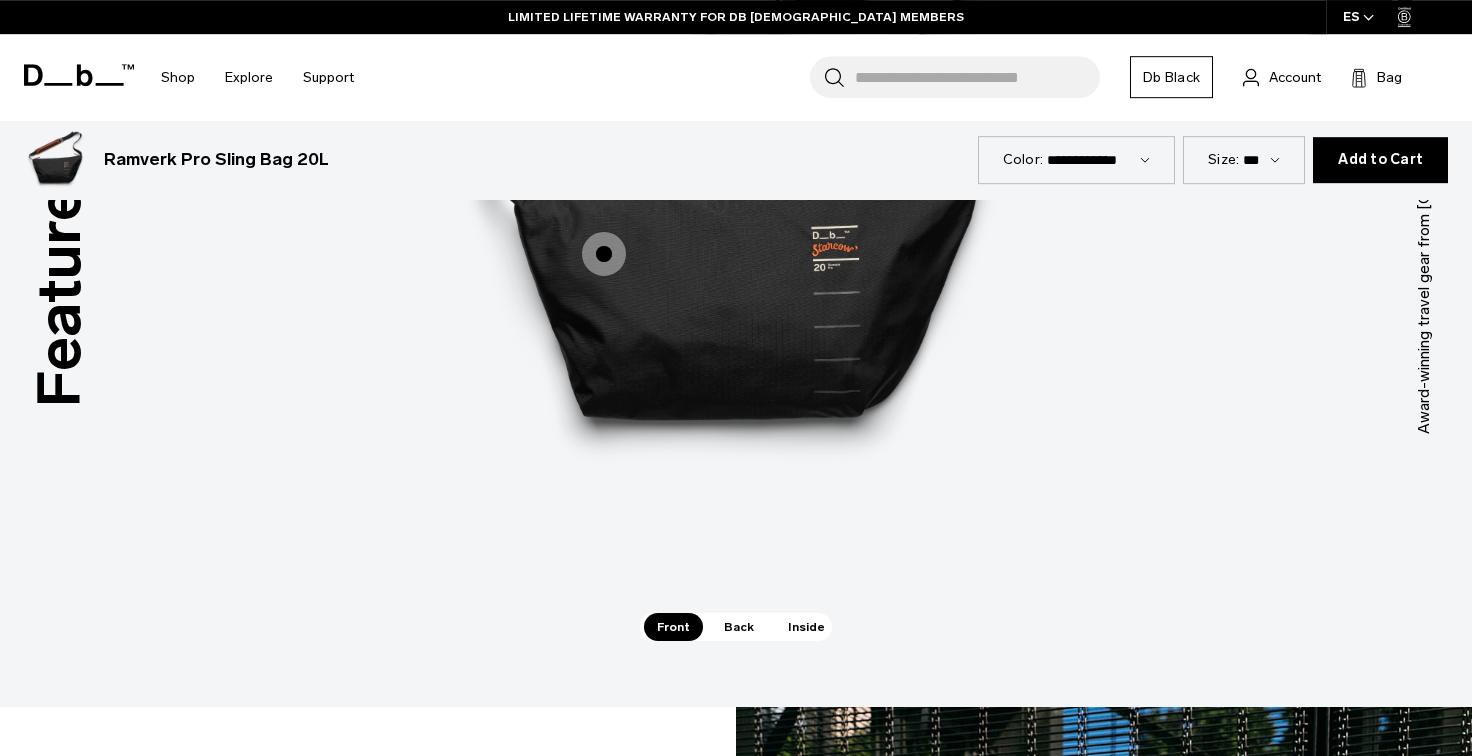 scroll, scrollTop: 1120, scrollLeft: 0, axis: vertical 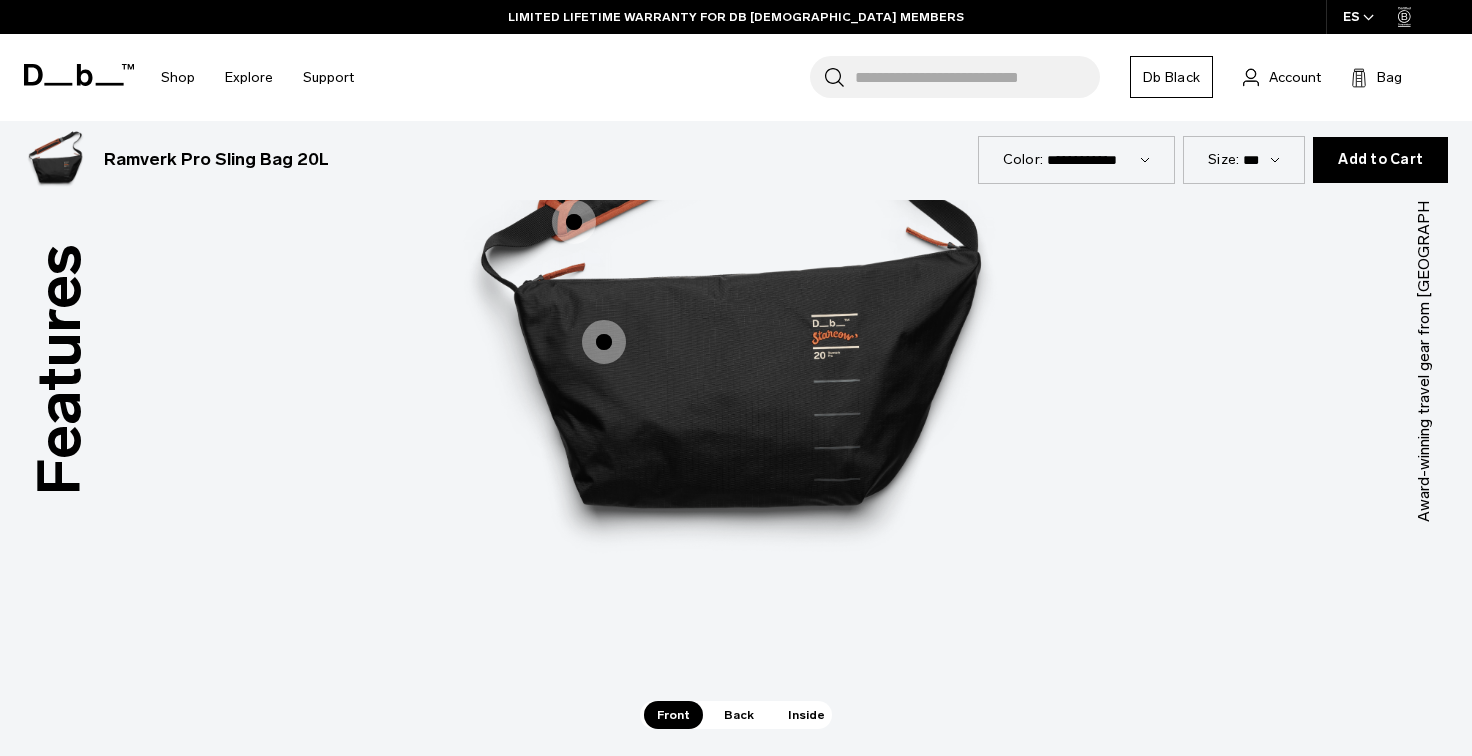 click at bounding box center [604, 342] 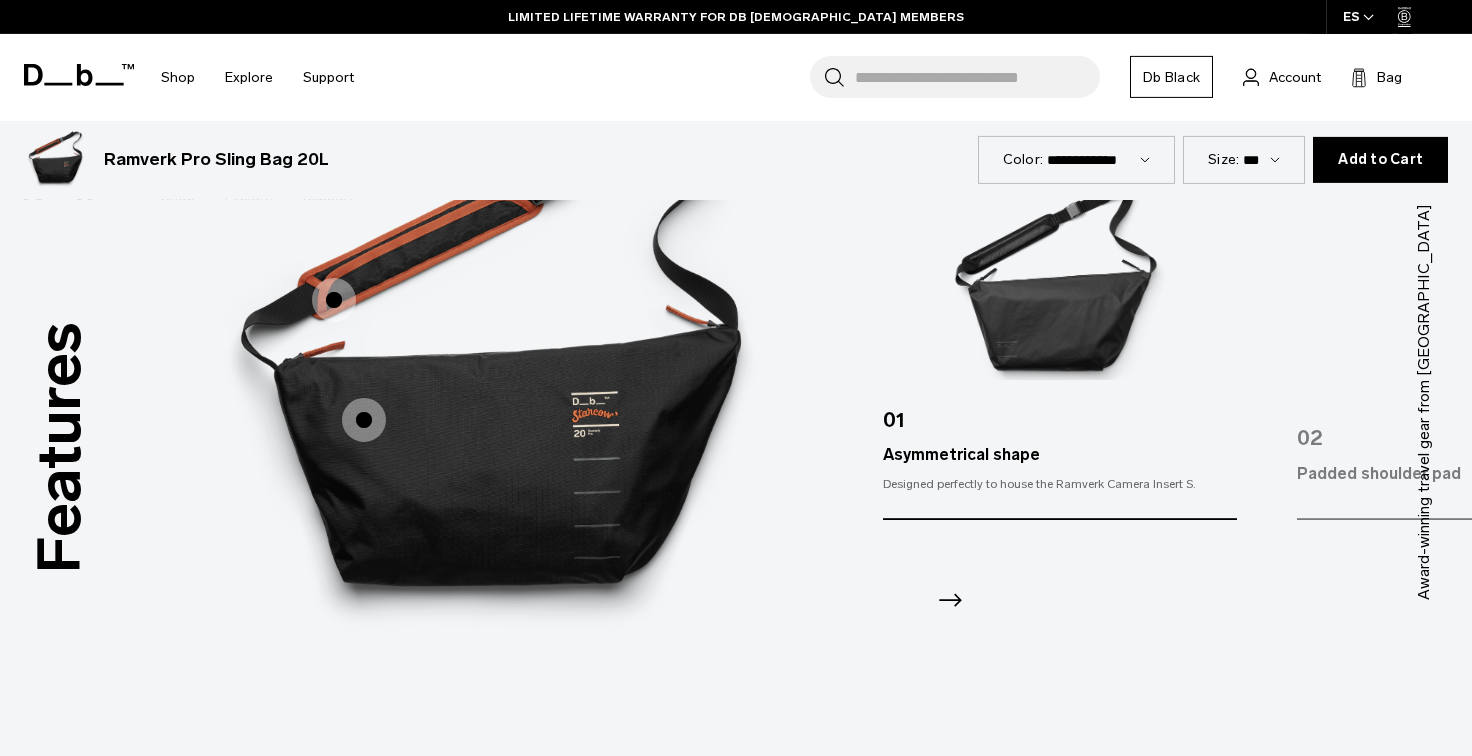 scroll, scrollTop: 976, scrollLeft: 0, axis: vertical 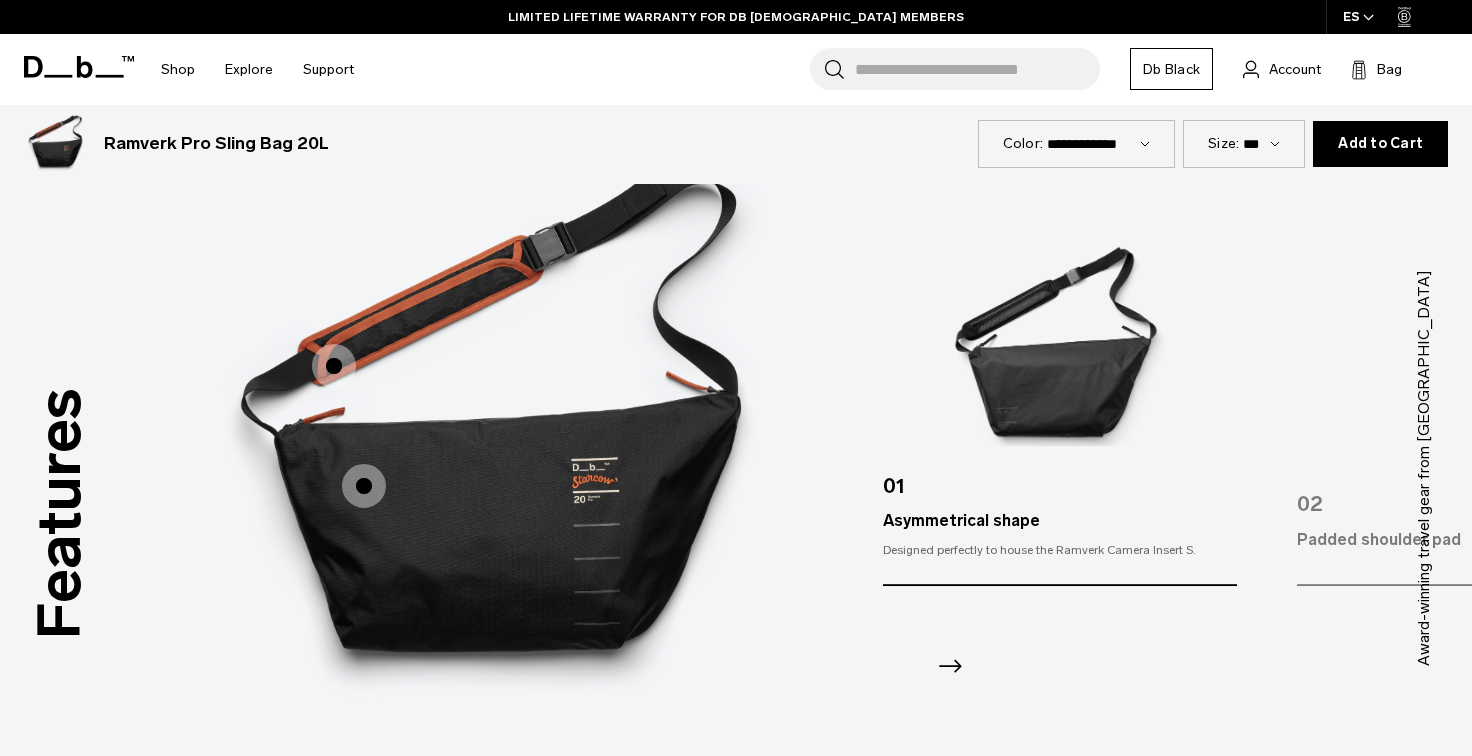 click 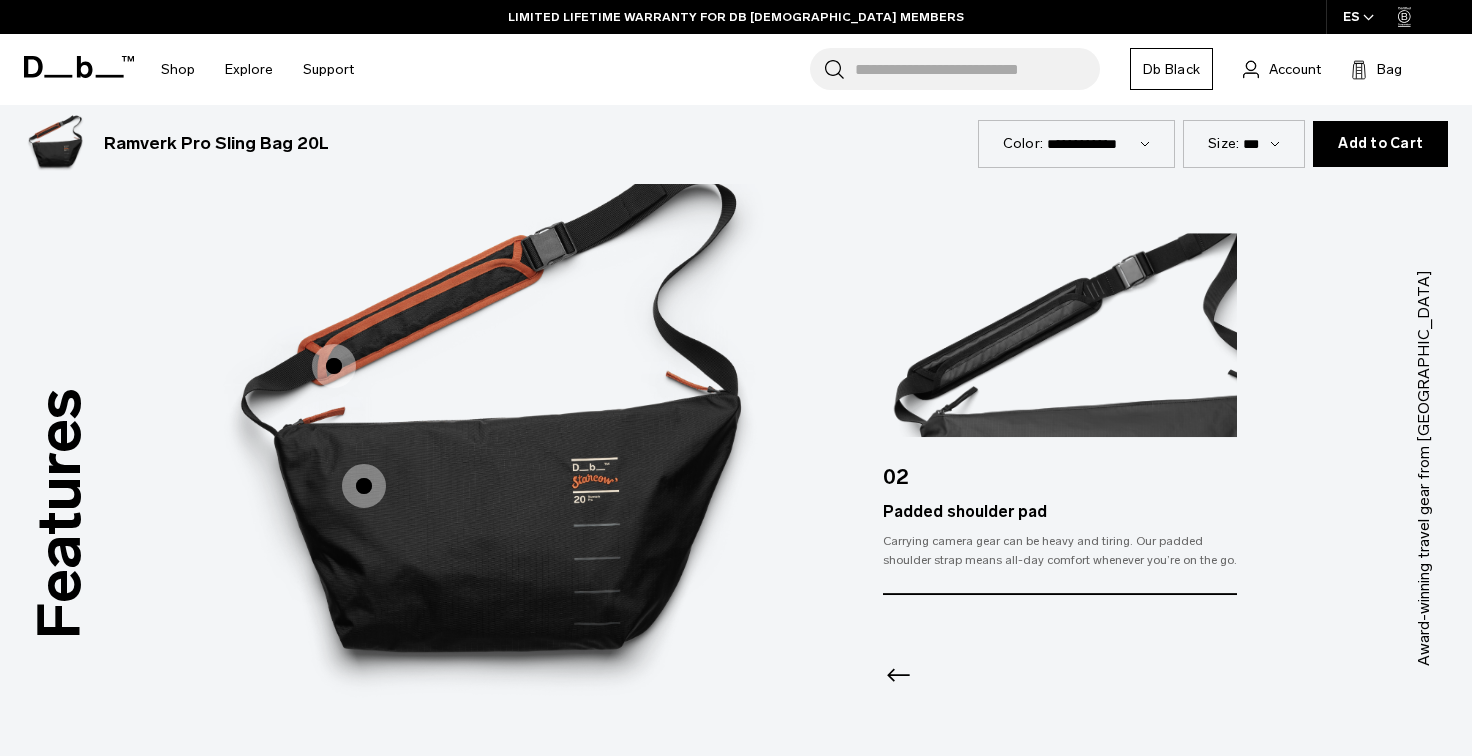 click at bounding box center [1059, 649] 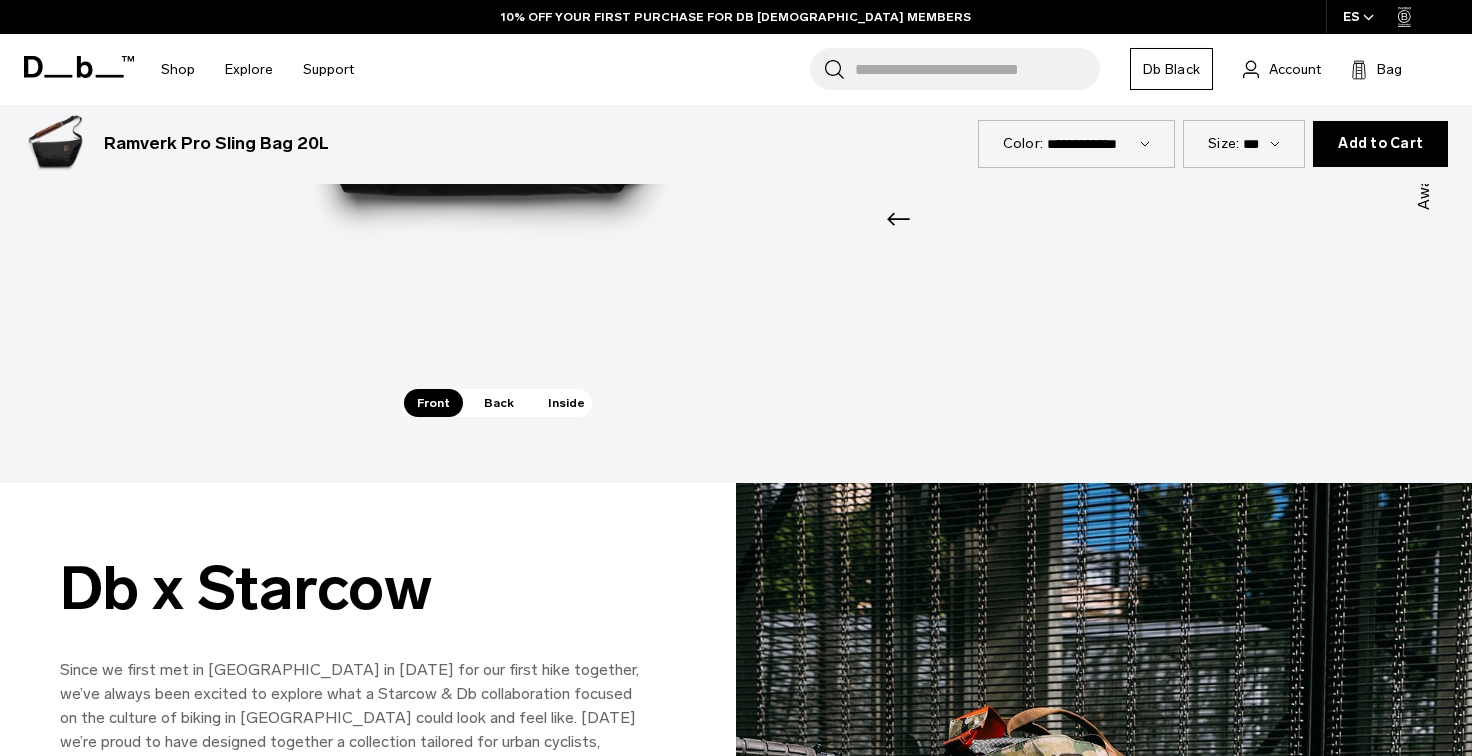 scroll, scrollTop: 0, scrollLeft: 0, axis: both 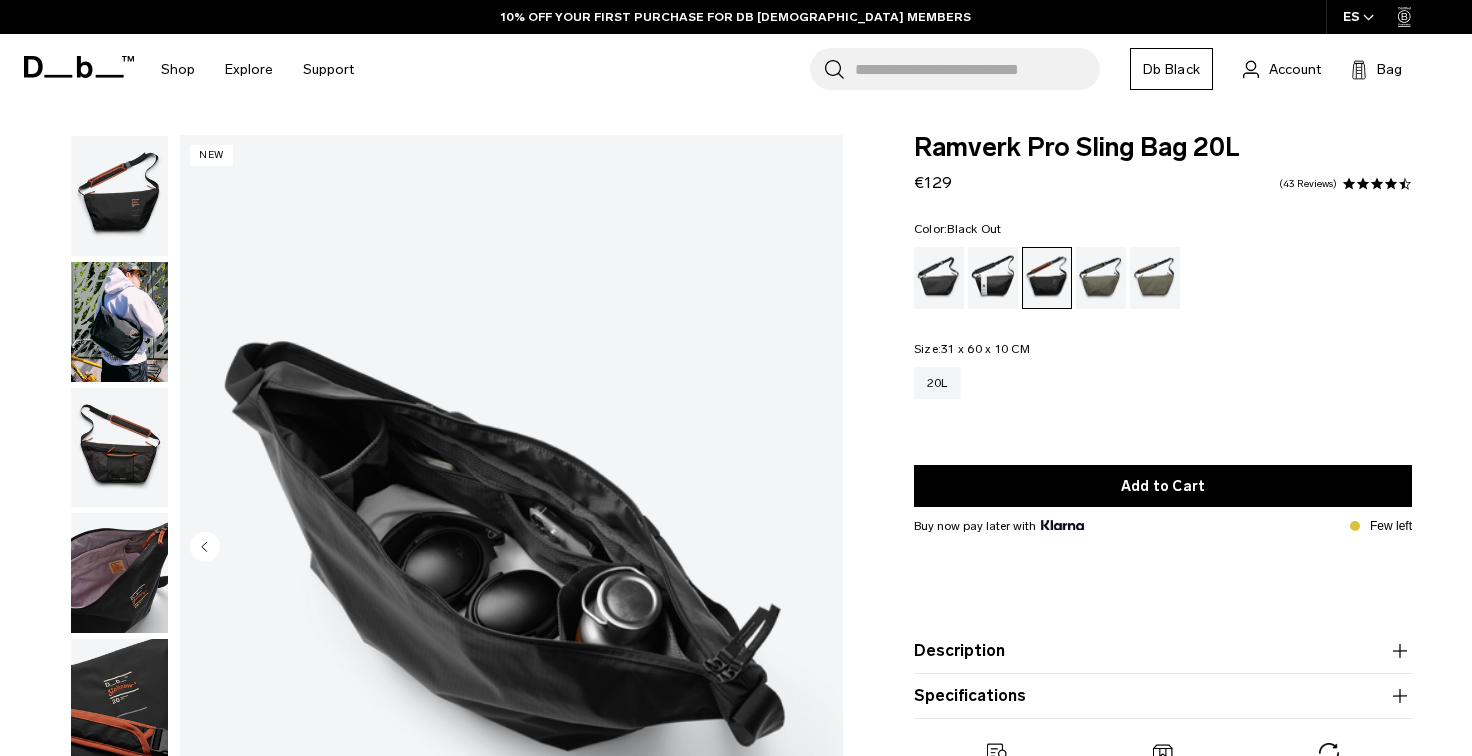 click at bounding box center [939, 278] 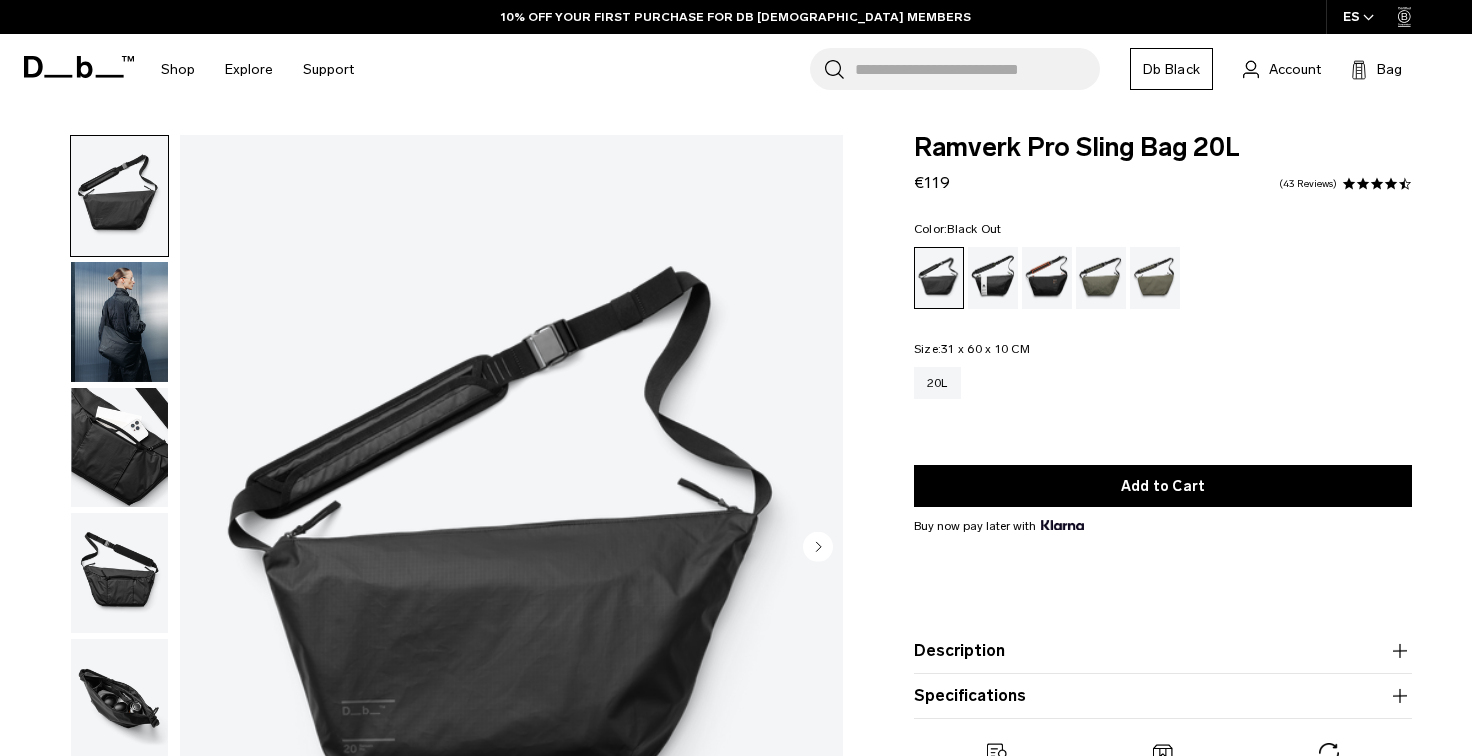 scroll, scrollTop: 80, scrollLeft: 0, axis: vertical 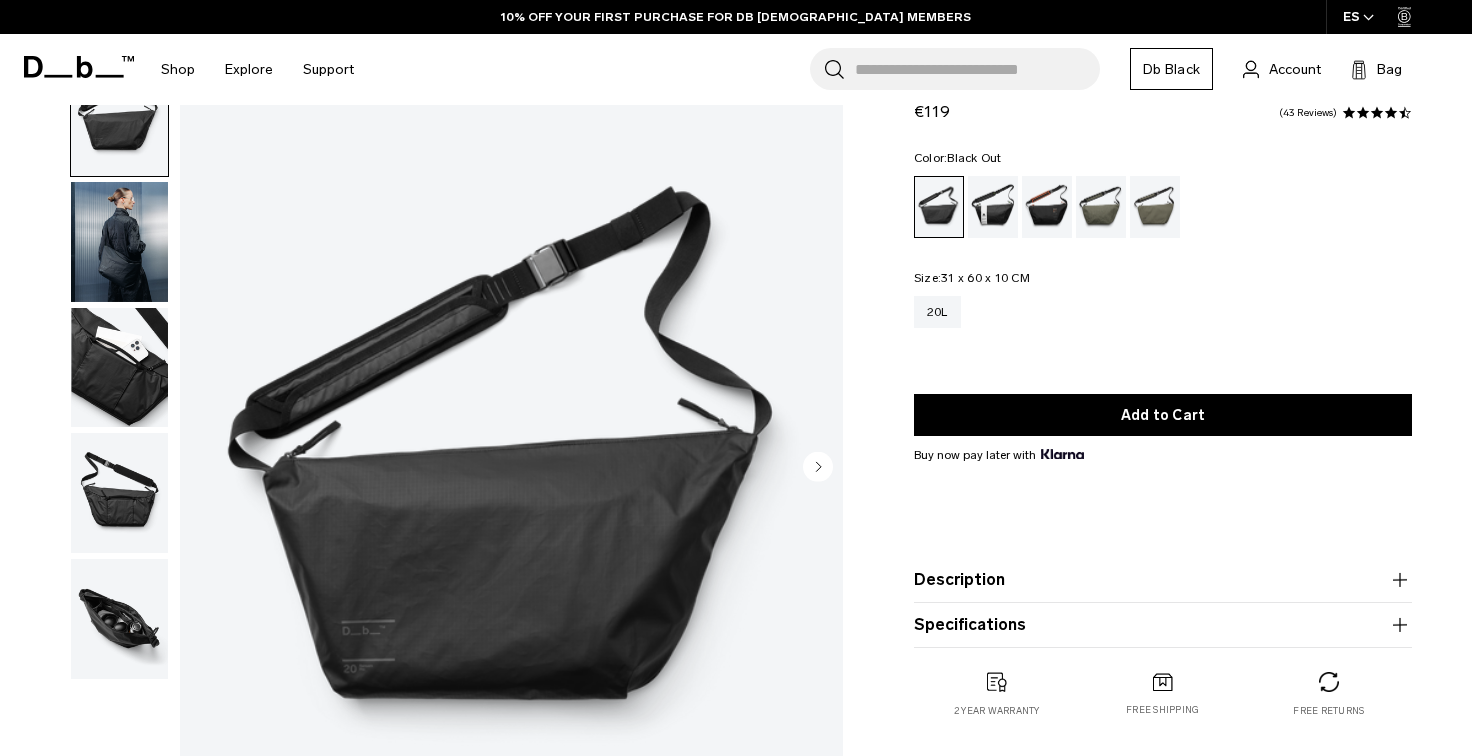 click at bounding box center (119, 242) 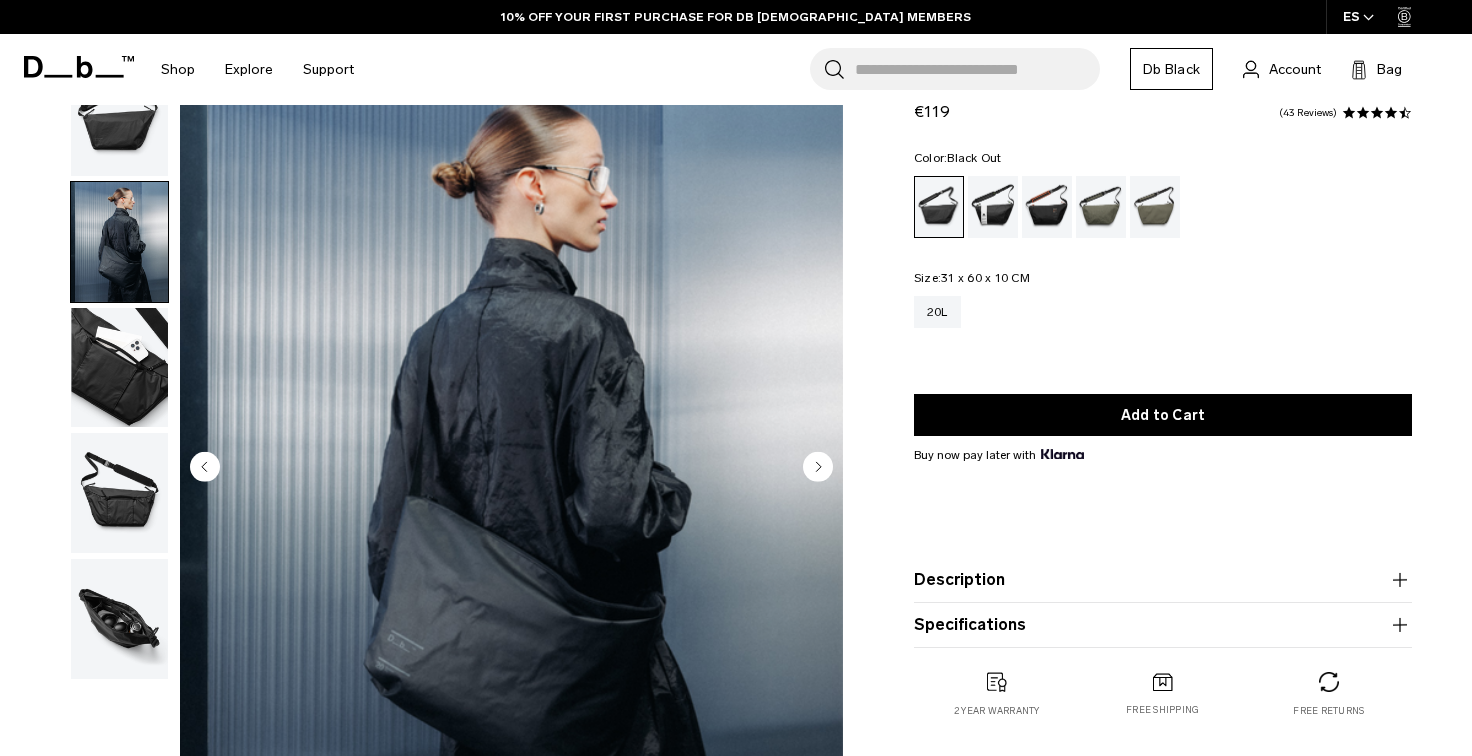 click at bounding box center (119, 368) 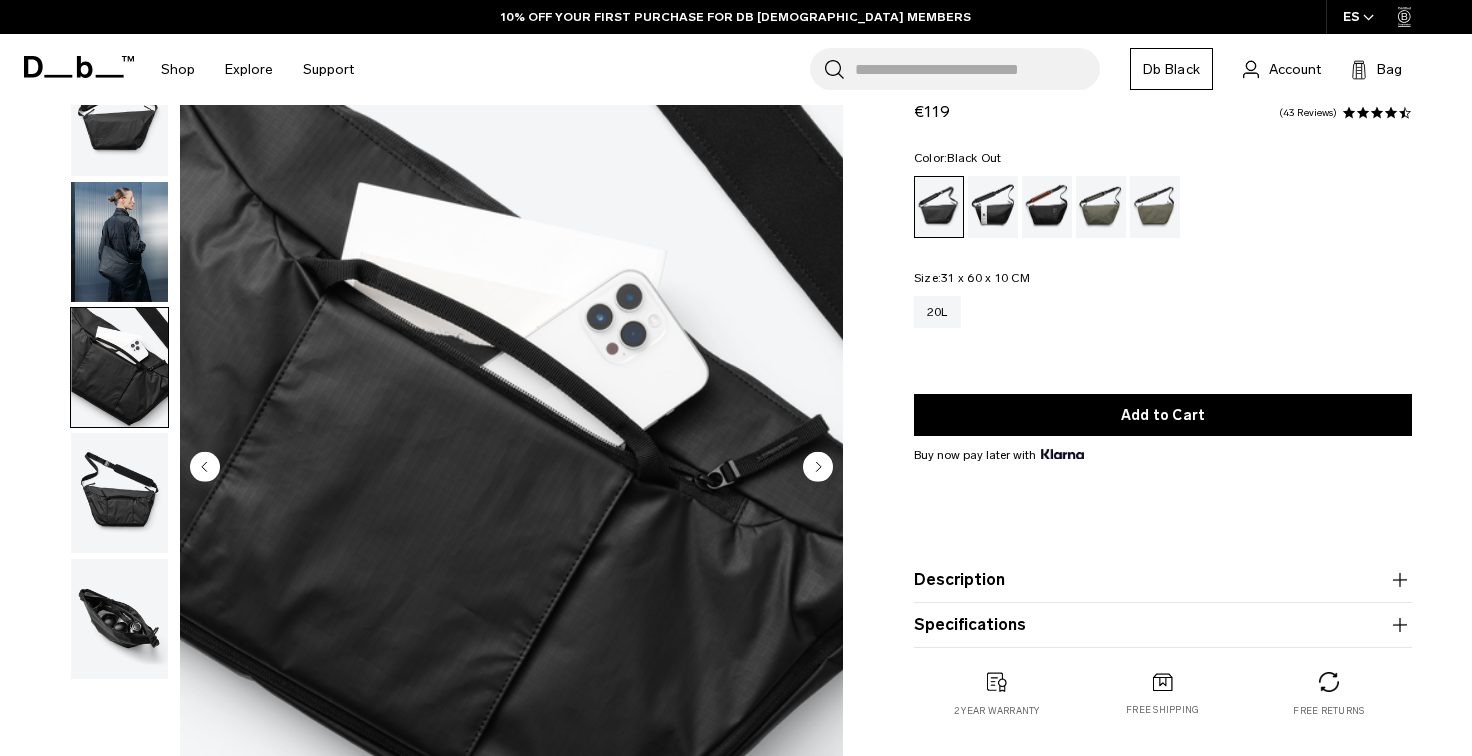 click at bounding box center [119, 368] 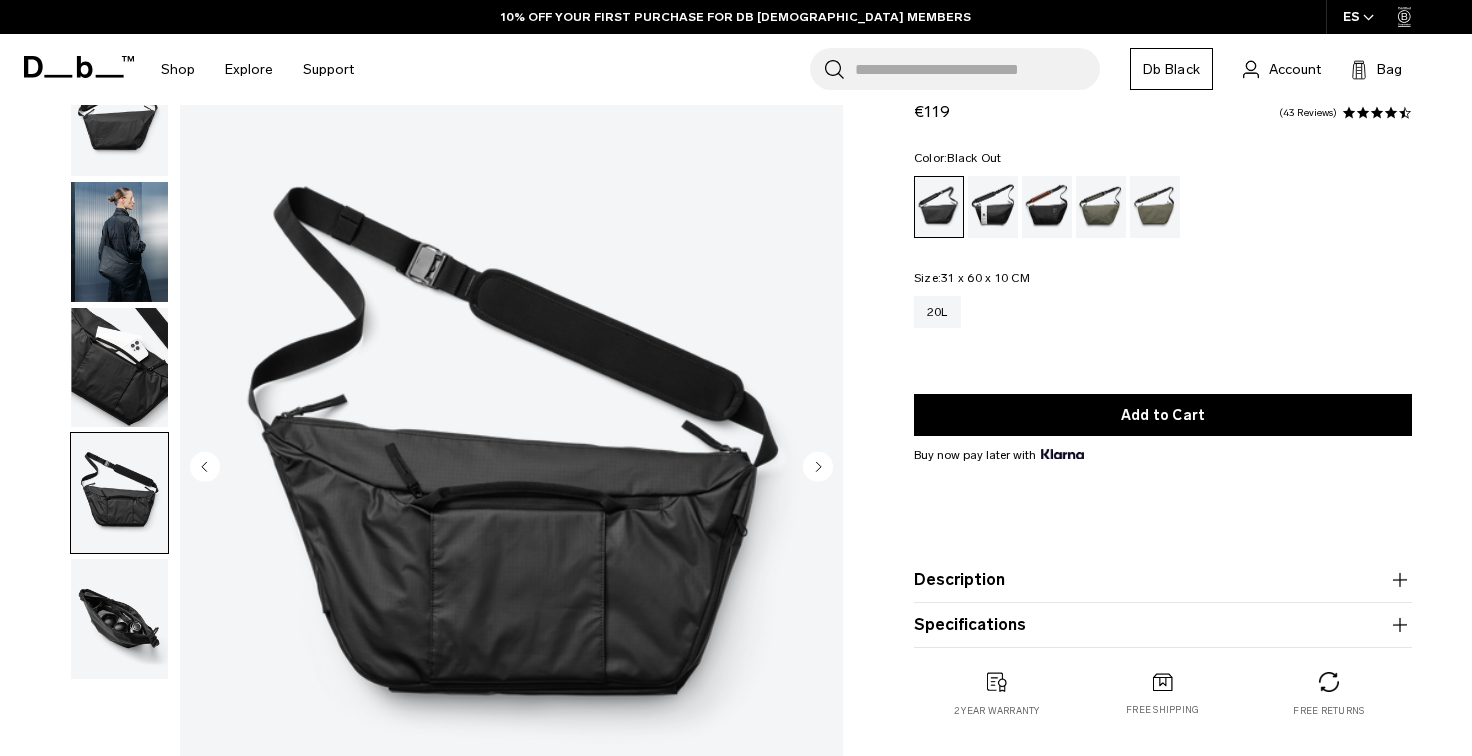 click at bounding box center [119, 619] 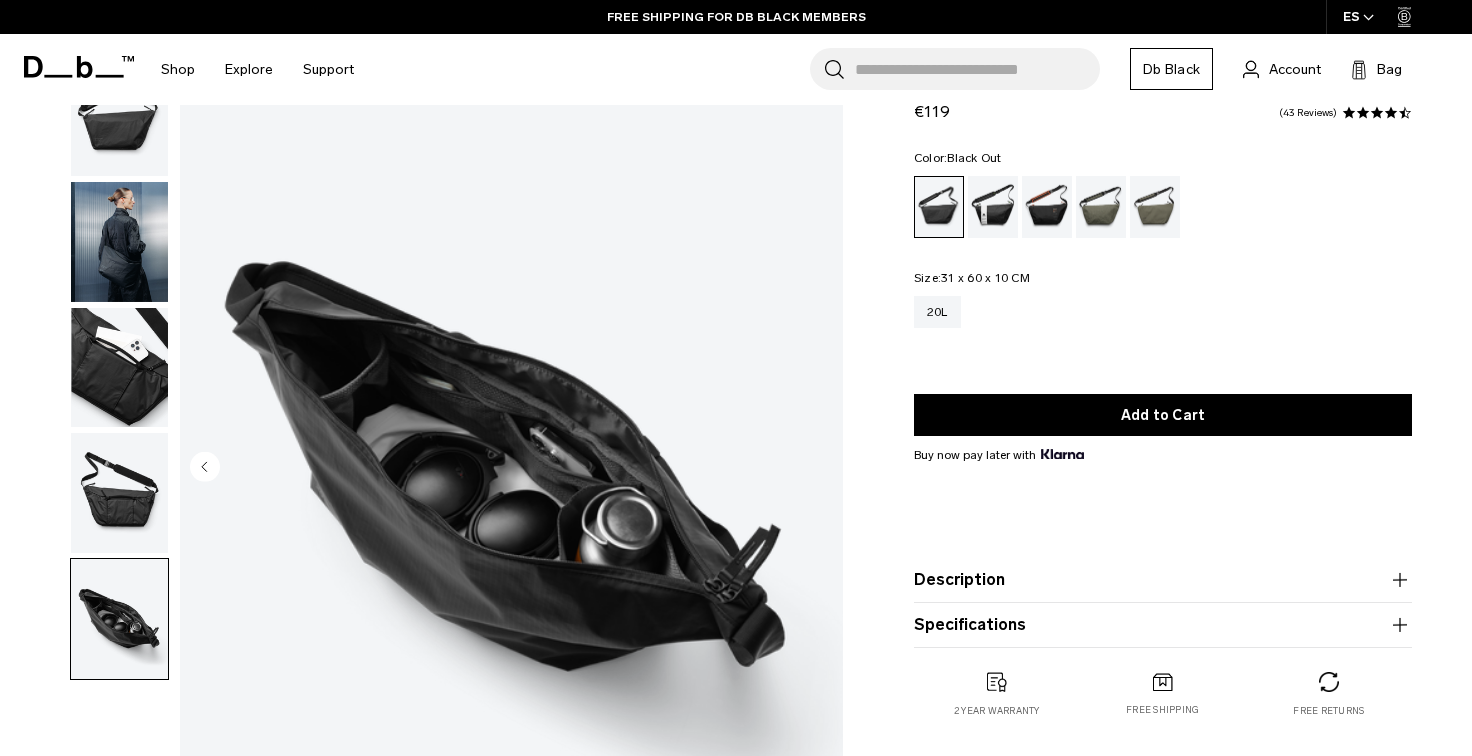 click at bounding box center [119, 242] 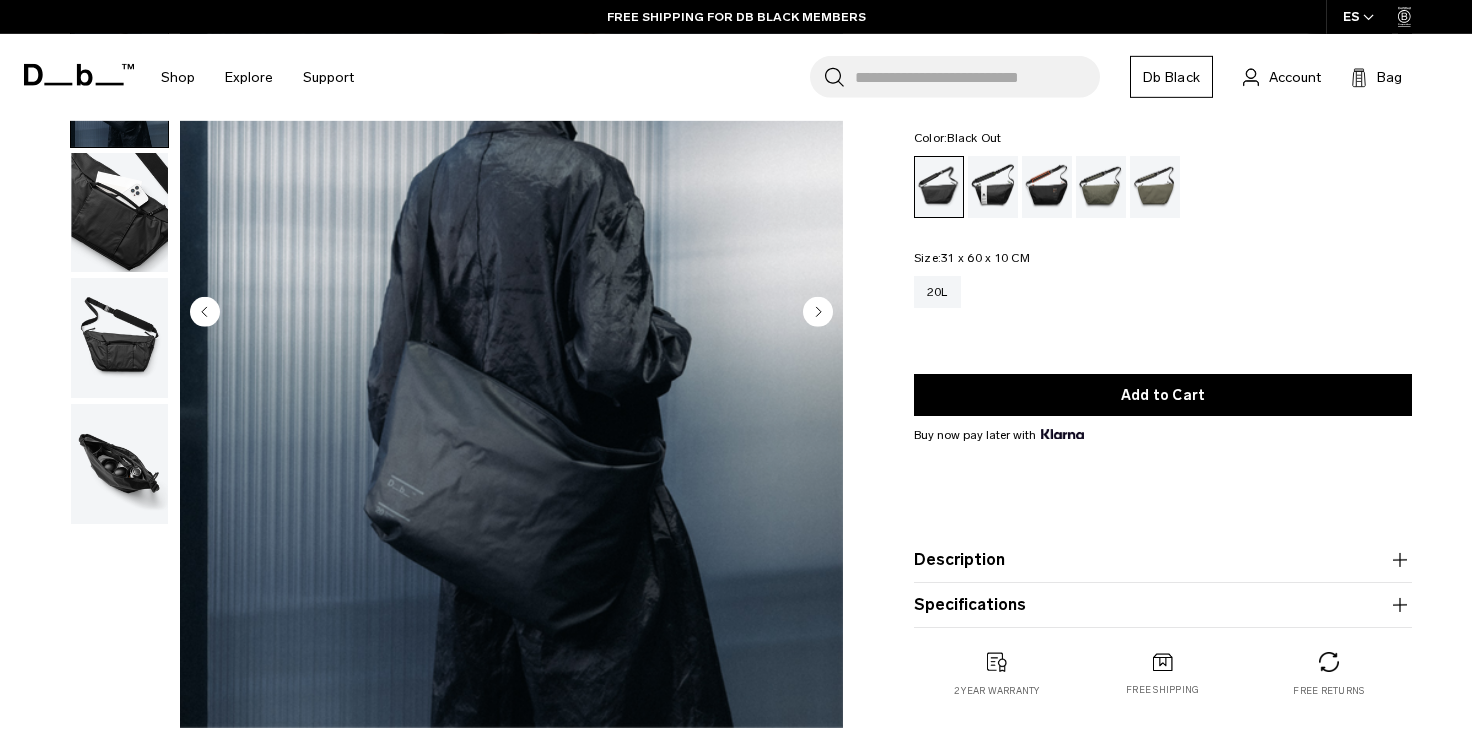 scroll, scrollTop: 240, scrollLeft: 0, axis: vertical 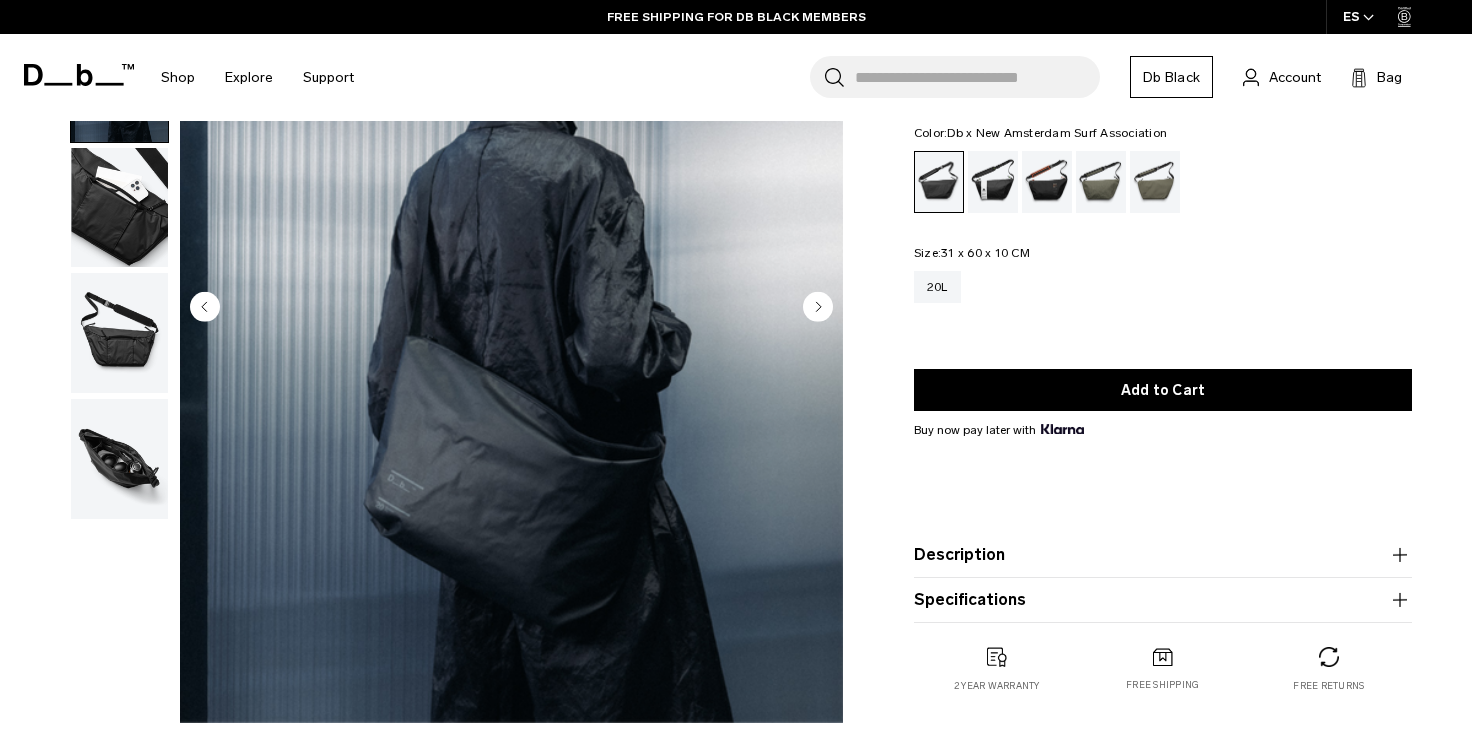 click at bounding box center [993, 182] 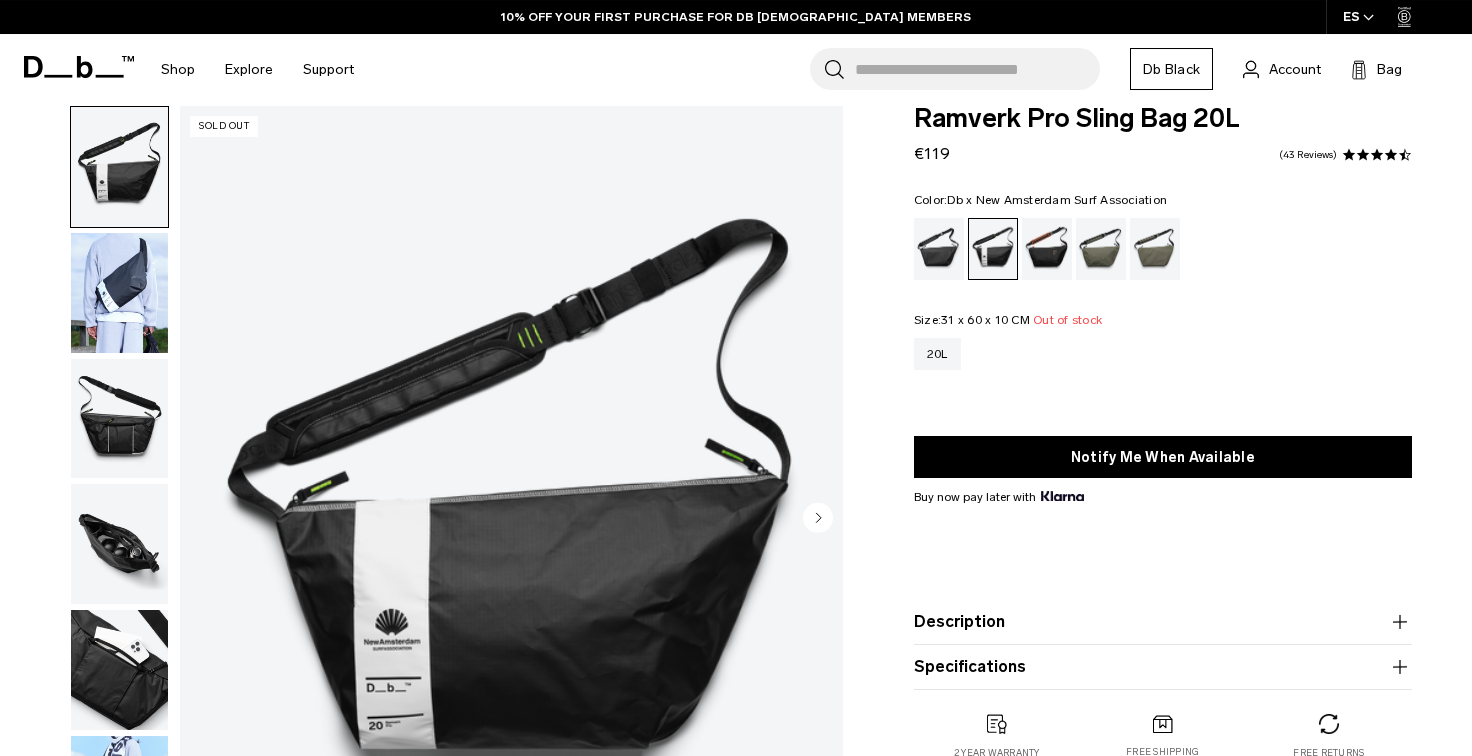 scroll, scrollTop: 32, scrollLeft: 0, axis: vertical 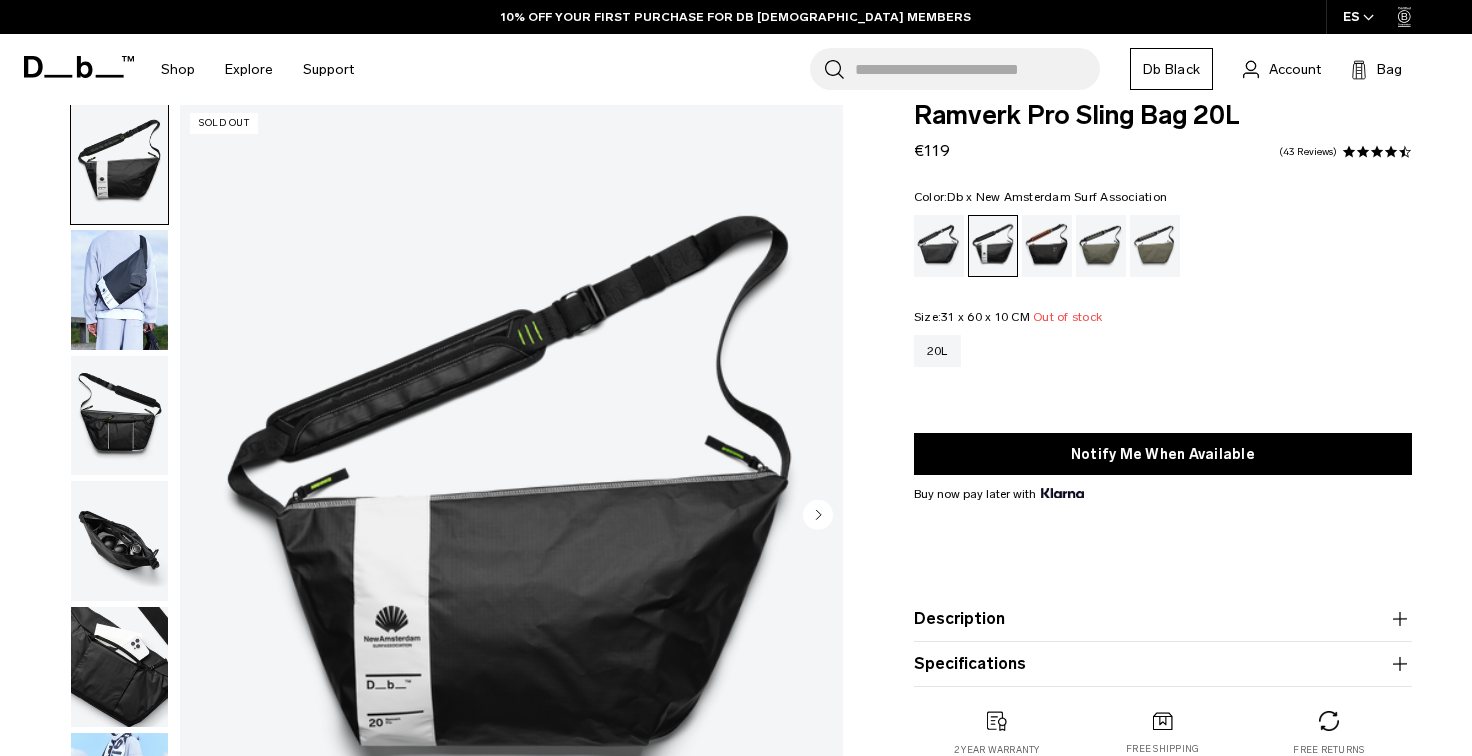 click at bounding box center [119, 290] 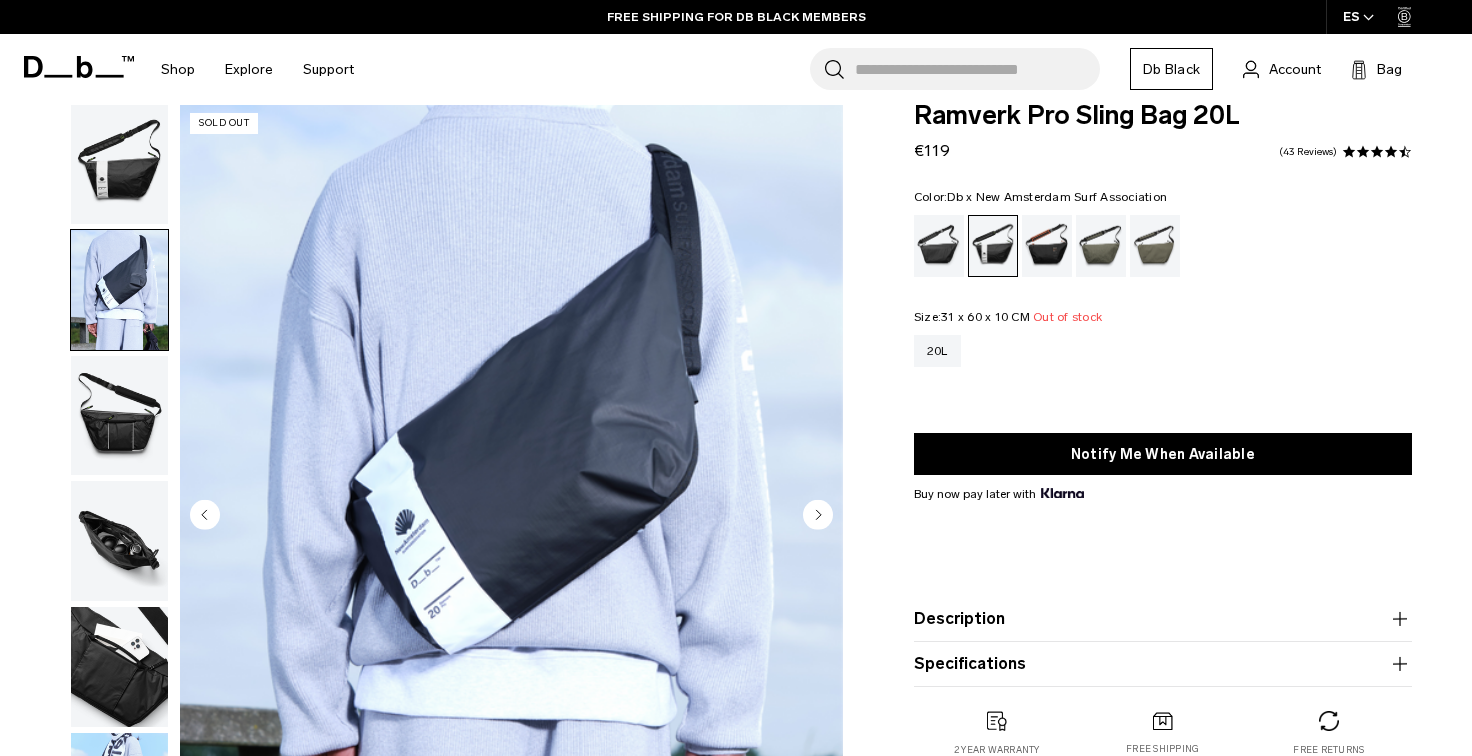 click at bounding box center [119, 416] 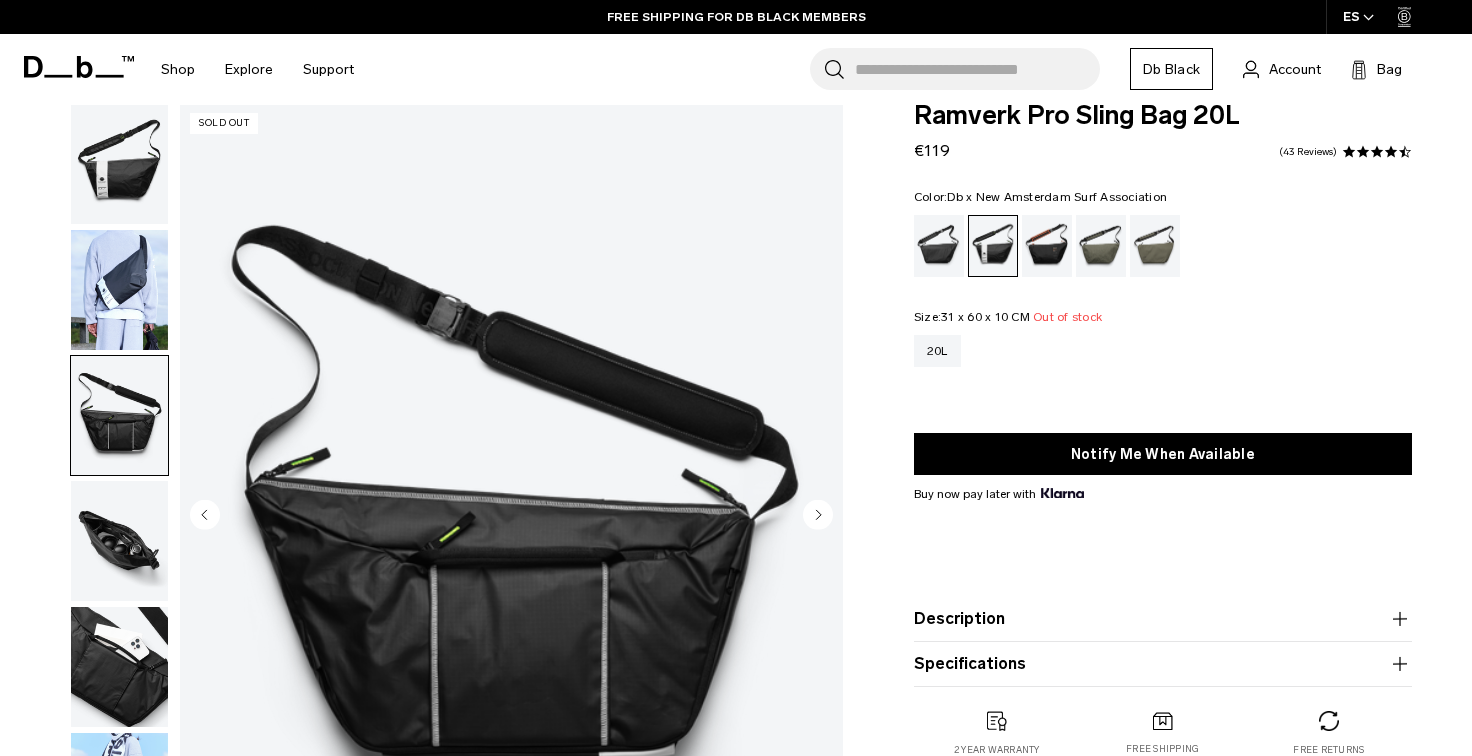 click at bounding box center (119, 541) 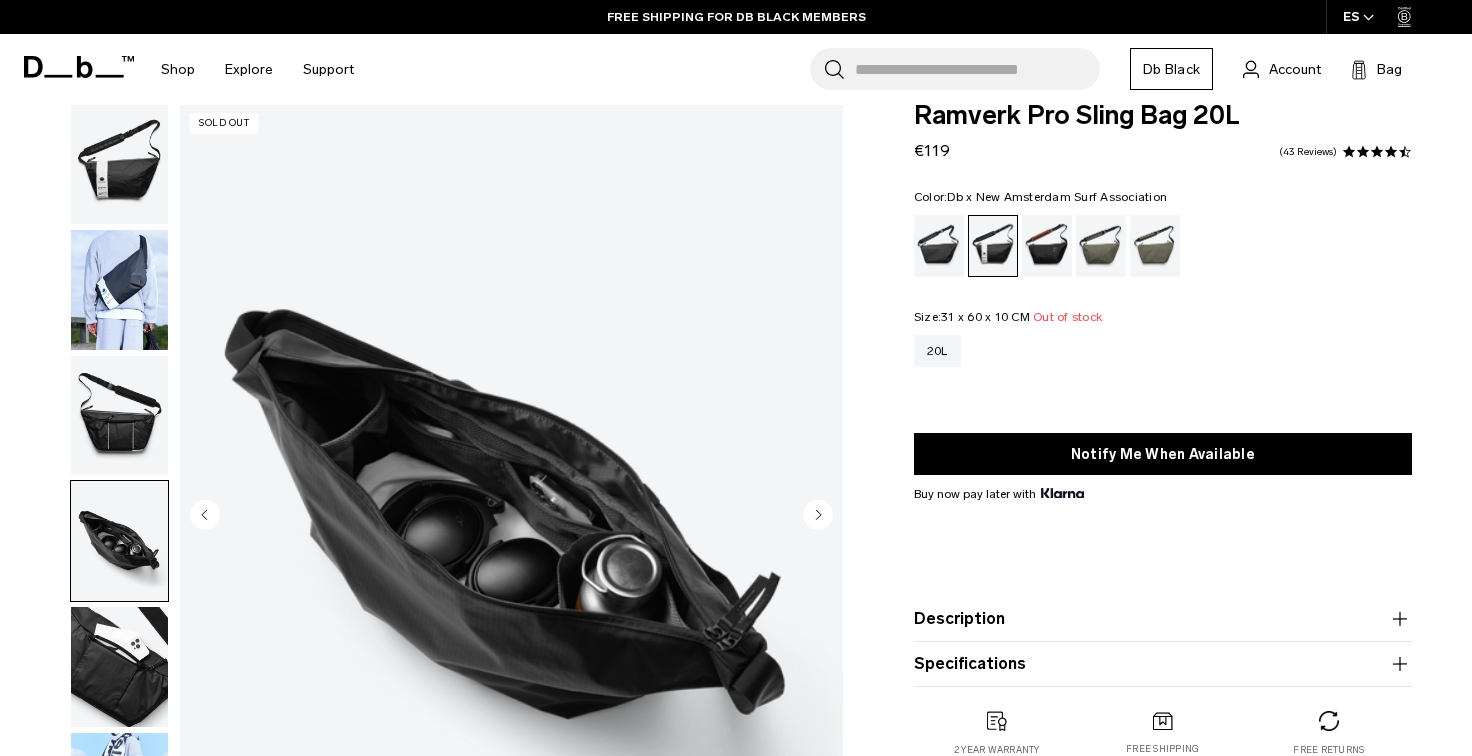 click at bounding box center [119, 667] 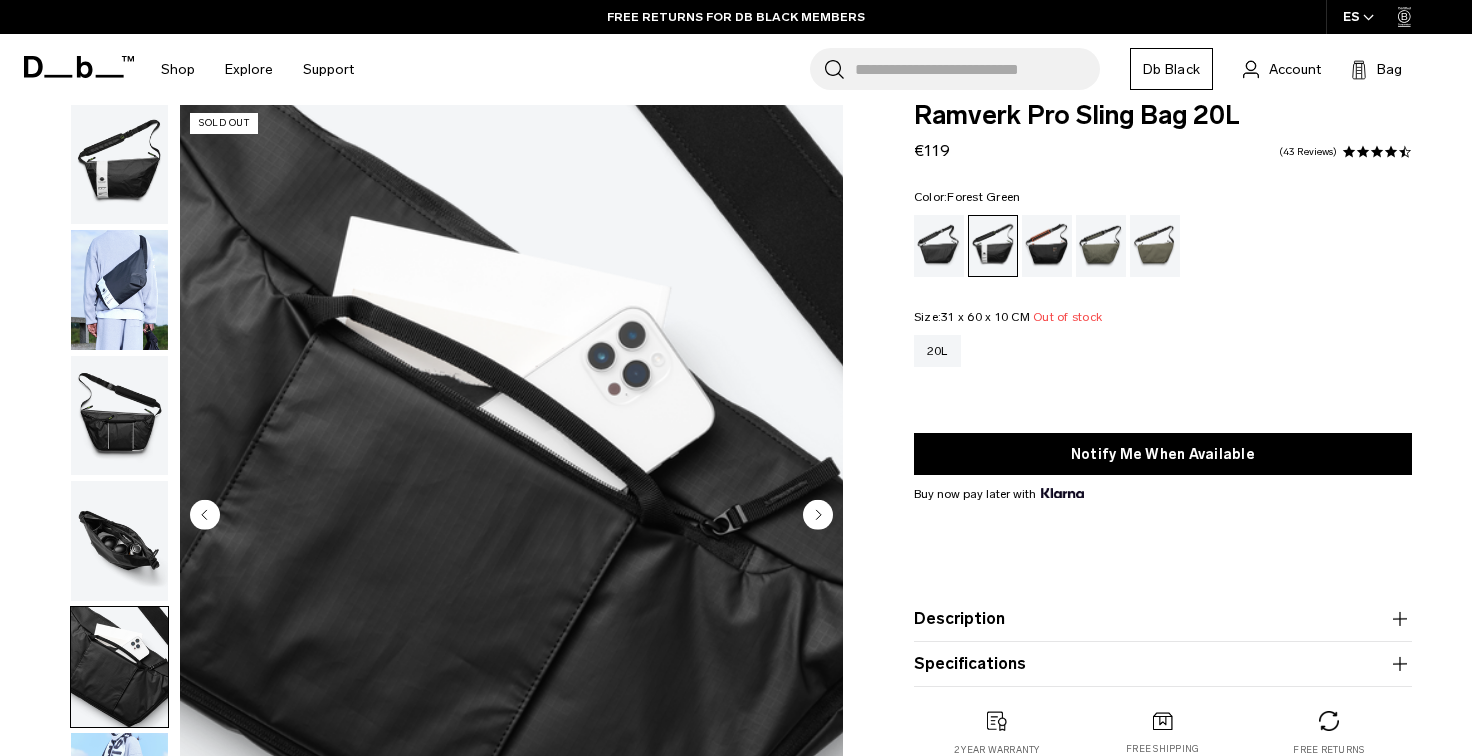 click at bounding box center (1101, 246) 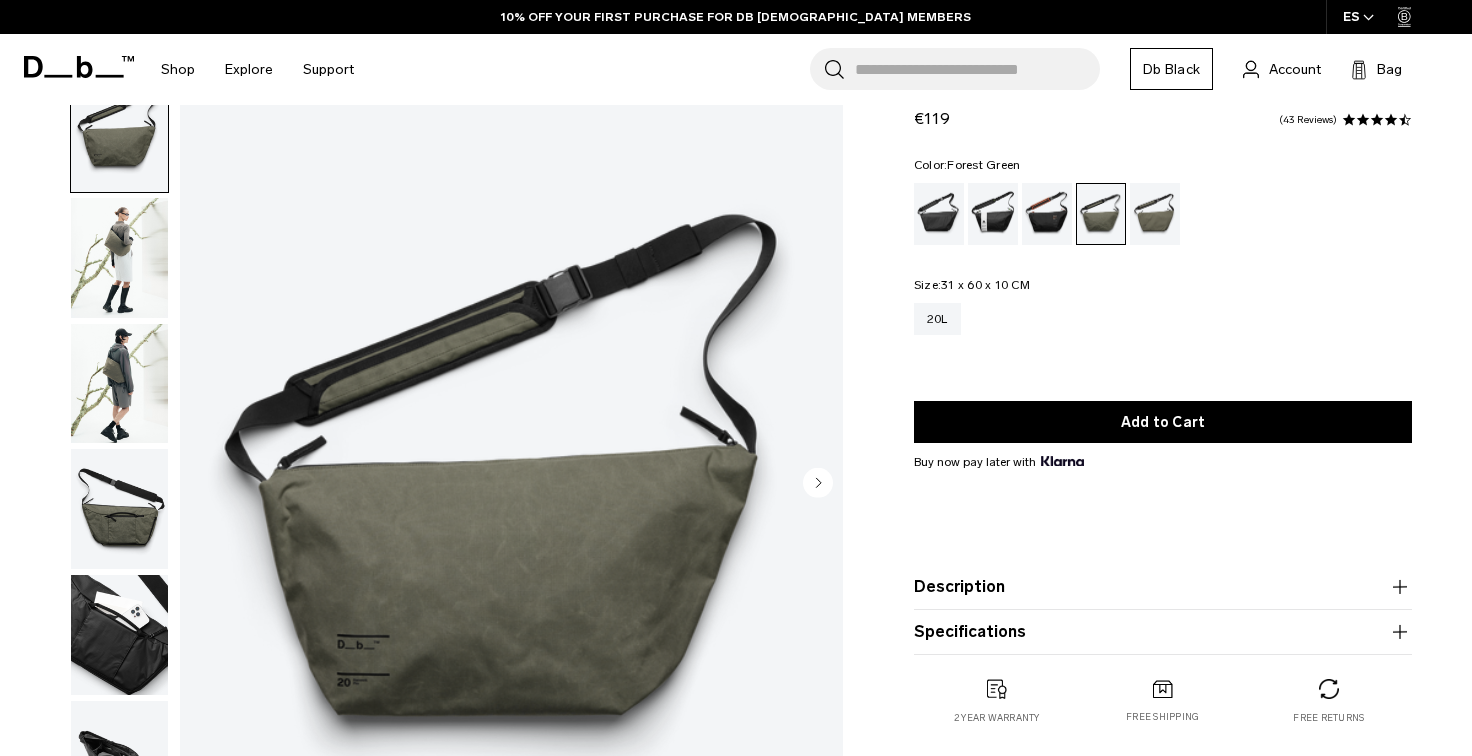 scroll, scrollTop: 64, scrollLeft: 0, axis: vertical 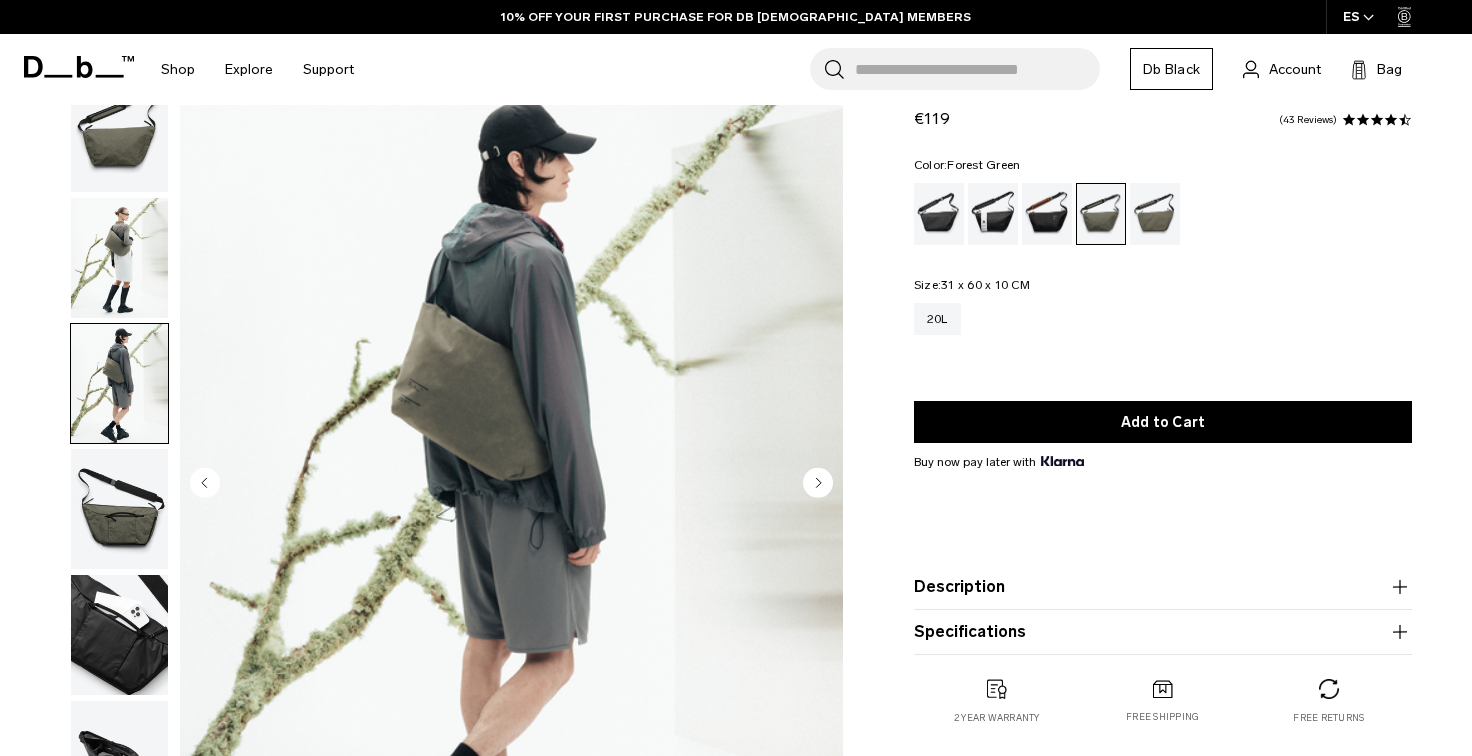 click at bounding box center (119, 258) 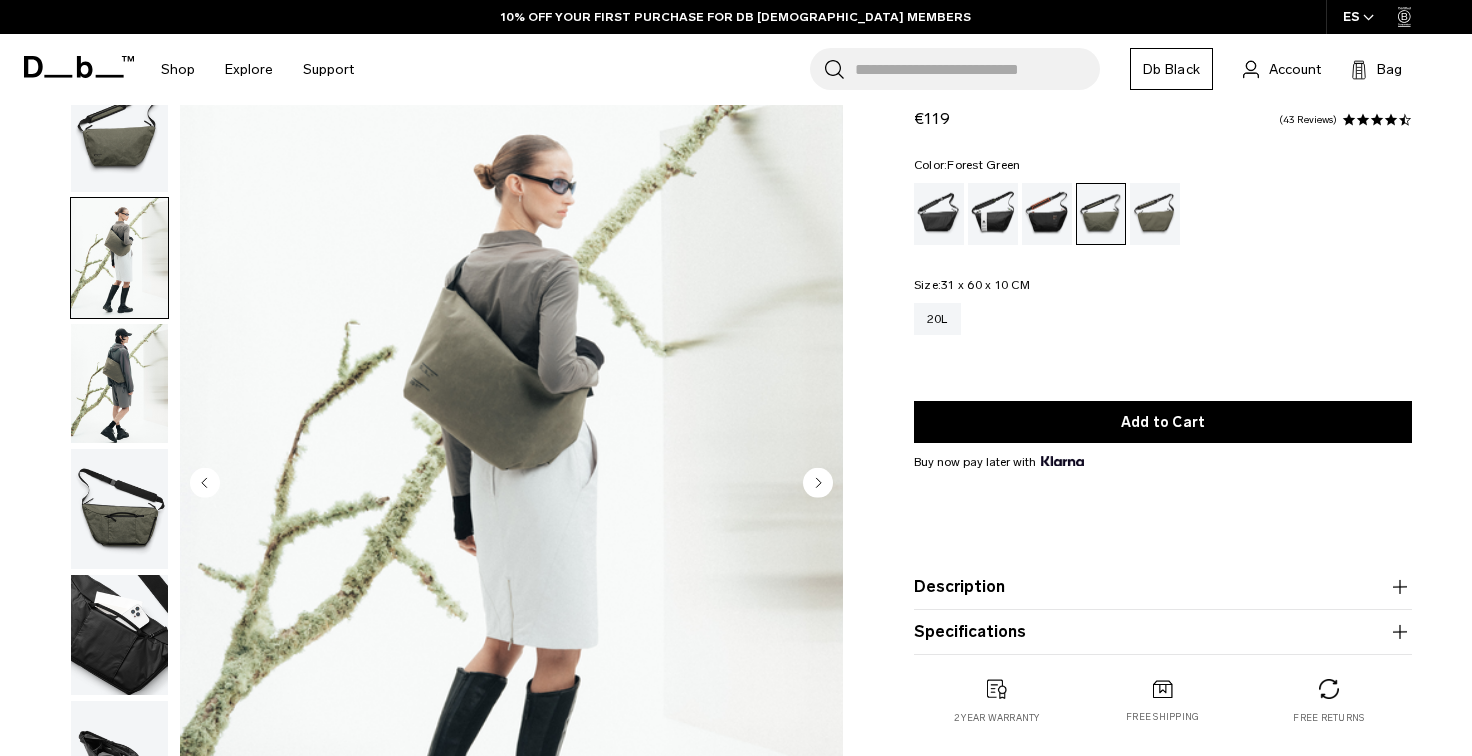 click at bounding box center [119, 384] 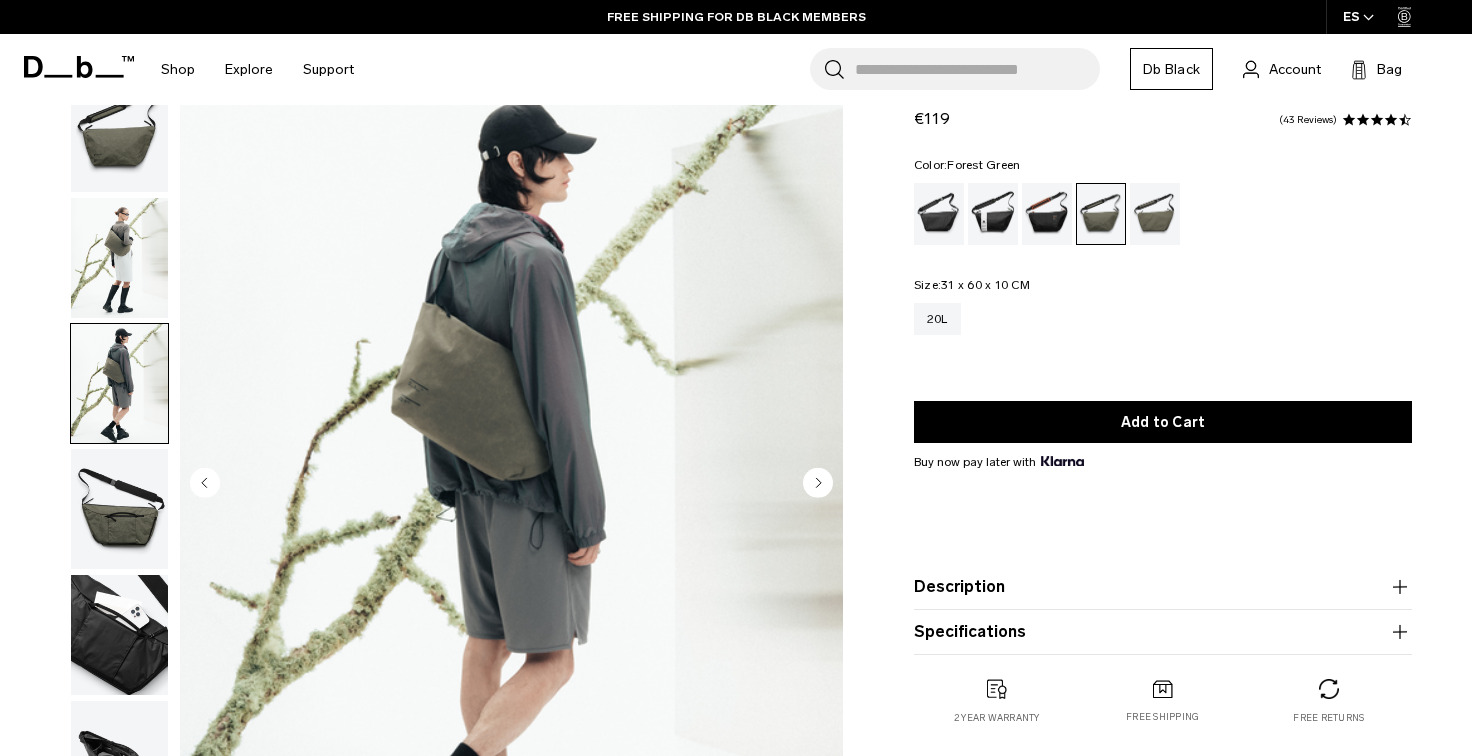 click at bounding box center [119, 509] 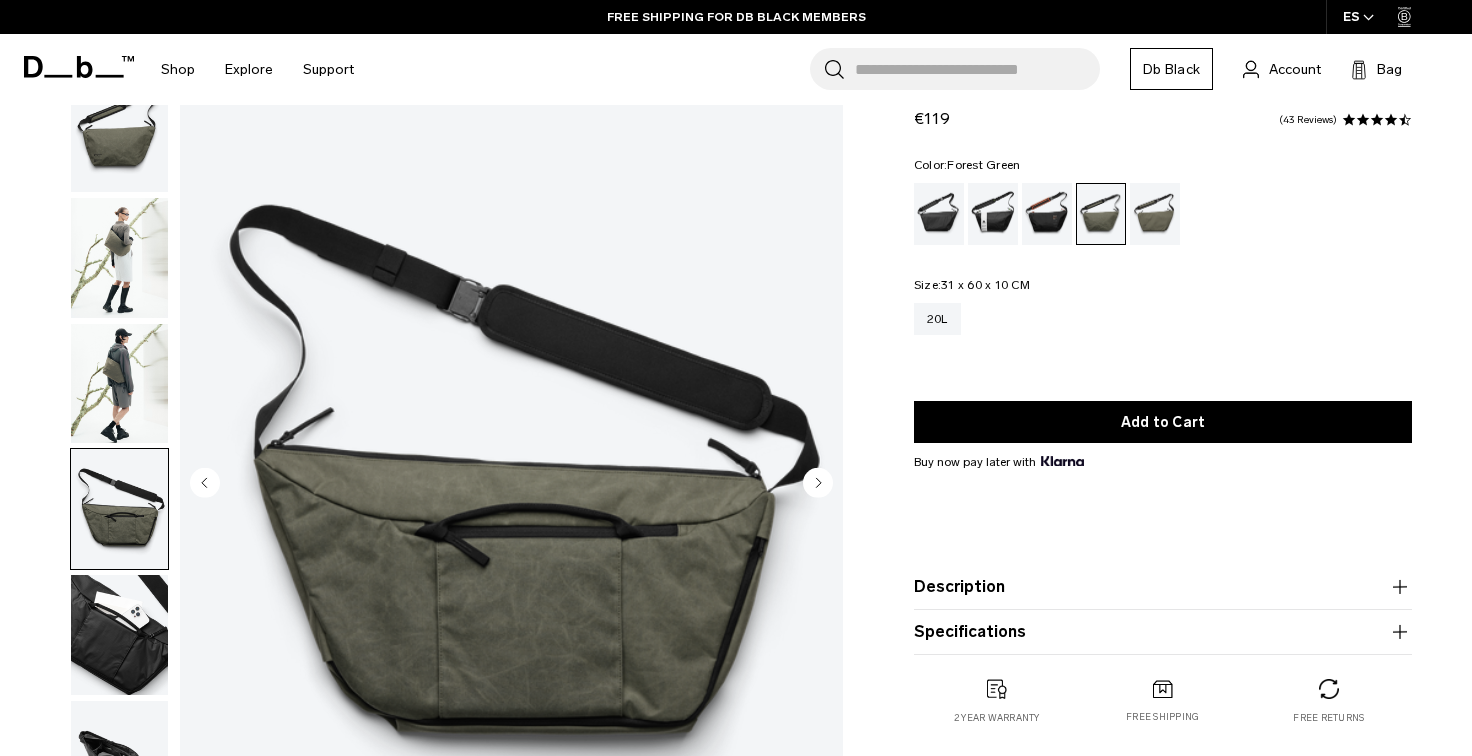 click at bounding box center (119, 635) 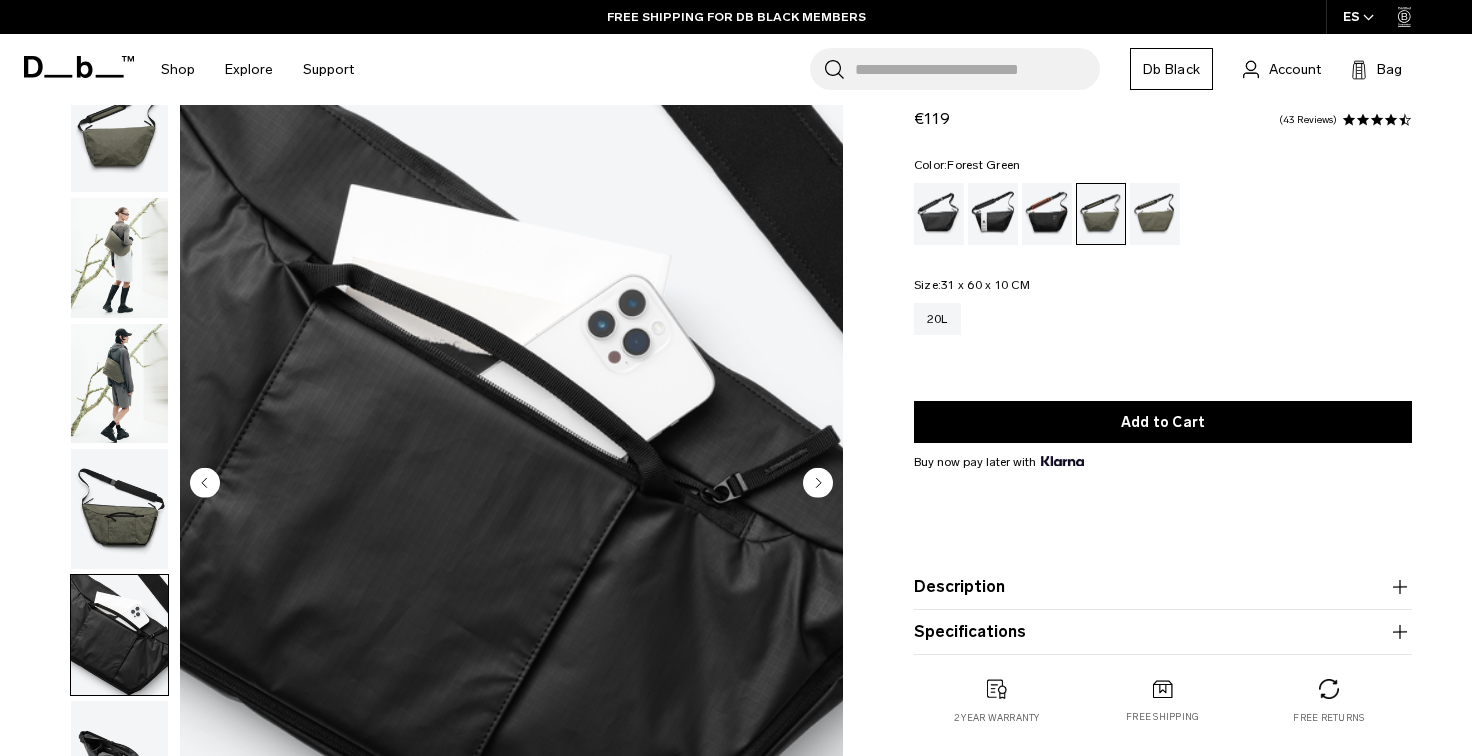 click at bounding box center (119, 761) 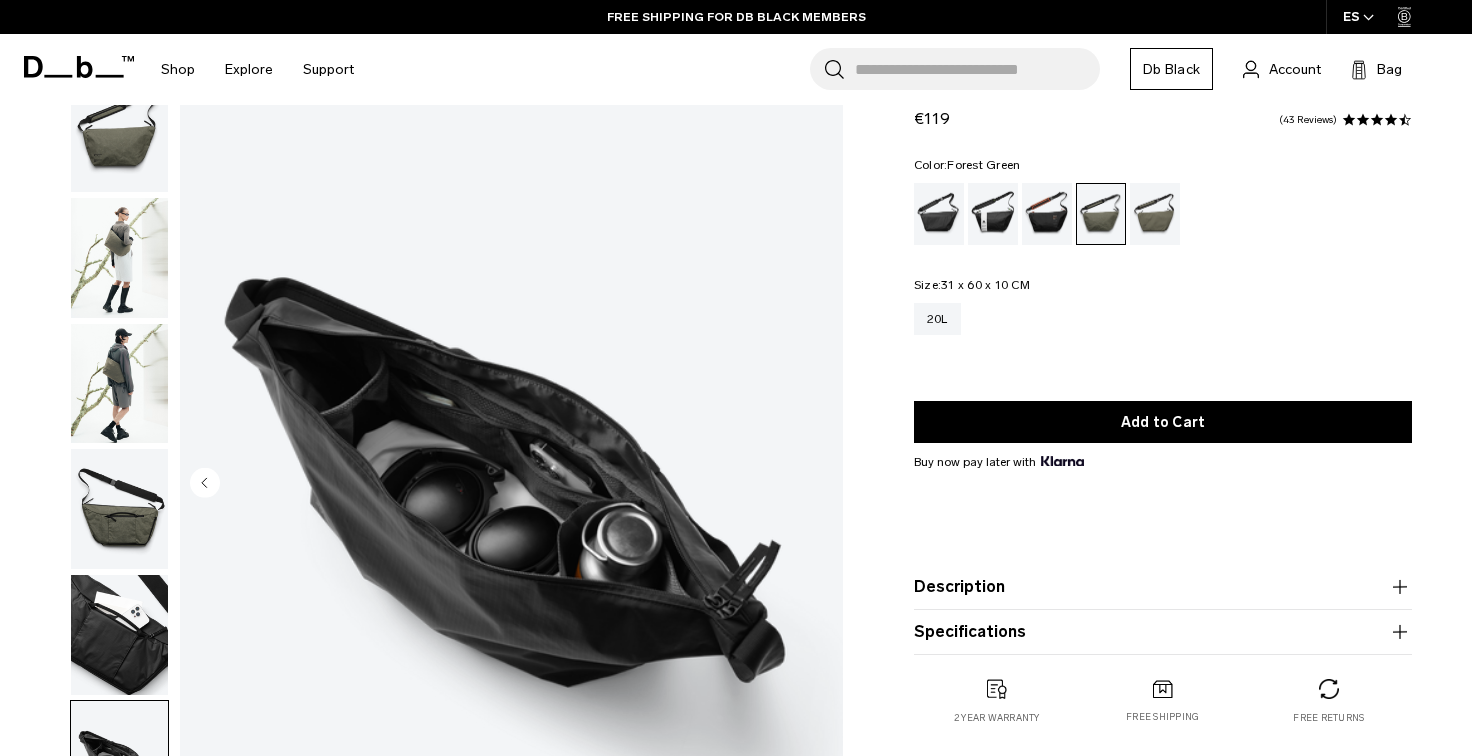 click at bounding box center [1155, 214] 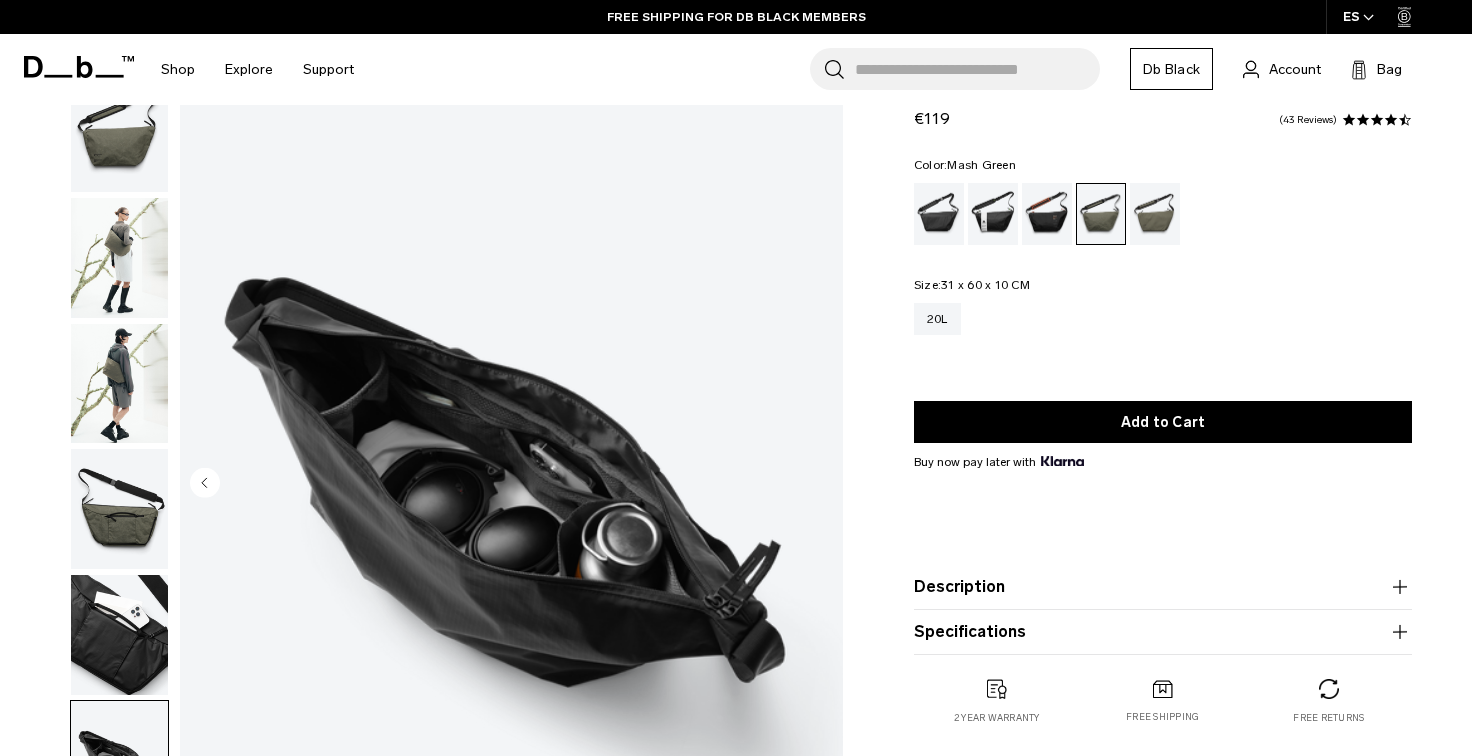 click at bounding box center [1155, 214] 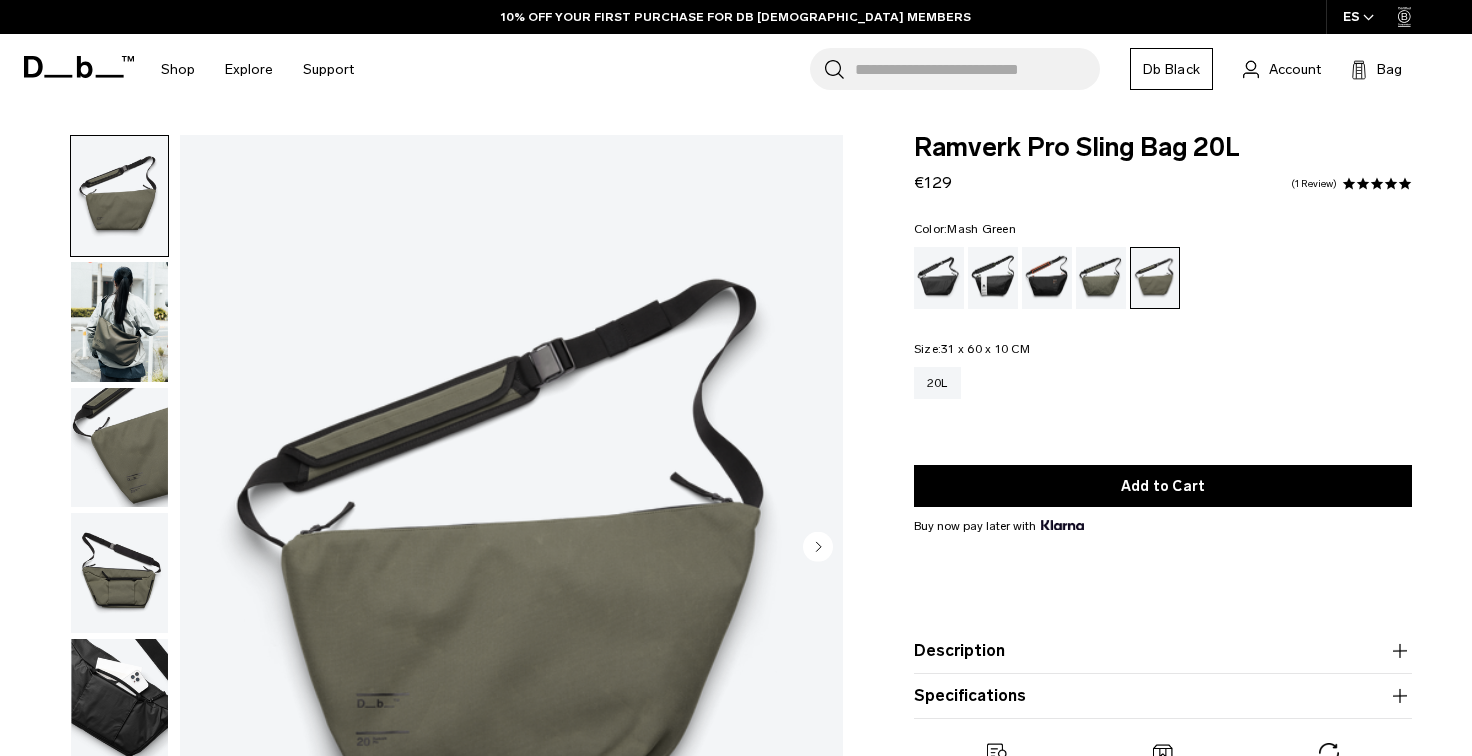 scroll, scrollTop: 32, scrollLeft: 0, axis: vertical 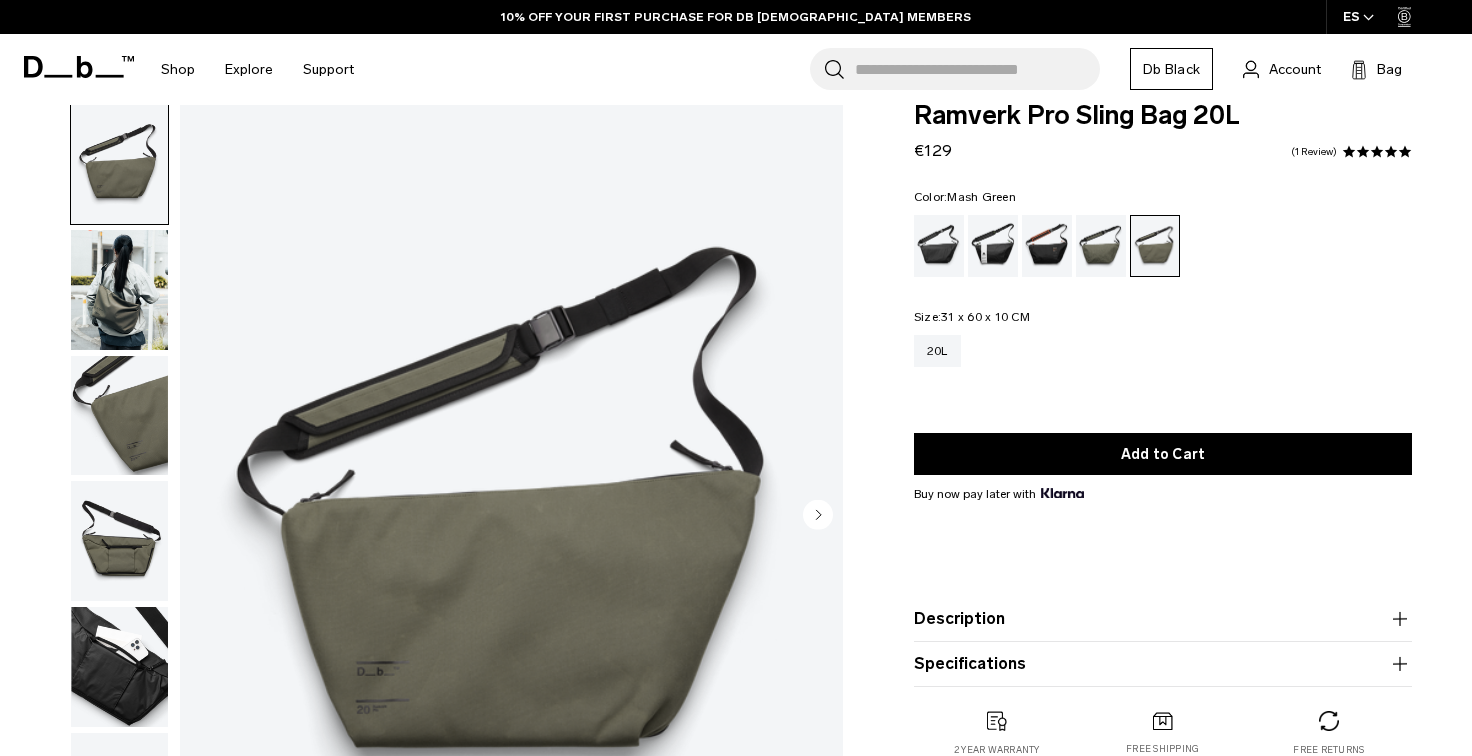 click at bounding box center [119, 290] 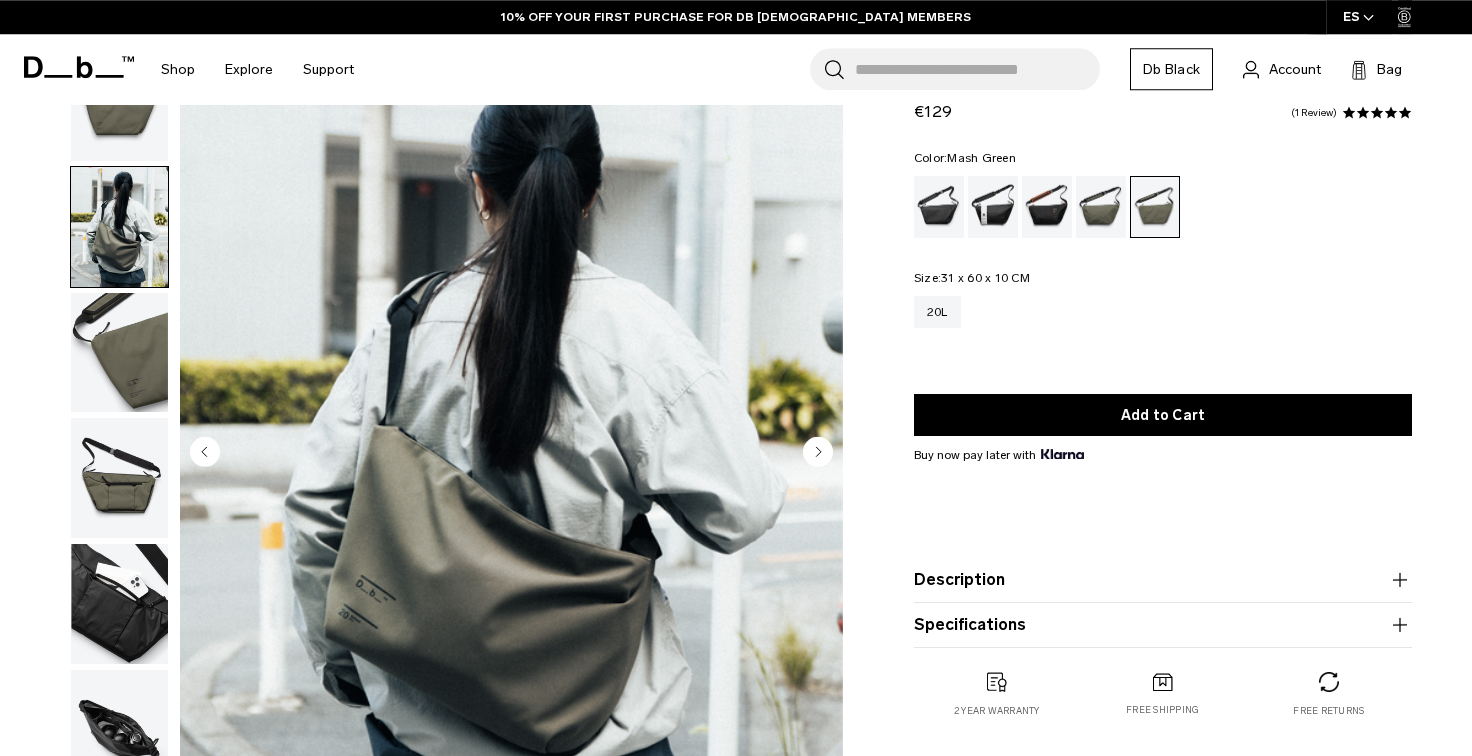 scroll, scrollTop: 160, scrollLeft: 0, axis: vertical 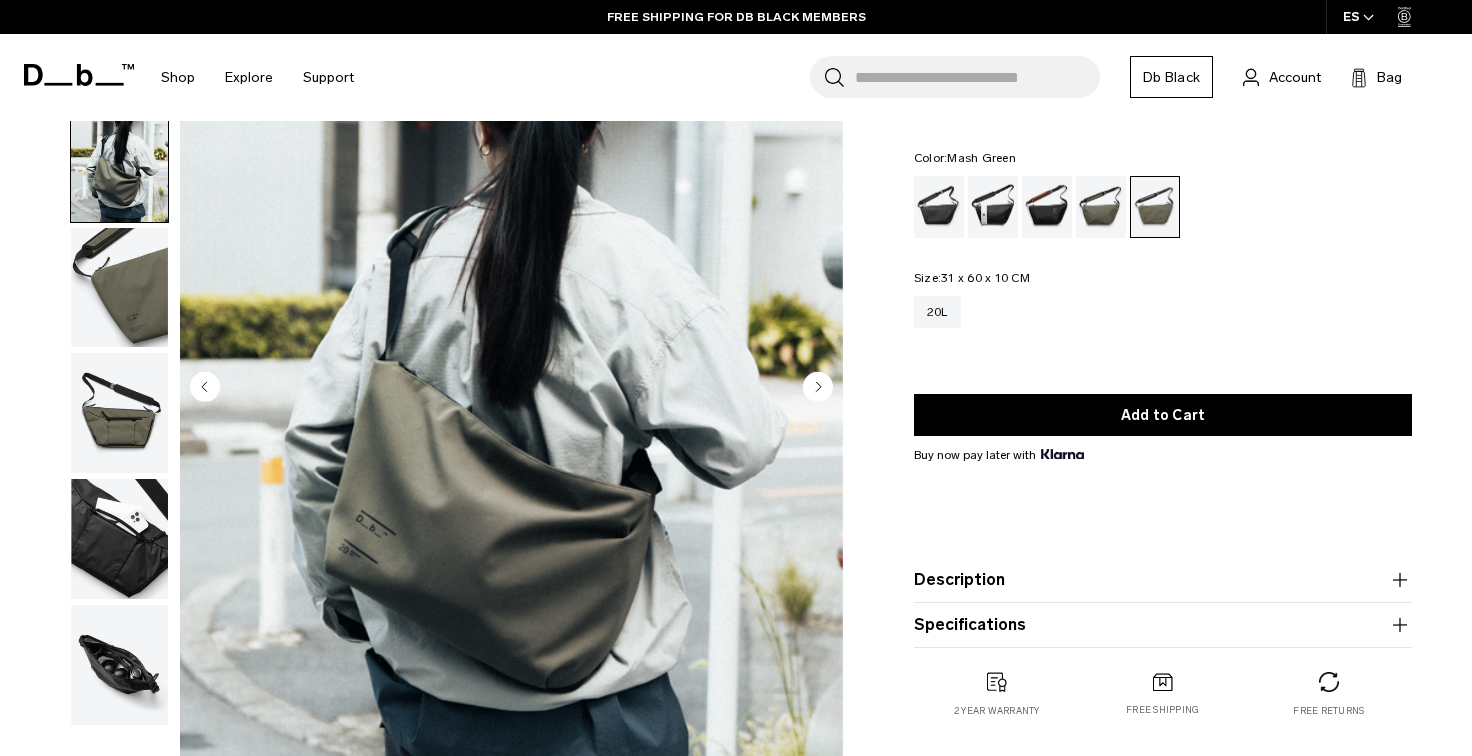 click at bounding box center (119, 413) 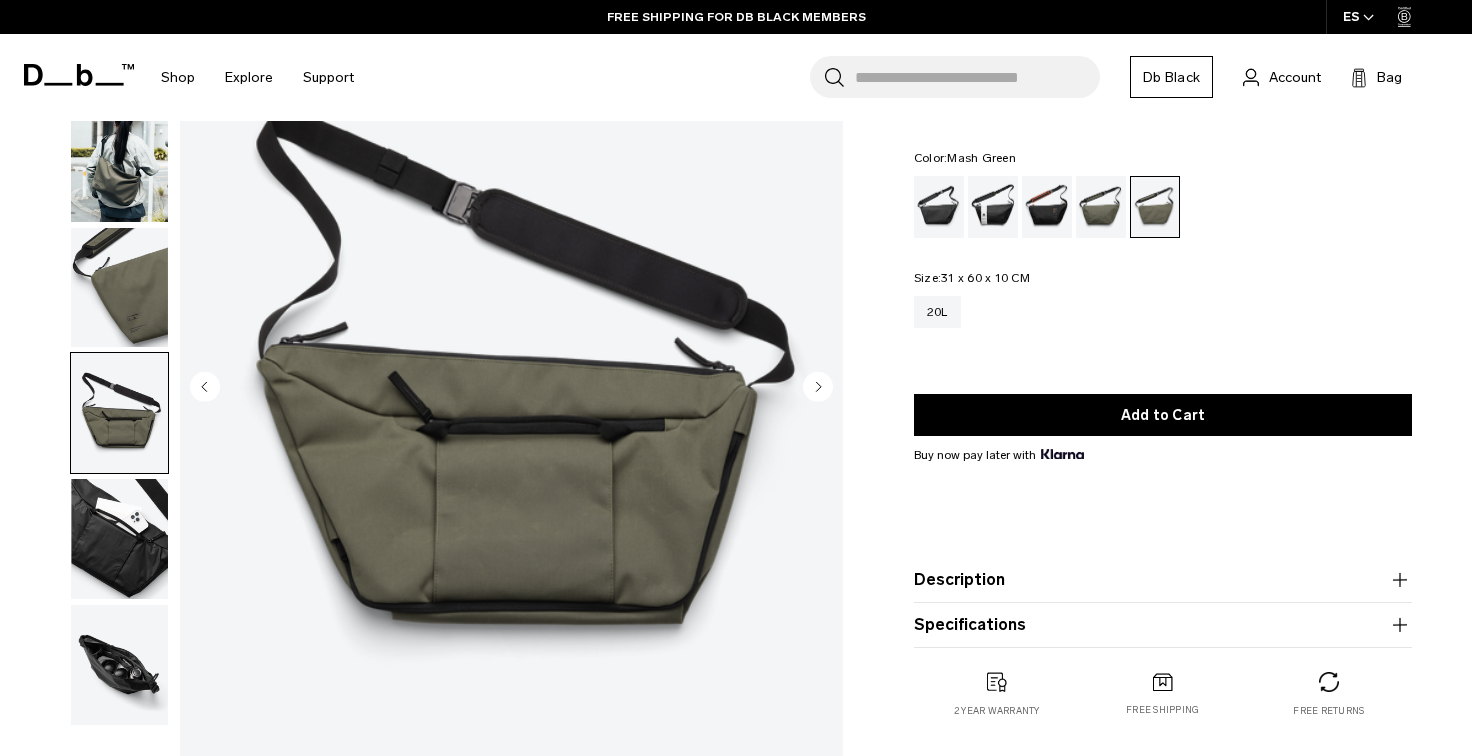 click at bounding box center (119, 539) 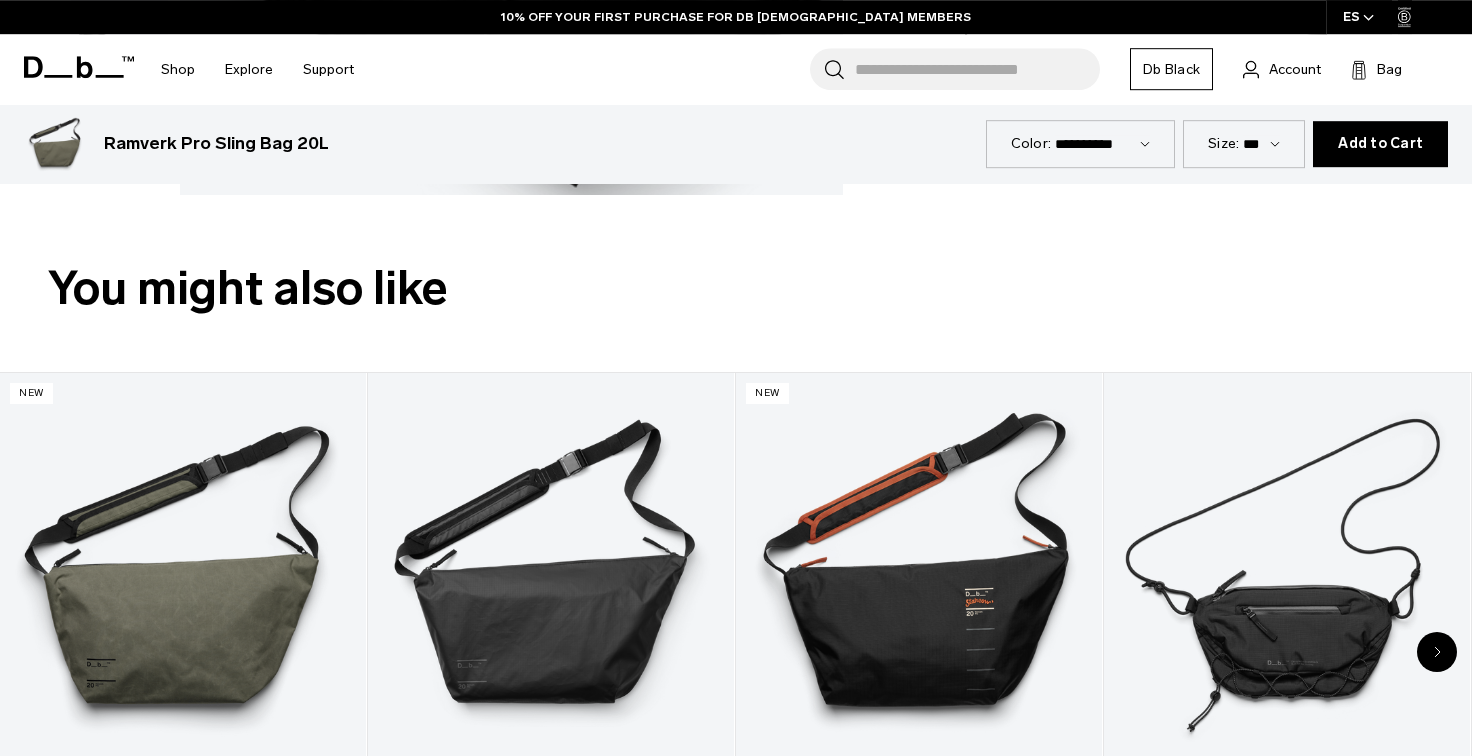 scroll, scrollTop: 752, scrollLeft: 0, axis: vertical 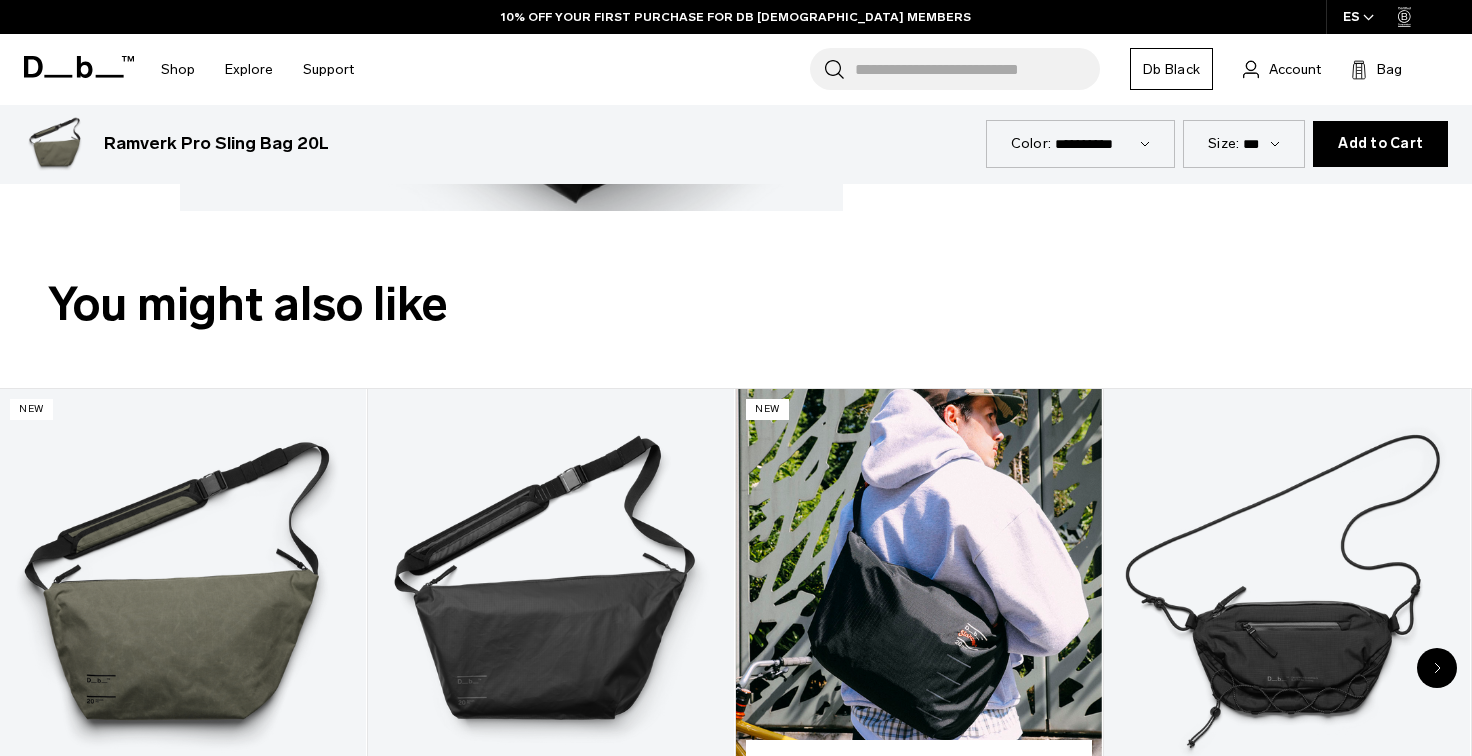 click at bounding box center [919, 592] 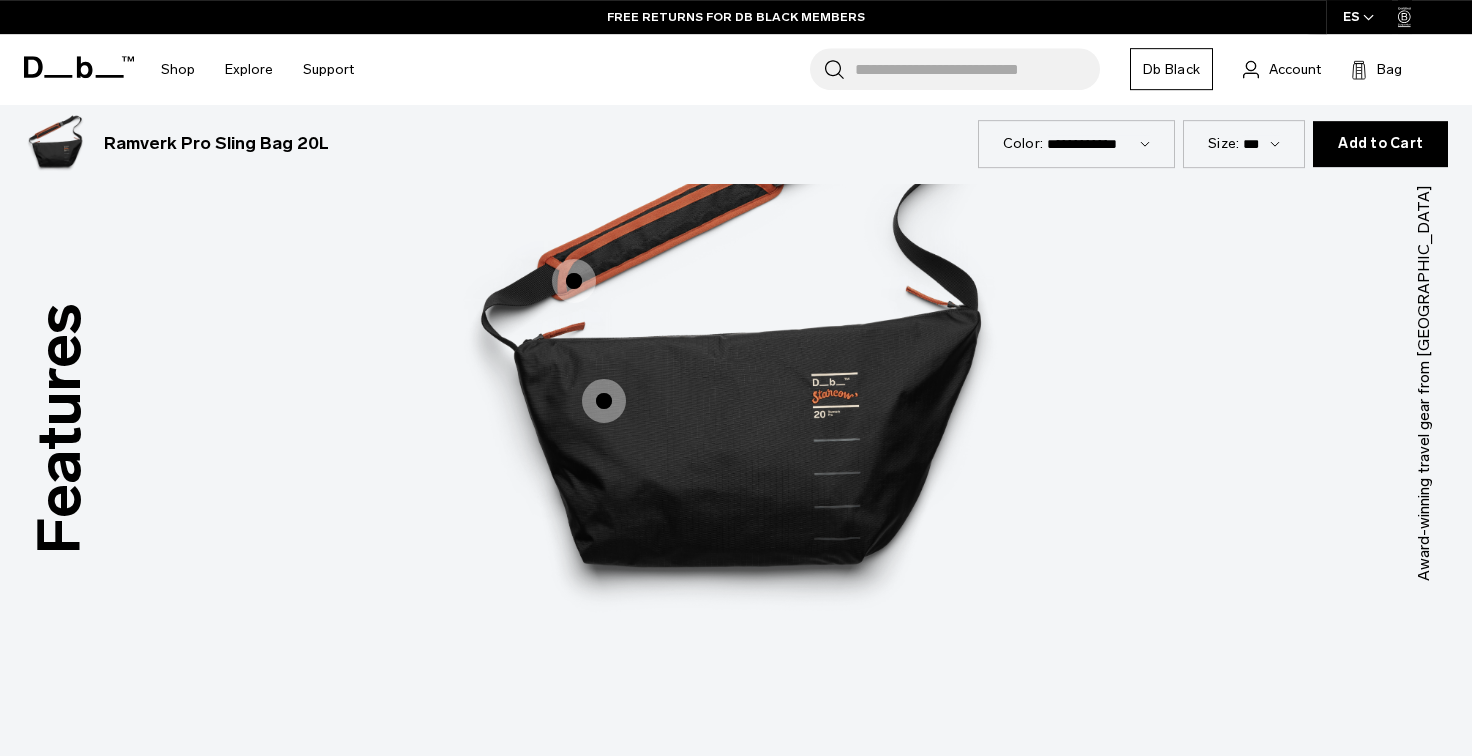 scroll, scrollTop: 1168, scrollLeft: 0, axis: vertical 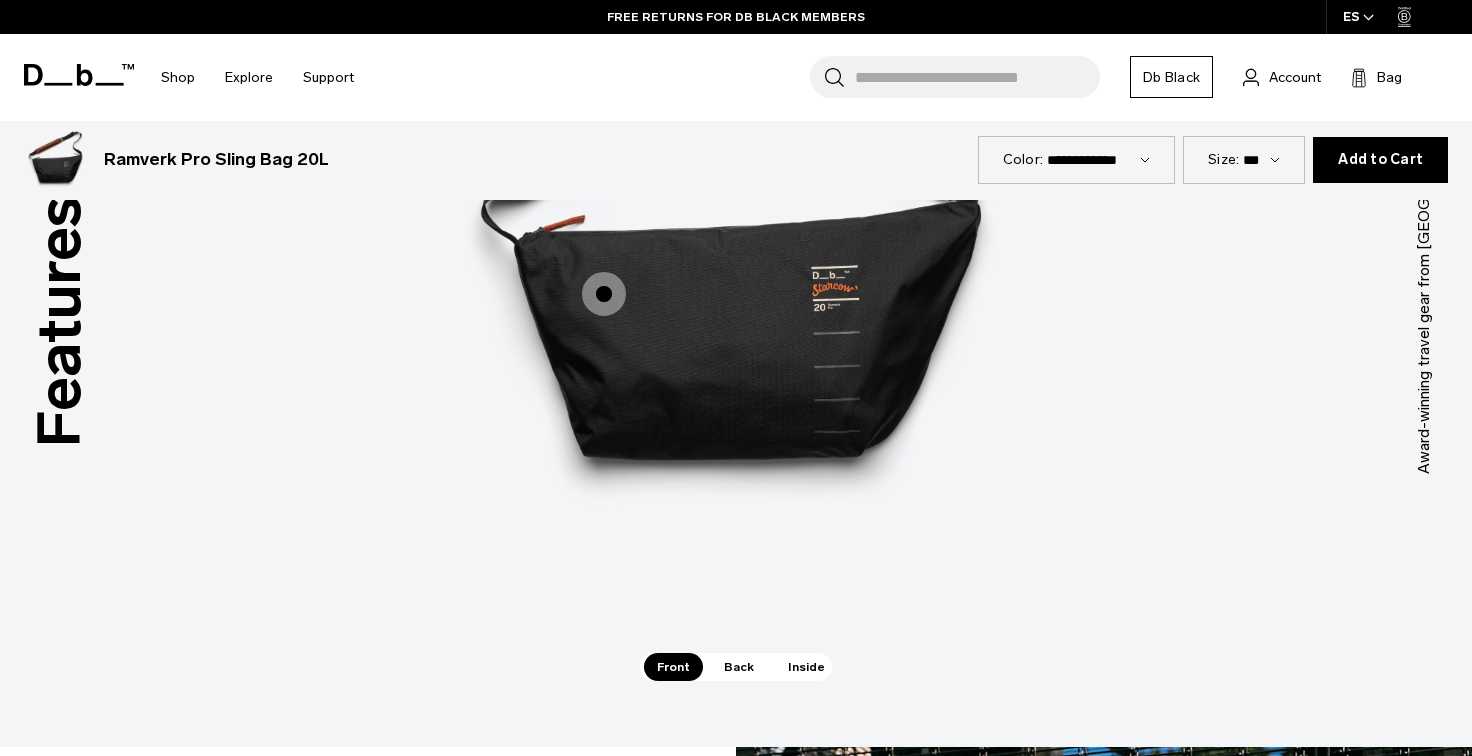 click on "Back" at bounding box center (739, 667) 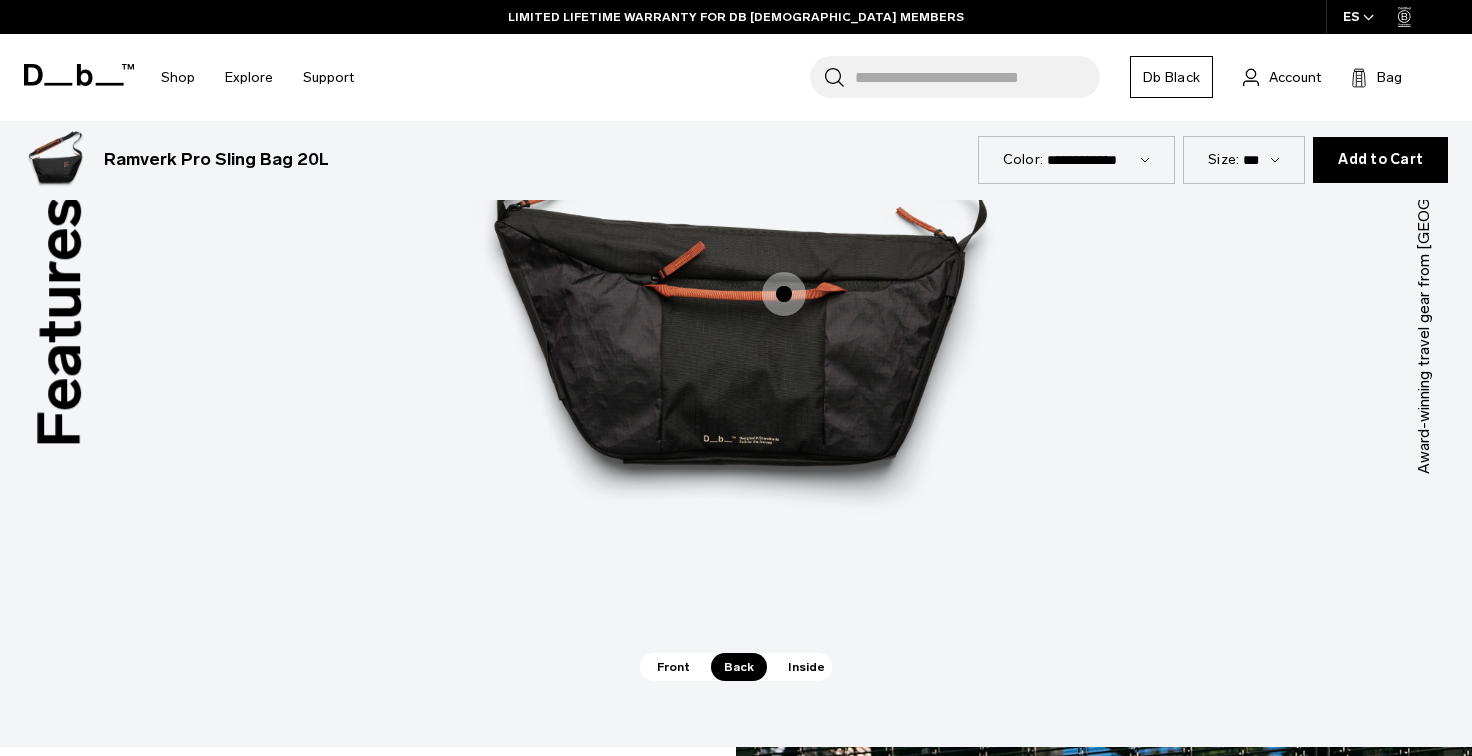 click at bounding box center [784, 294] 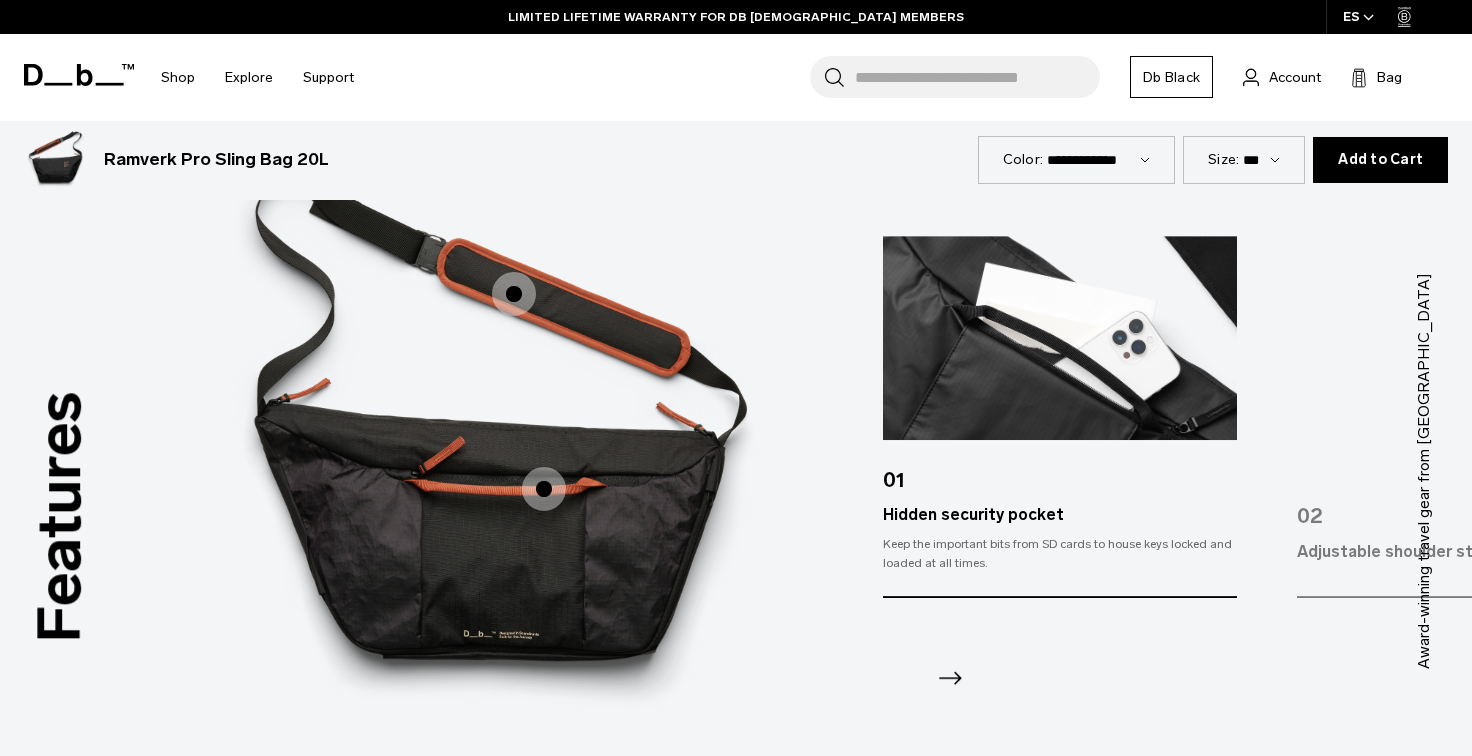 scroll, scrollTop: 976, scrollLeft: 0, axis: vertical 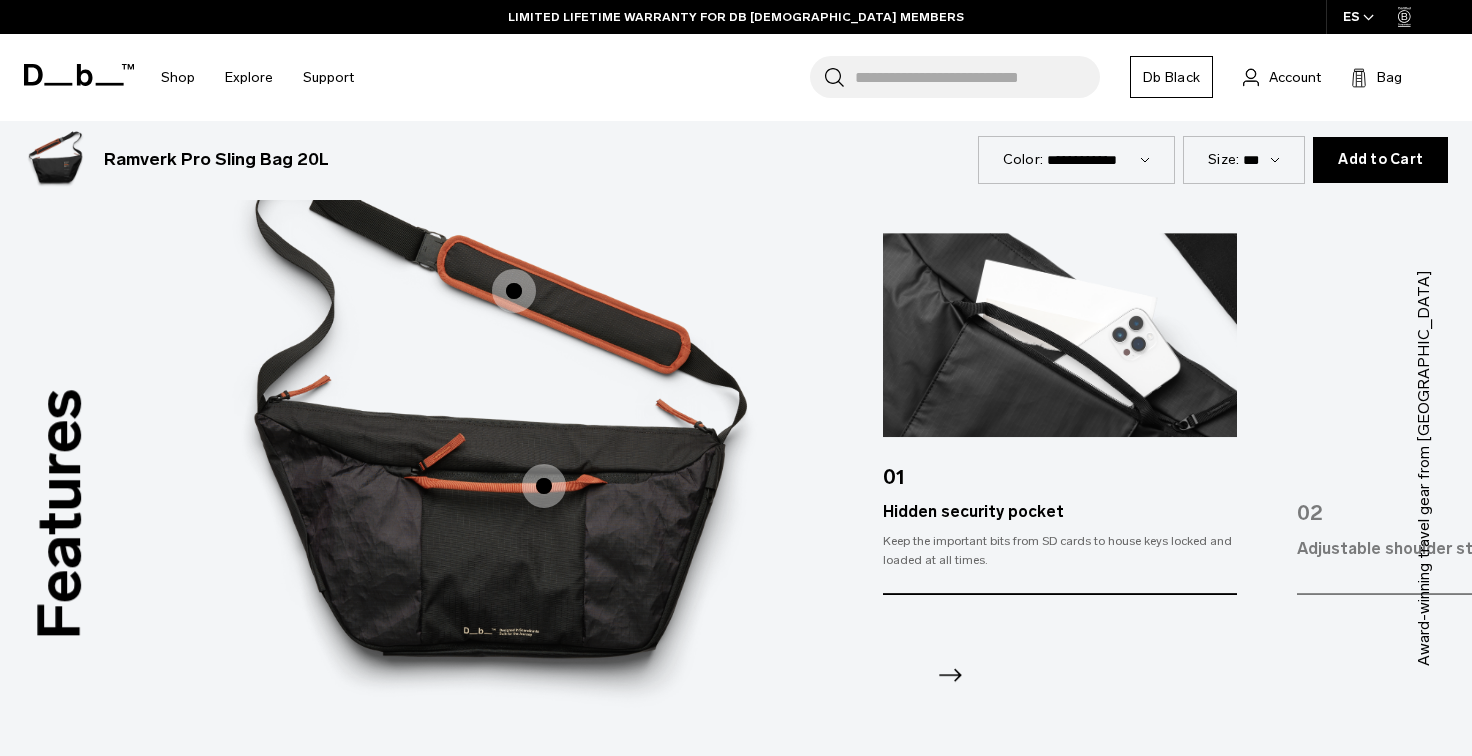 click 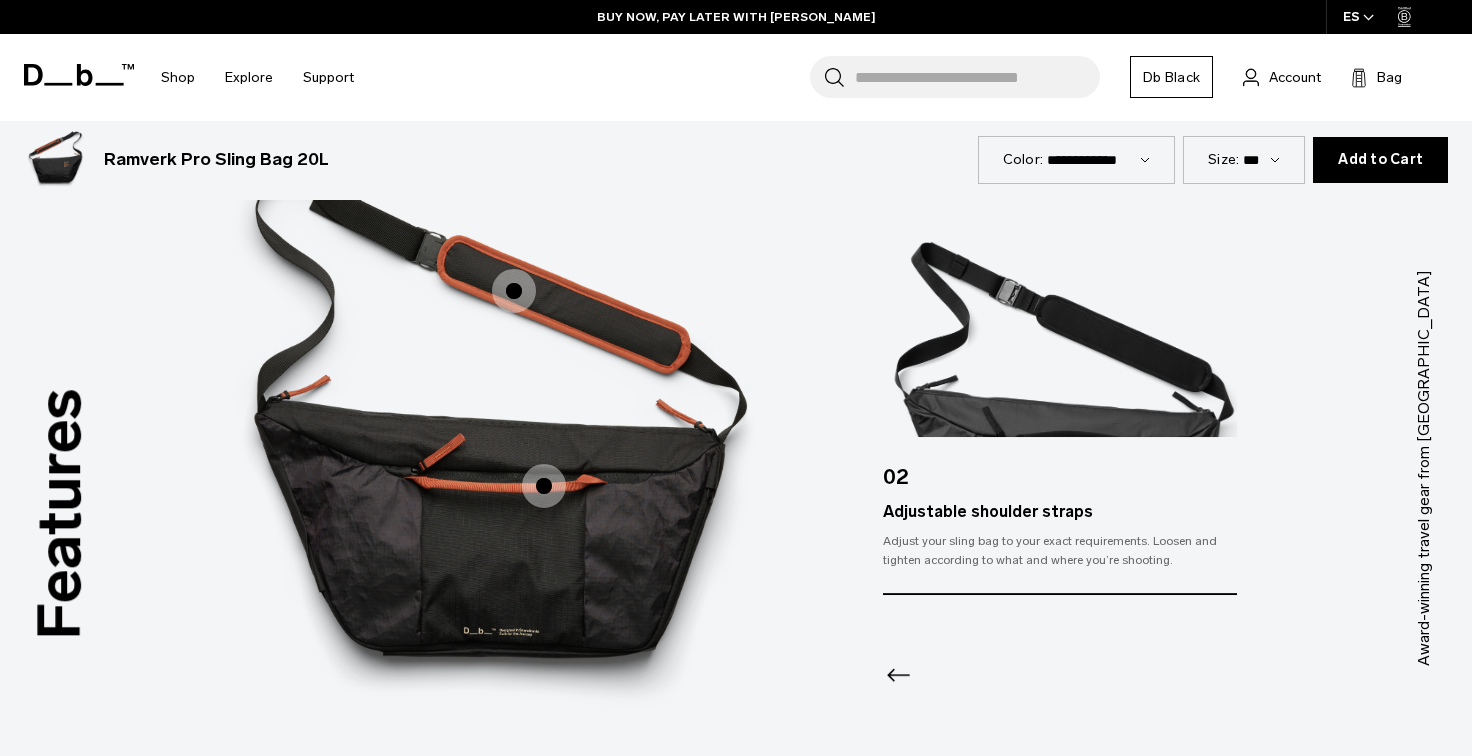 click at bounding box center [1059, 649] 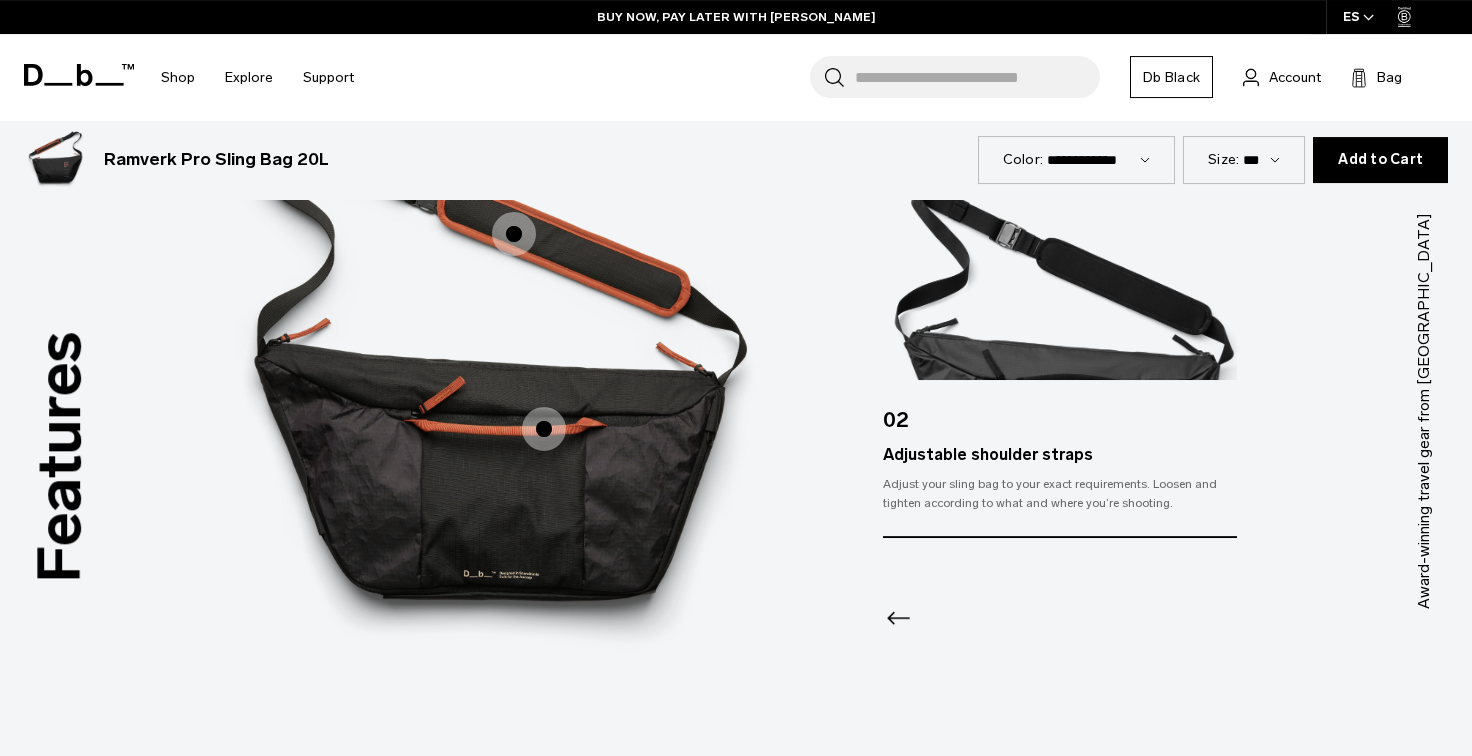 scroll, scrollTop: 1280, scrollLeft: 0, axis: vertical 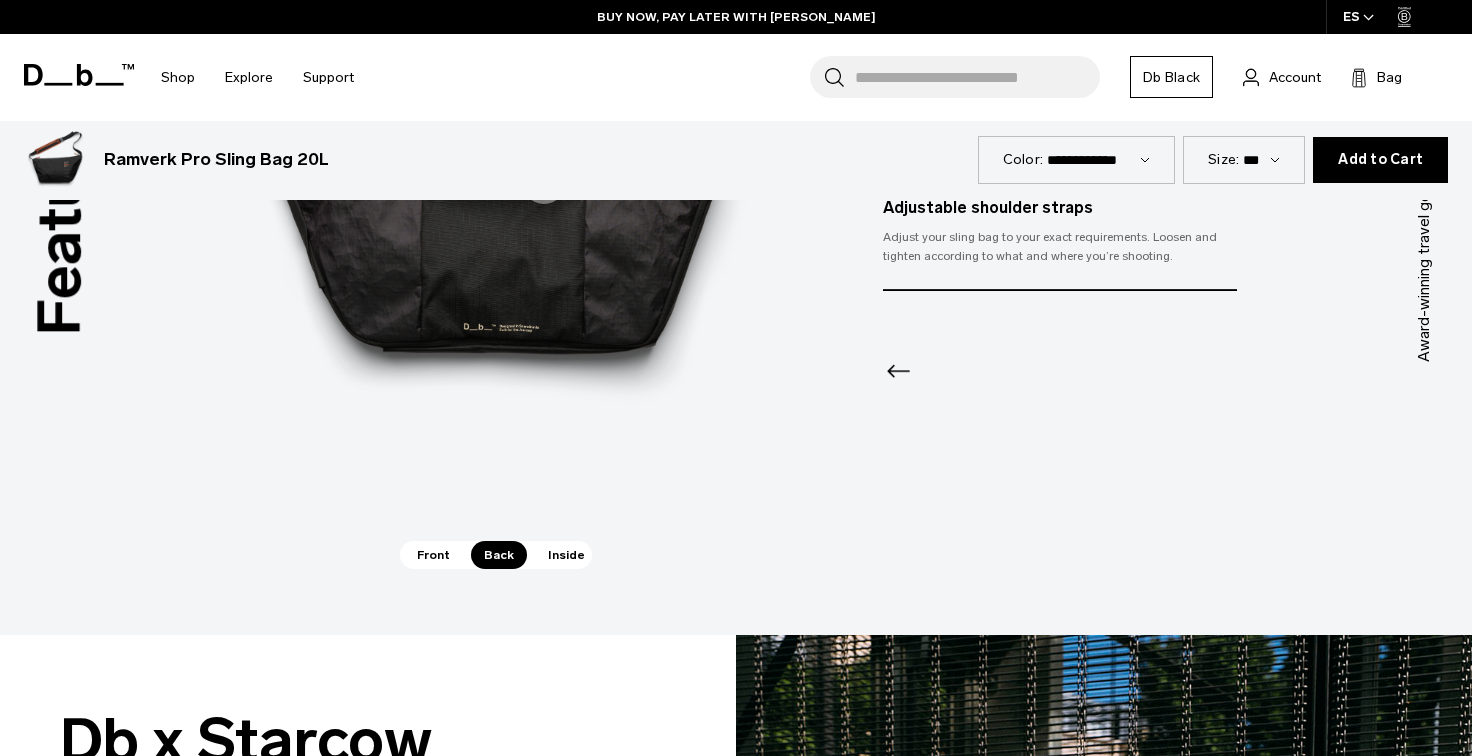 click on "Inside" at bounding box center [566, 555] 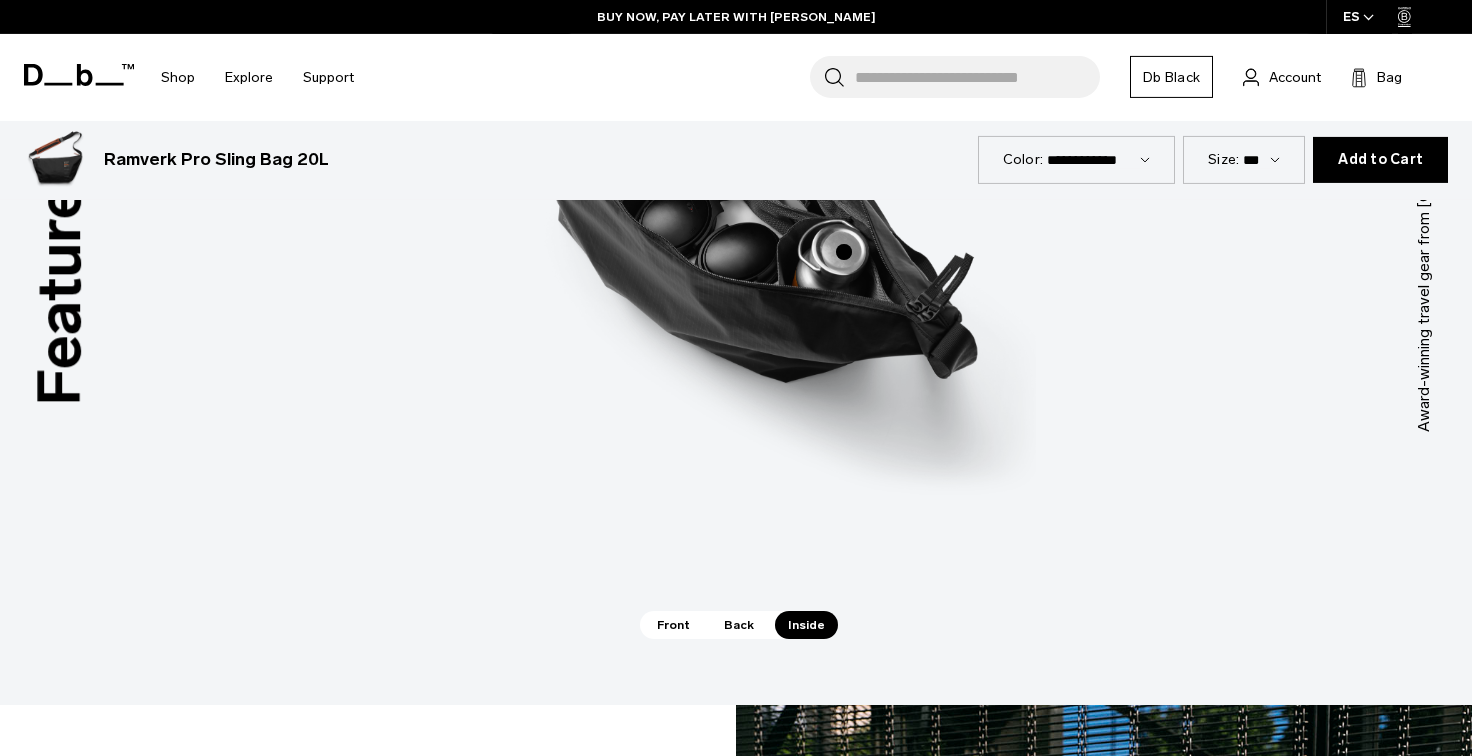 scroll, scrollTop: 976, scrollLeft: 0, axis: vertical 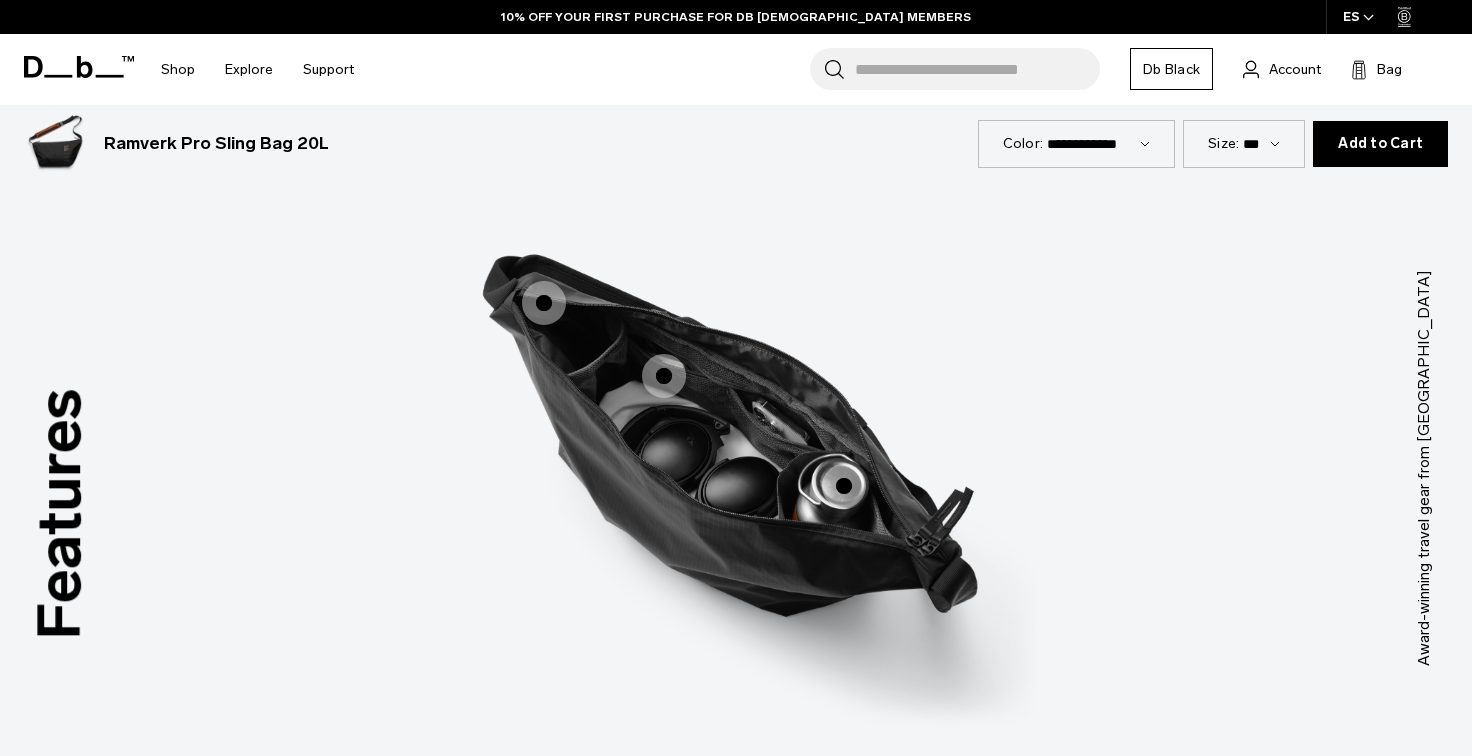 click at bounding box center (544, 303) 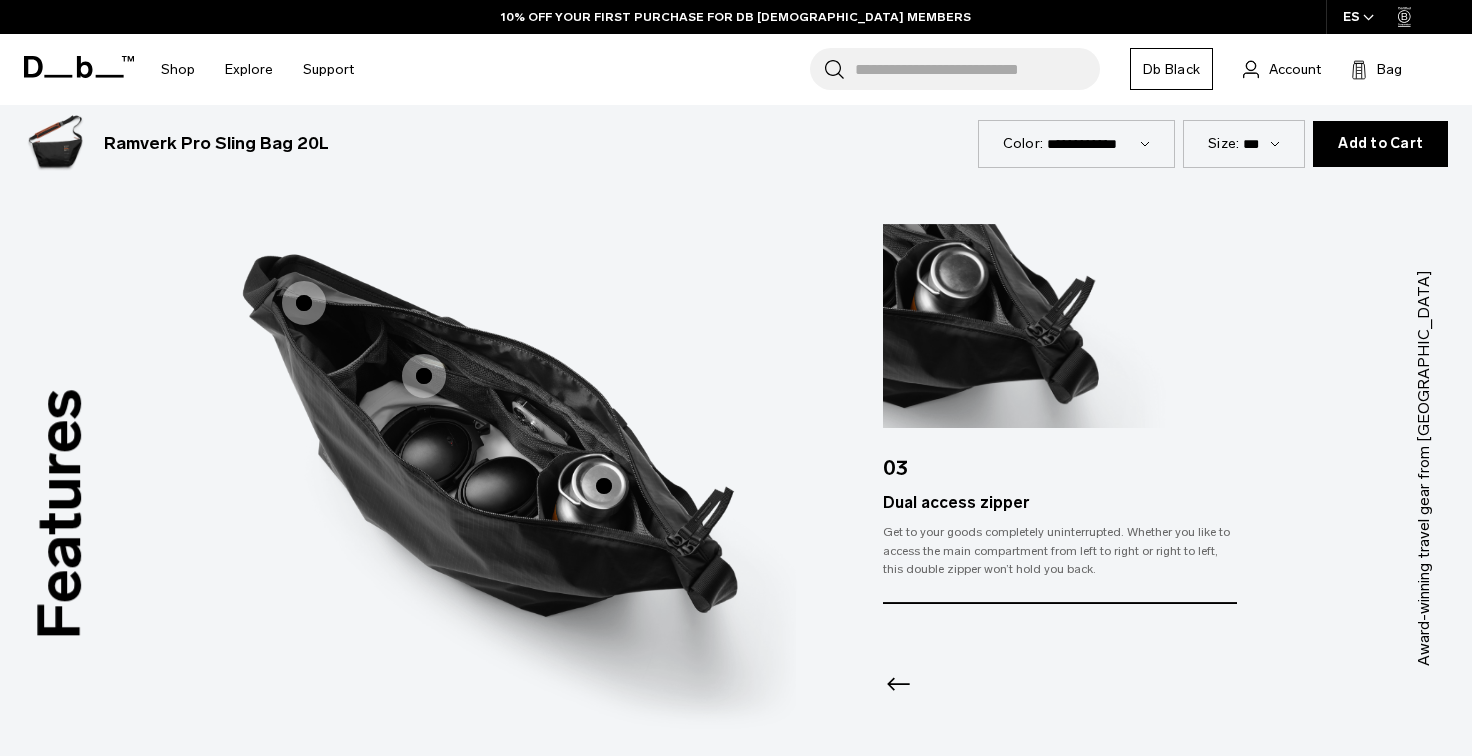 click 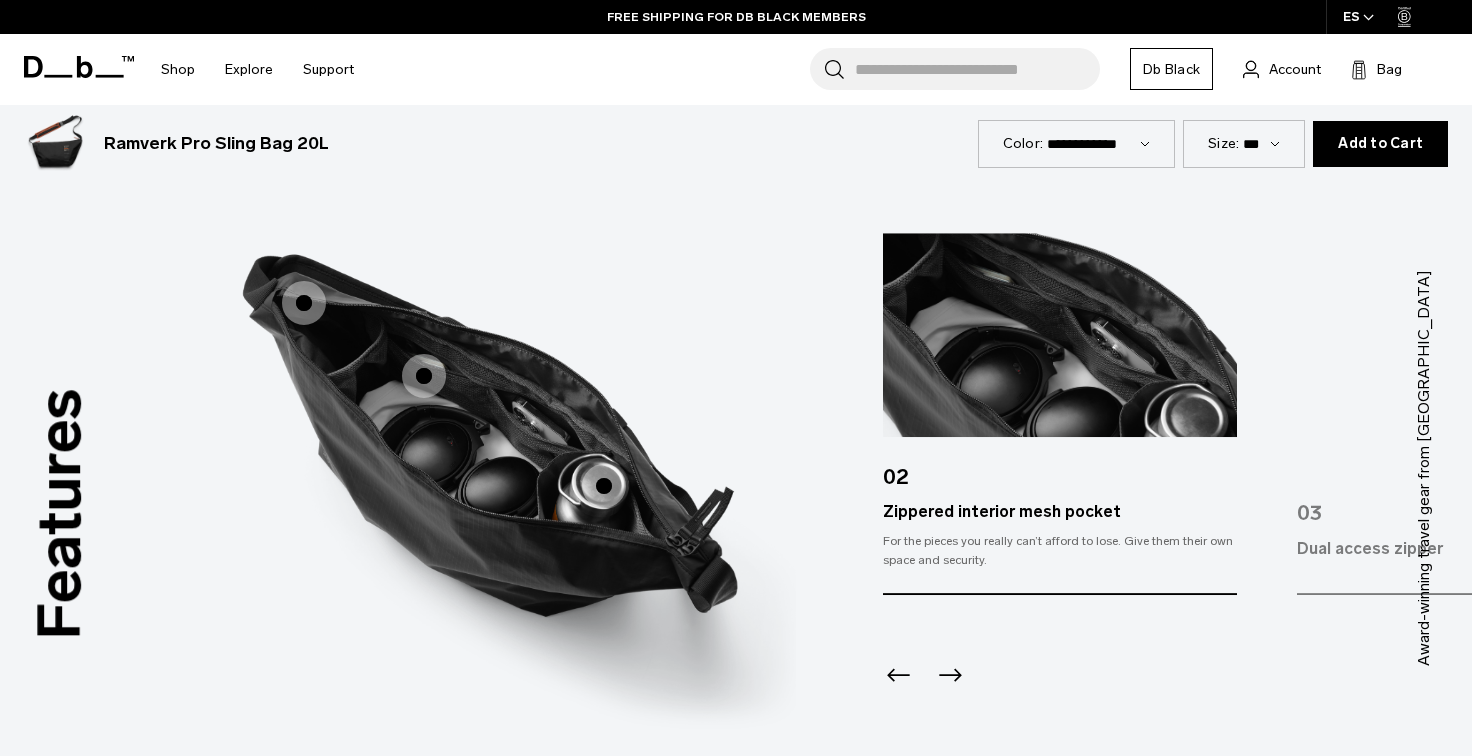 click 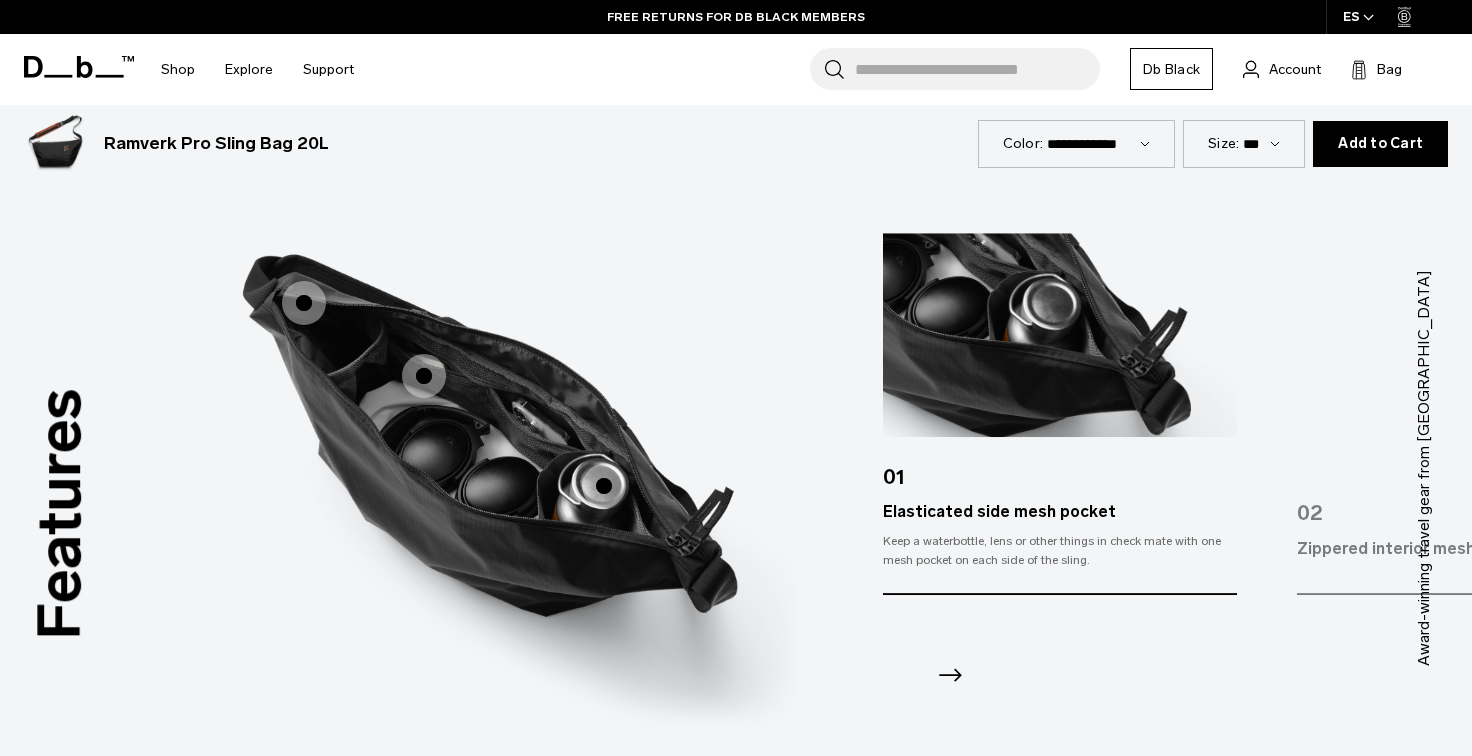 click at bounding box center [424, 376] 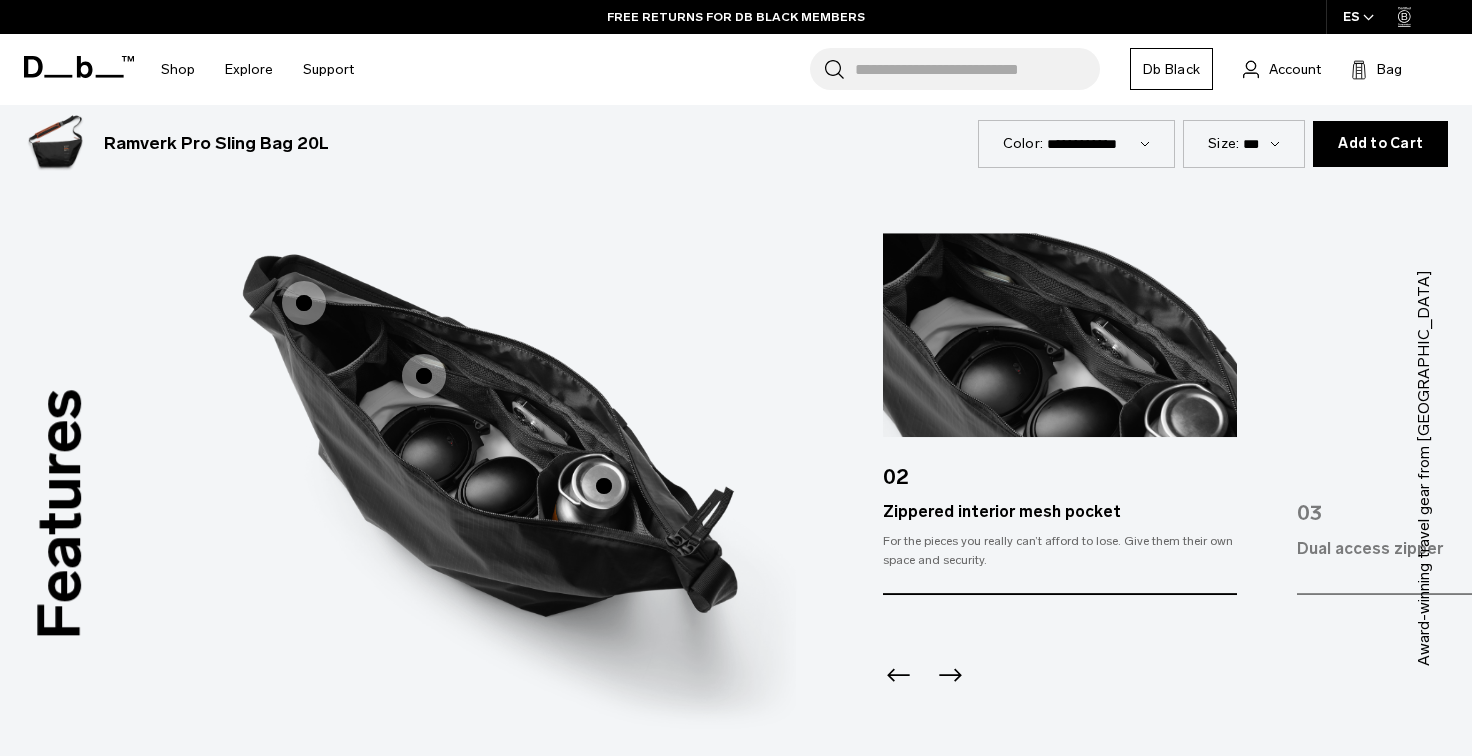 click at bounding box center [496, 438] 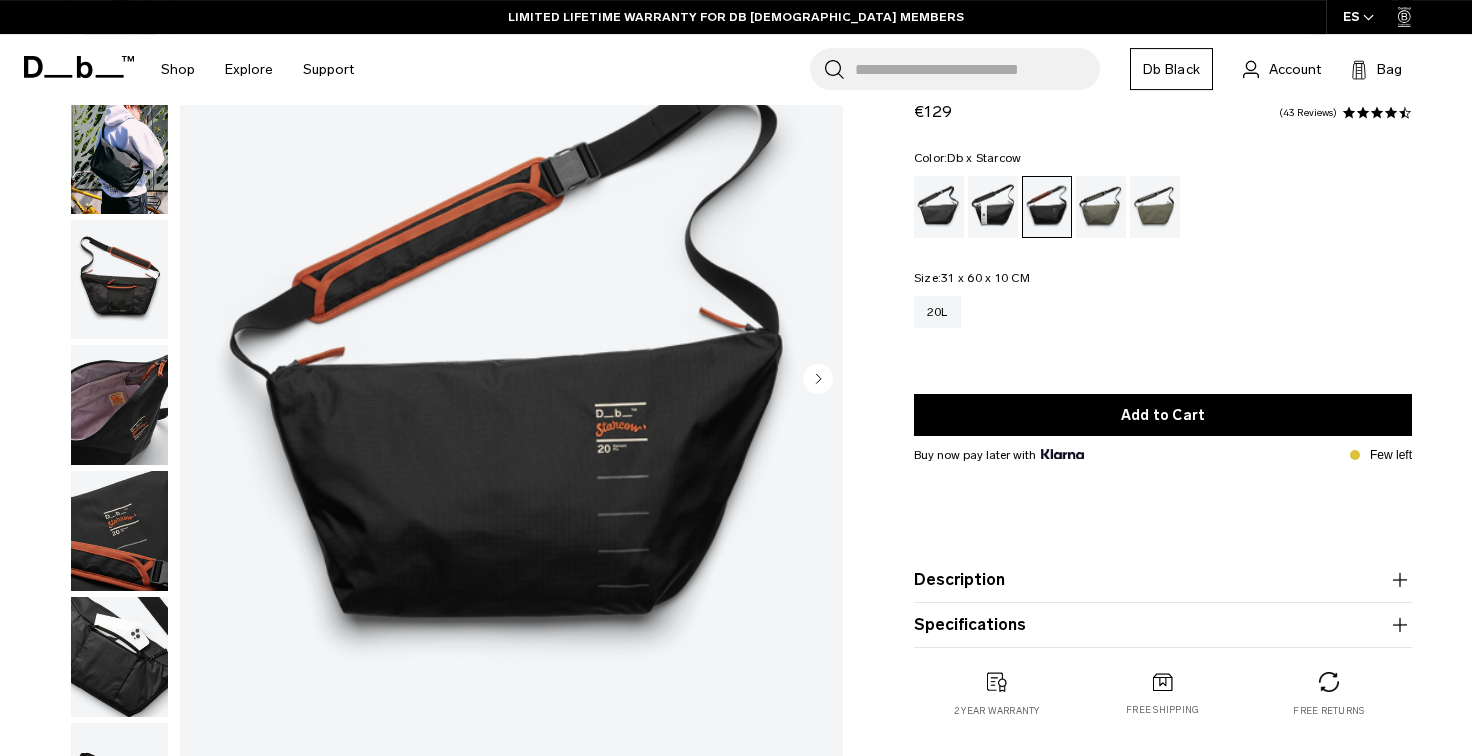 scroll, scrollTop: 16, scrollLeft: 0, axis: vertical 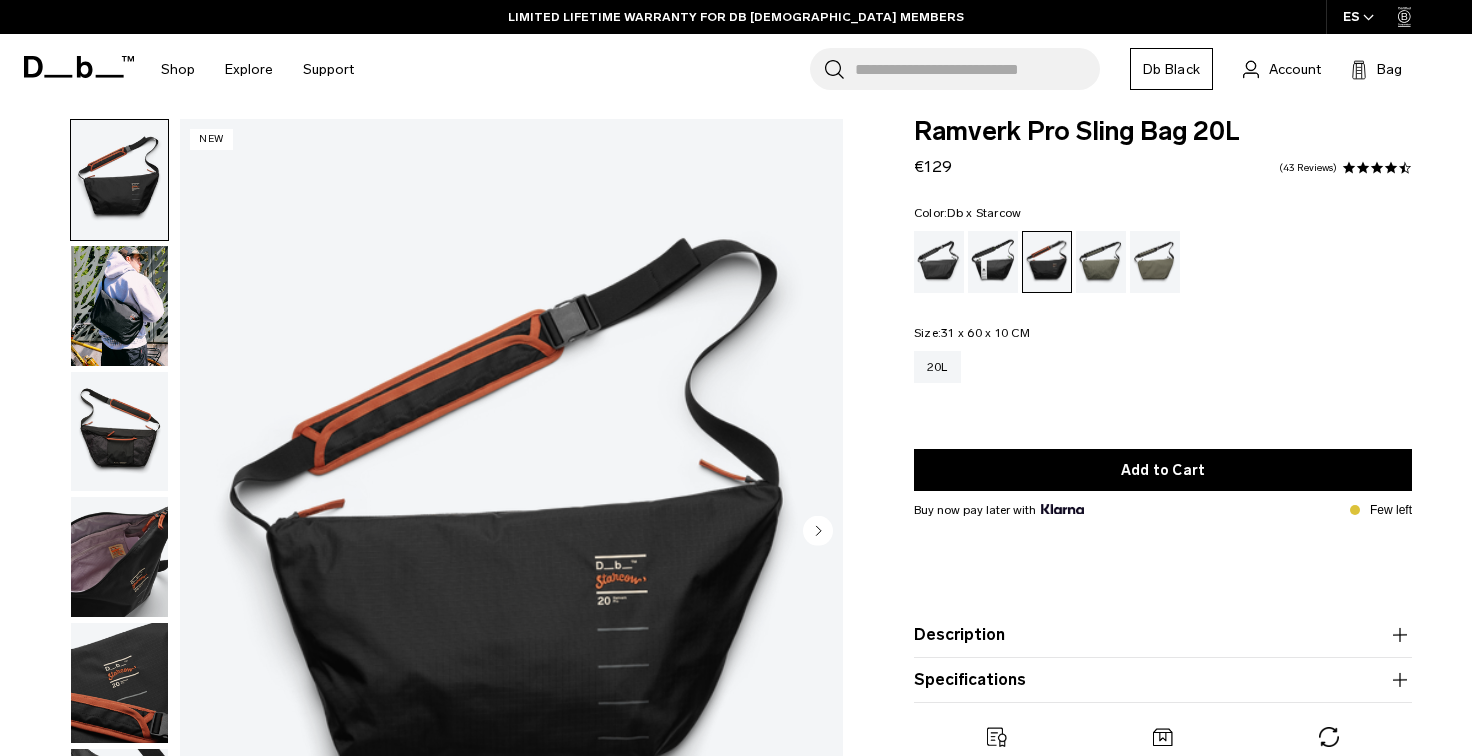 click at bounding box center [119, 306] 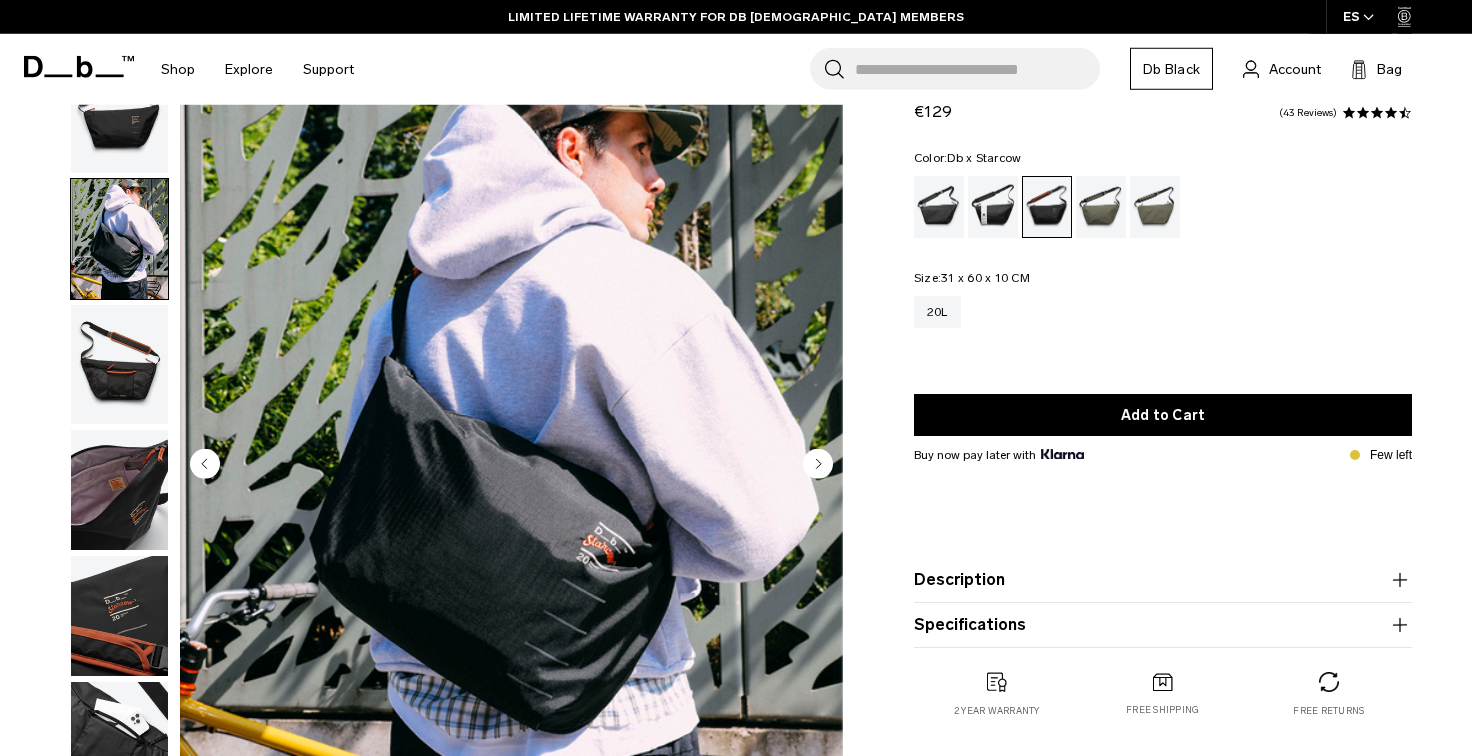 scroll, scrollTop: 96, scrollLeft: 0, axis: vertical 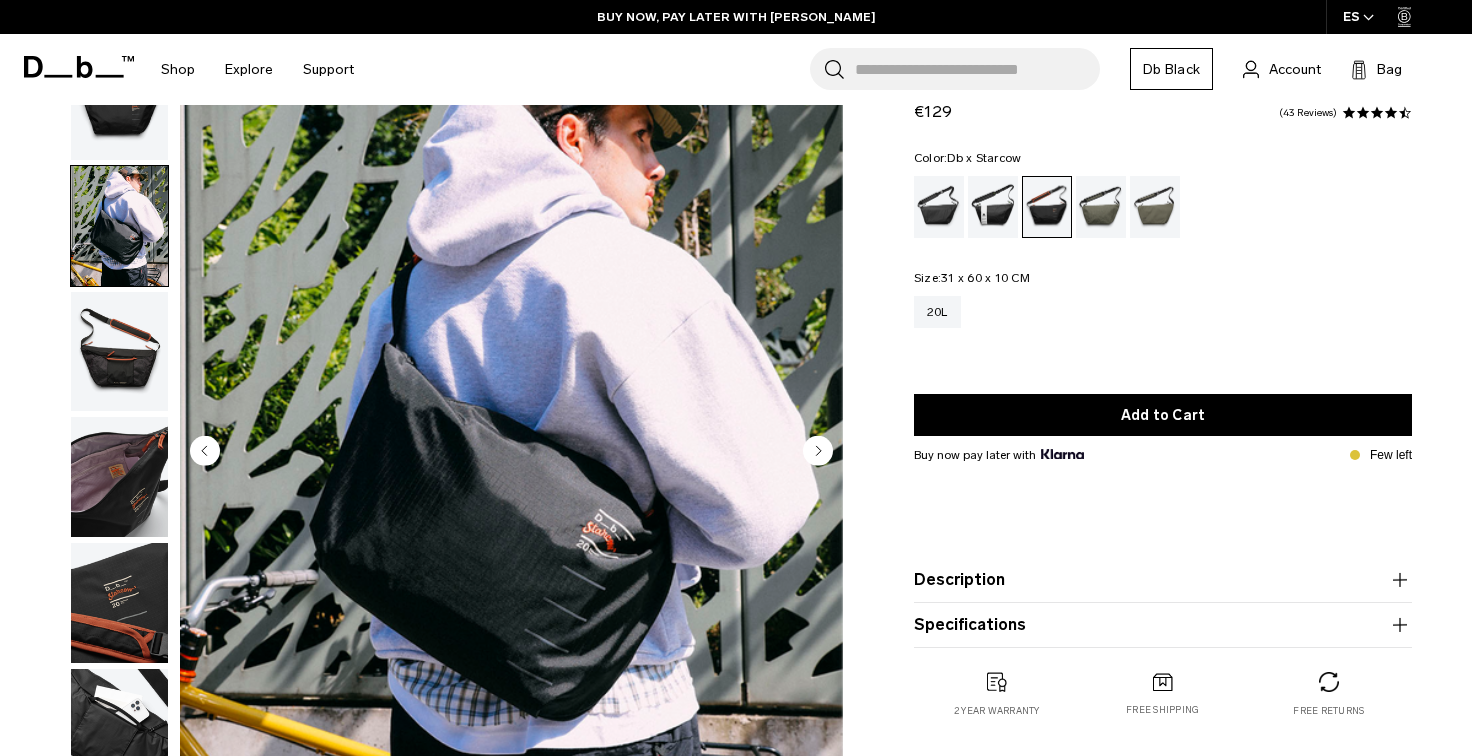 click at bounding box center (119, 477) 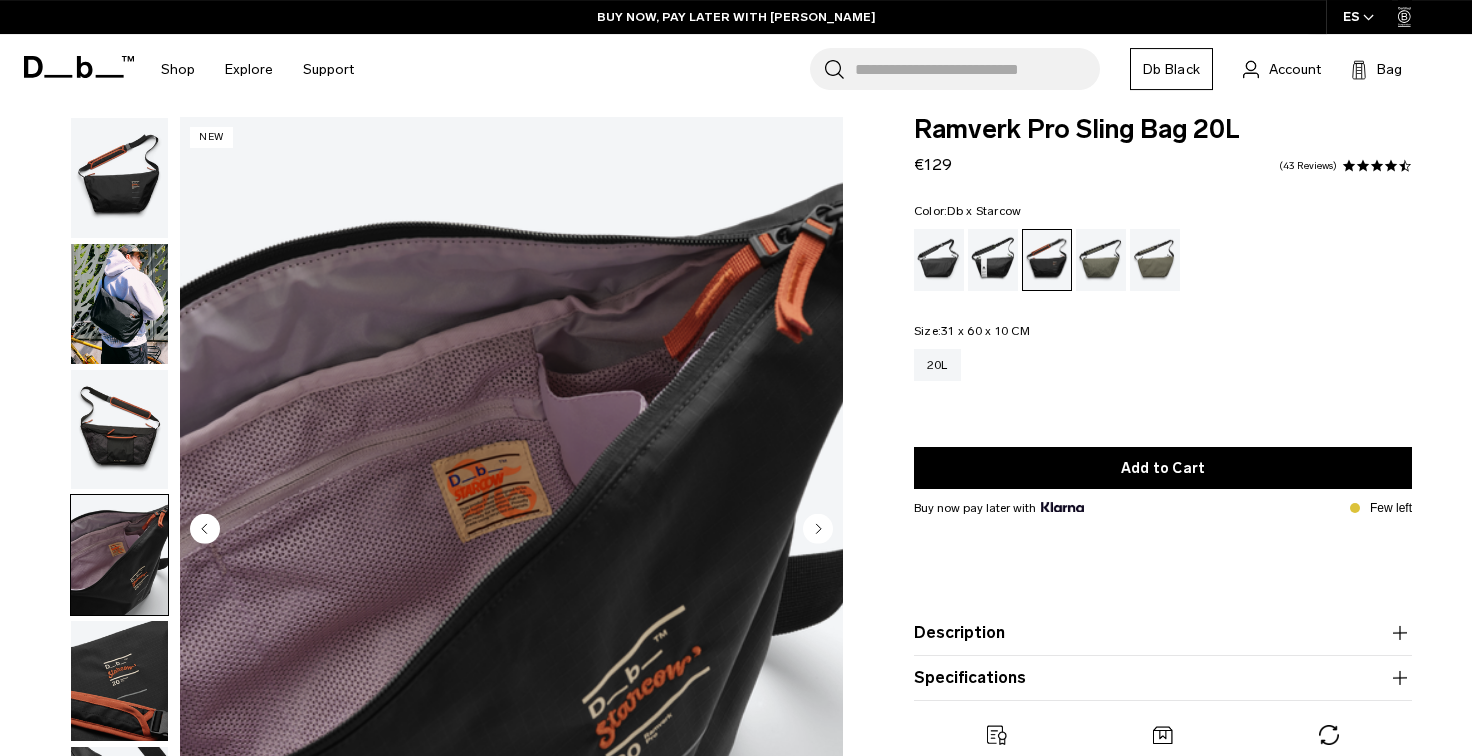 scroll, scrollTop: 0, scrollLeft: 0, axis: both 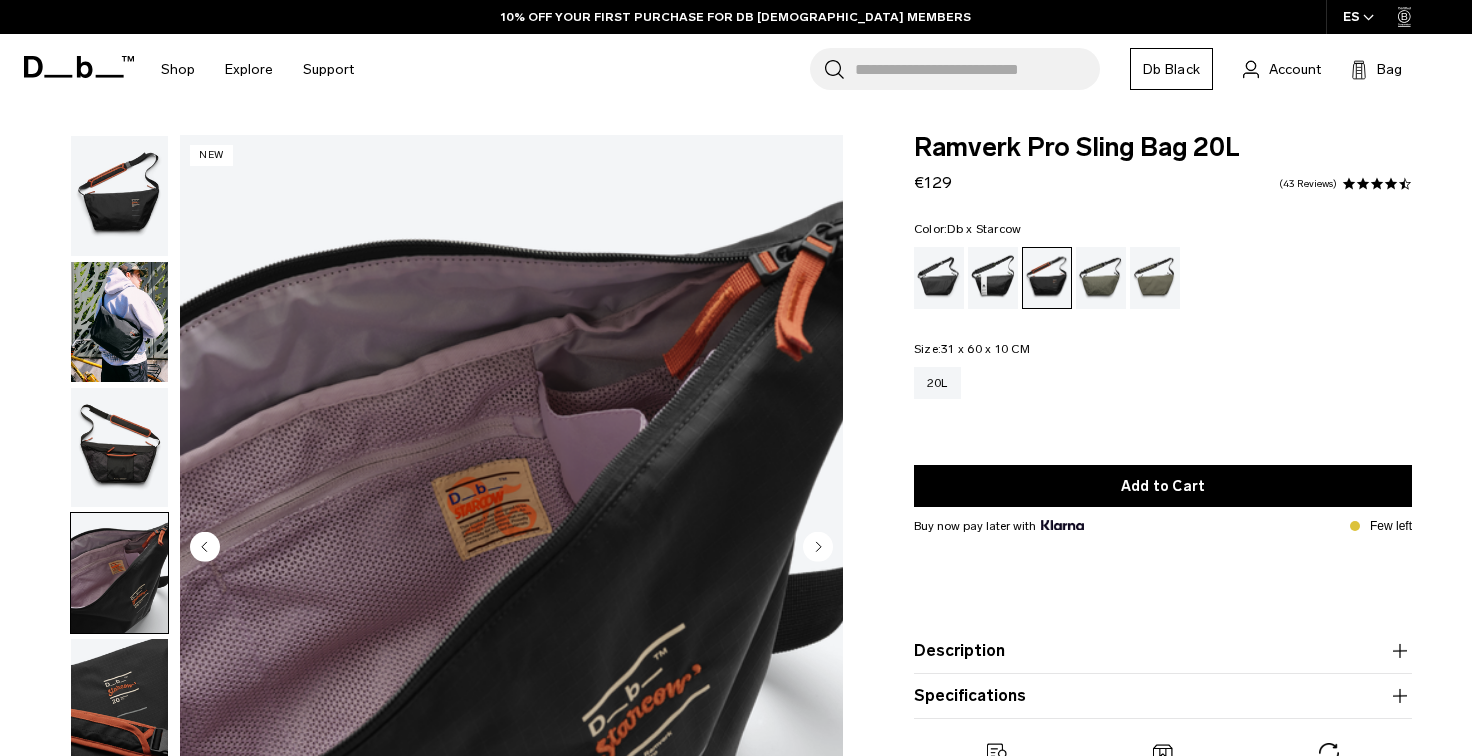 click at bounding box center [119, 699] 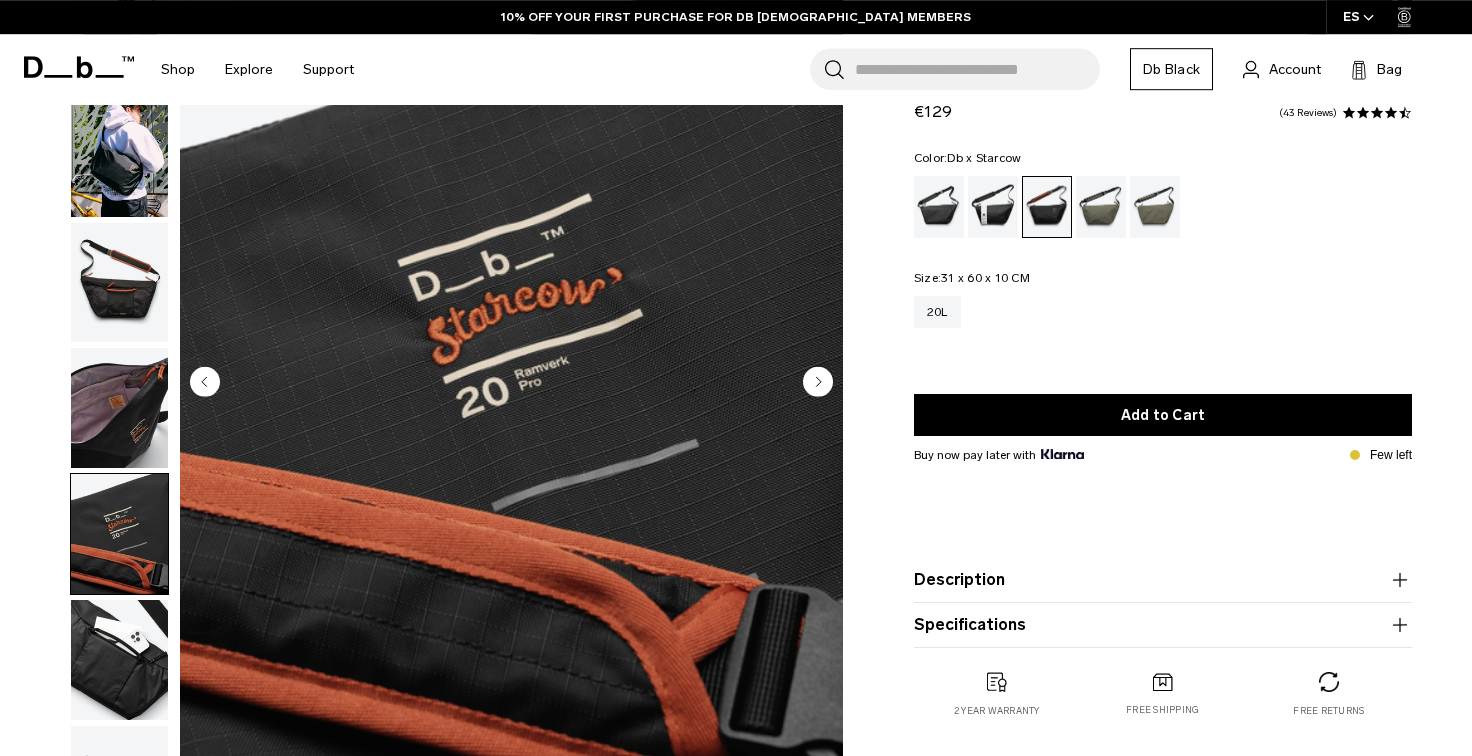 scroll, scrollTop: 176, scrollLeft: 0, axis: vertical 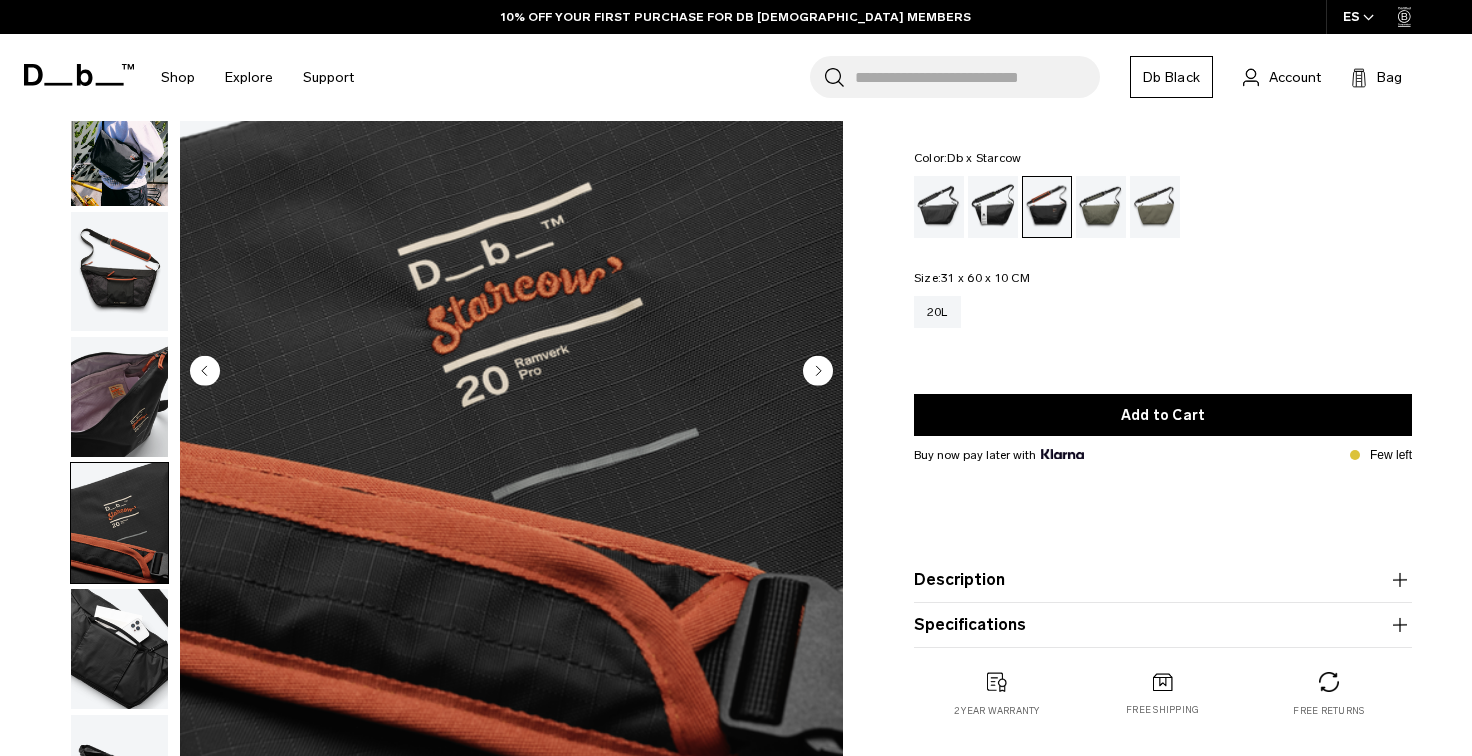 click at bounding box center [119, 649] 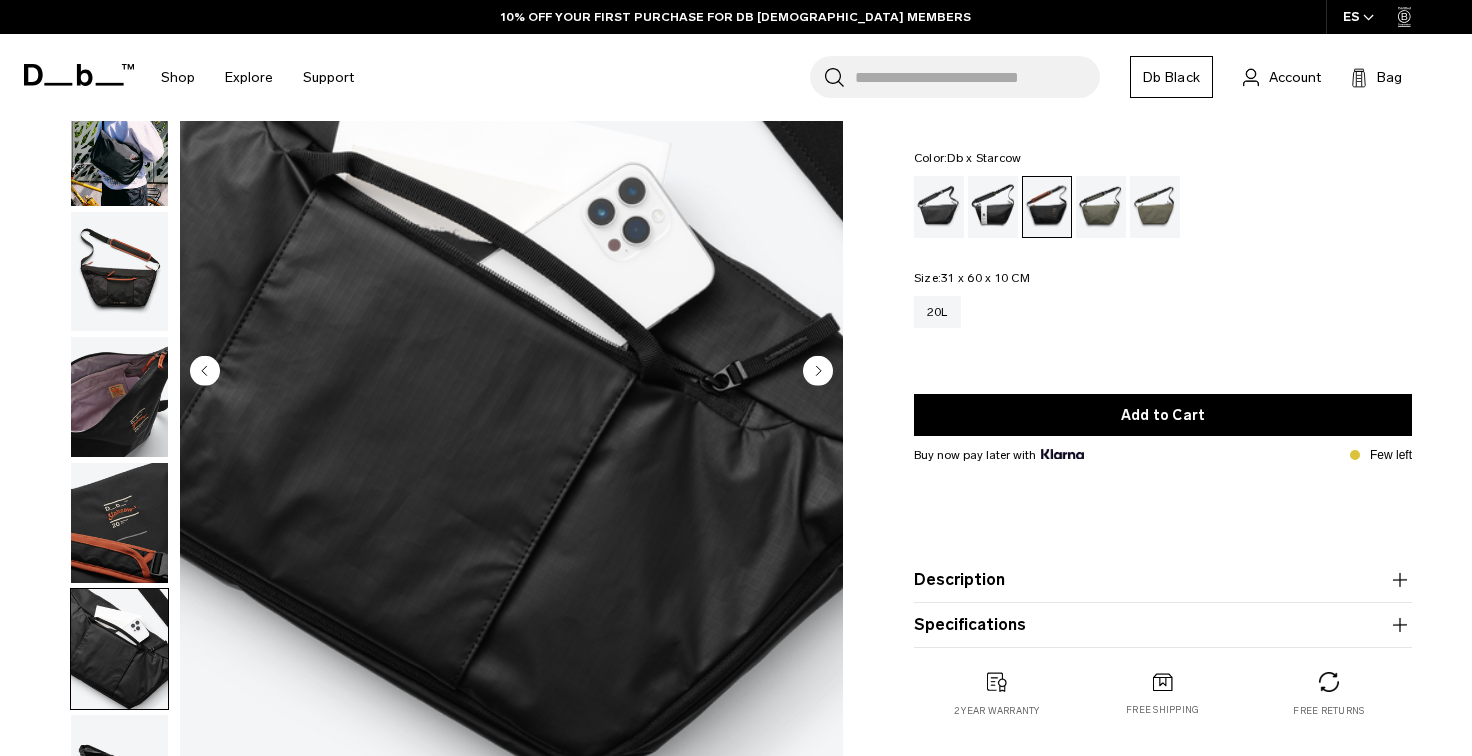 click at bounding box center [119, 775] 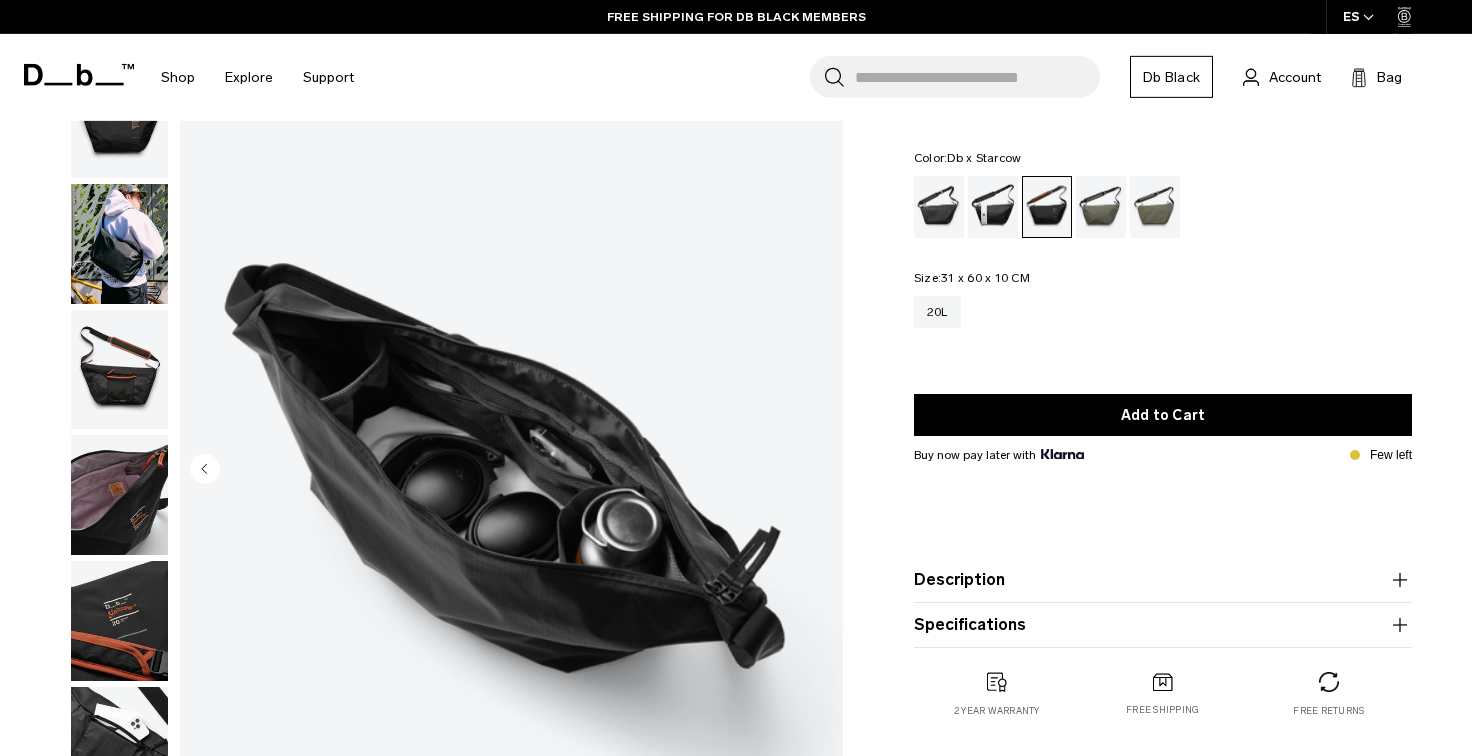 scroll, scrollTop: 0, scrollLeft: 0, axis: both 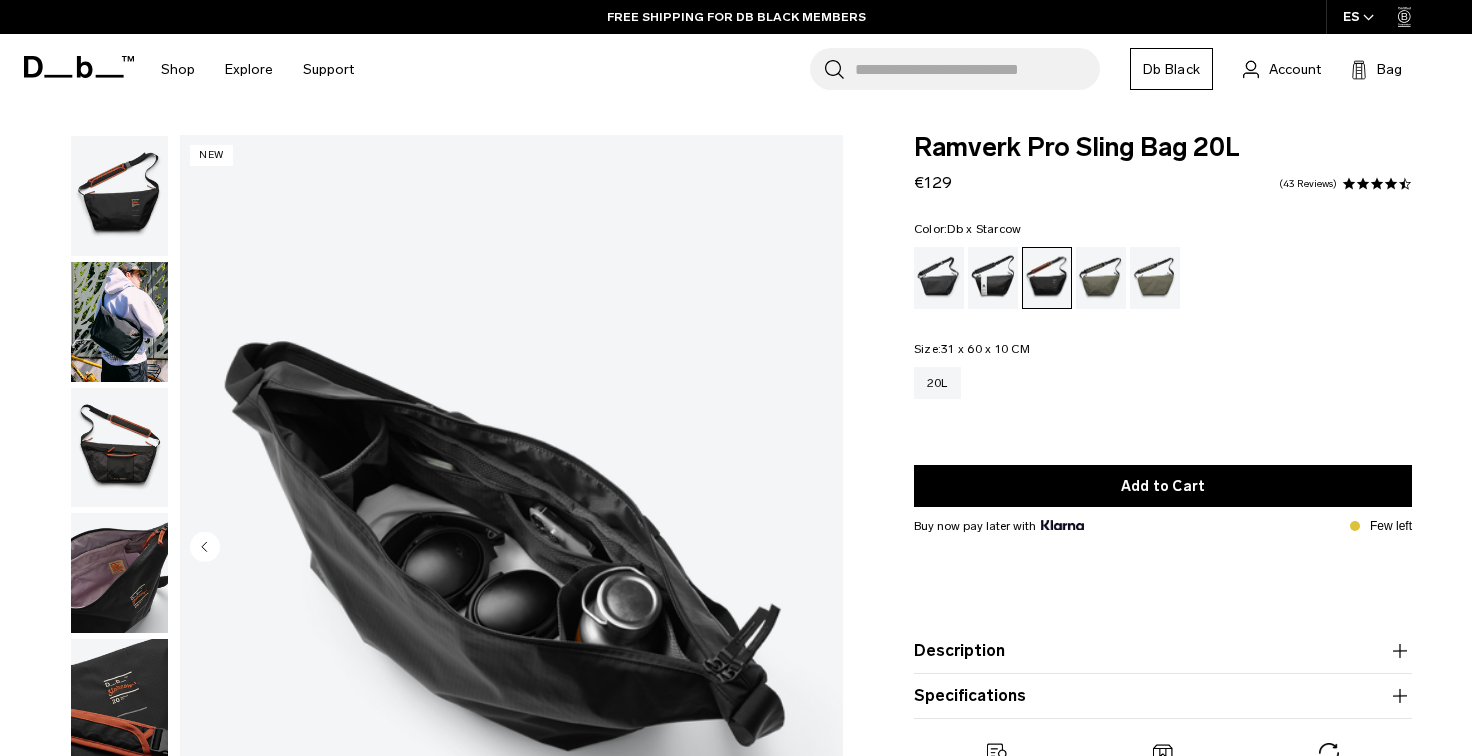click at bounding box center [119, 322] 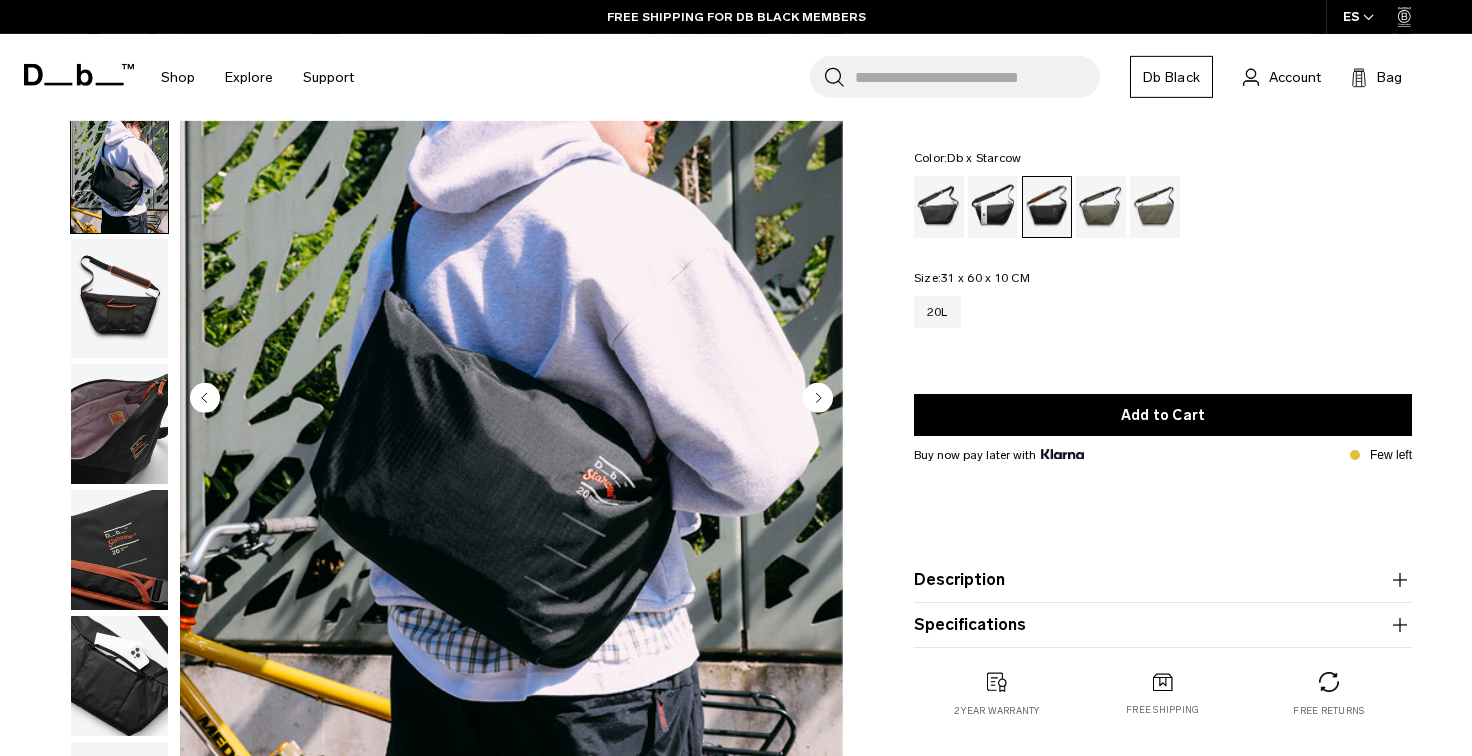 scroll, scrollTop: 128, scrollLeft: 0, axis: vertical 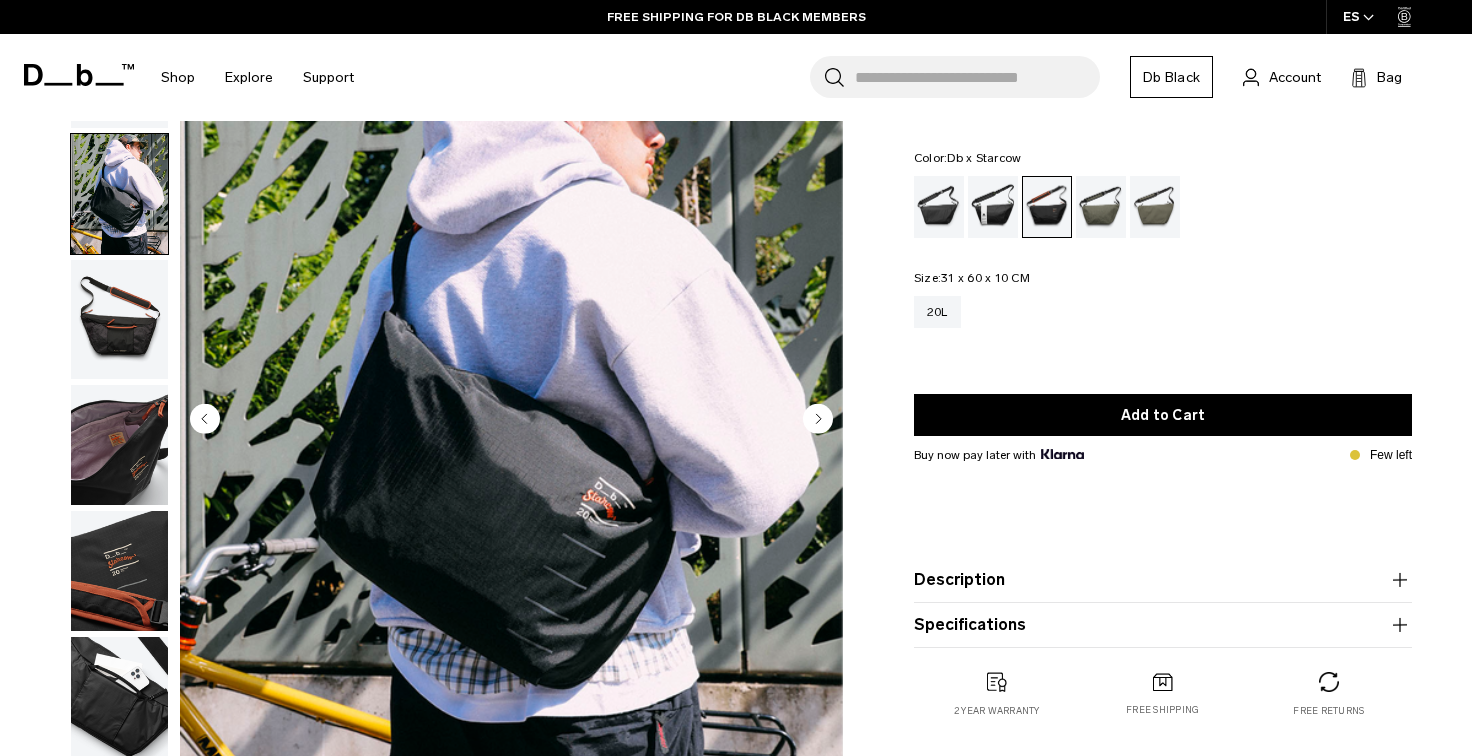 click at bounding box center [119, 320] 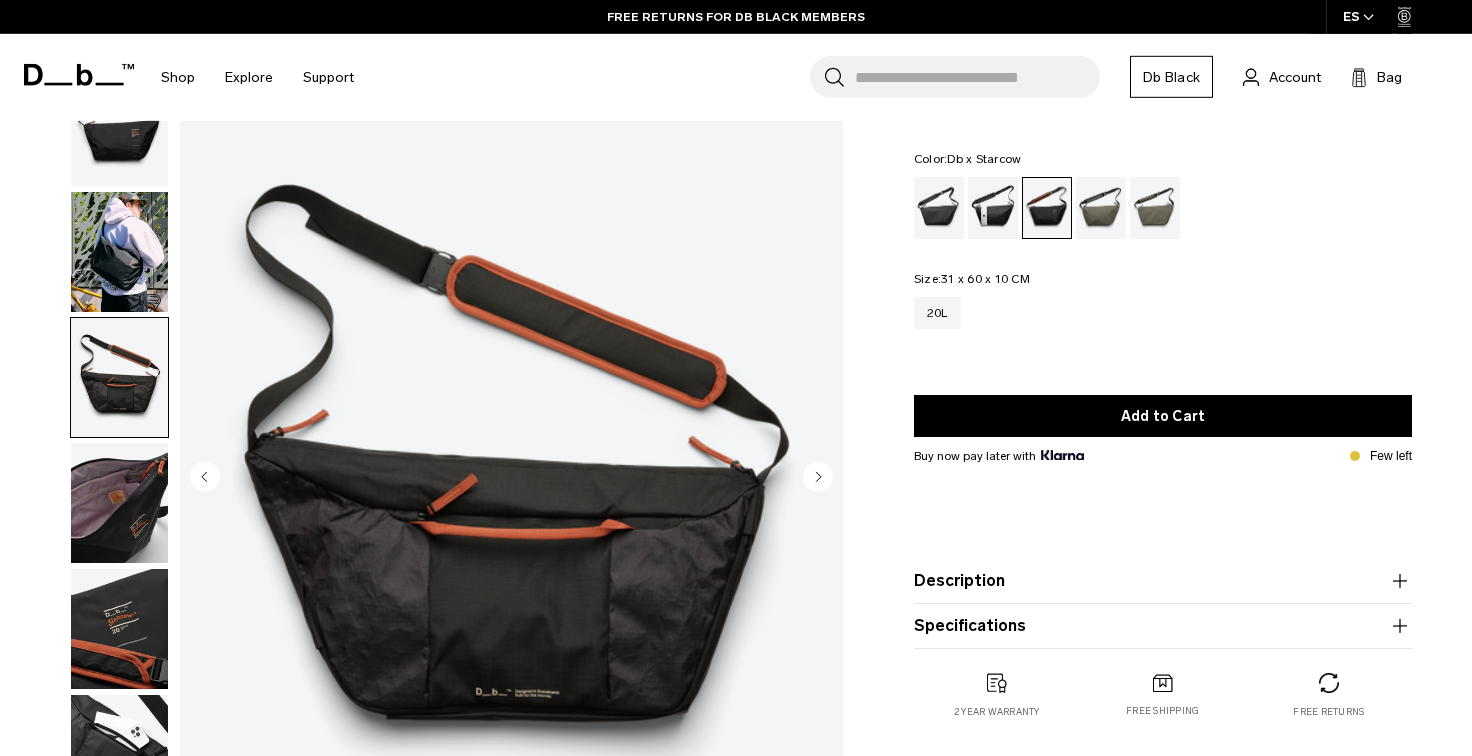 scroll, scrollTop: 0, scrollLeft: 0, axis: both 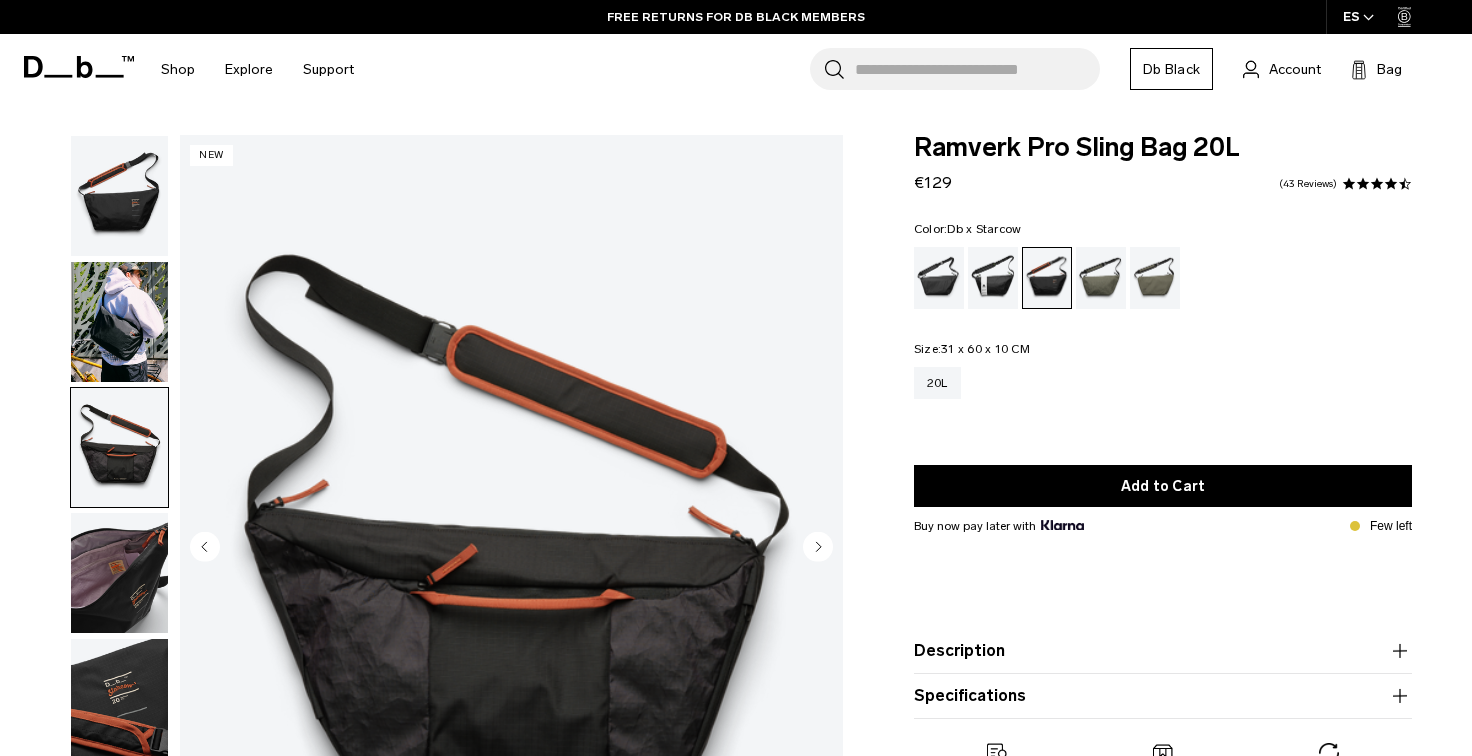 click at bounding box center [119, 196] 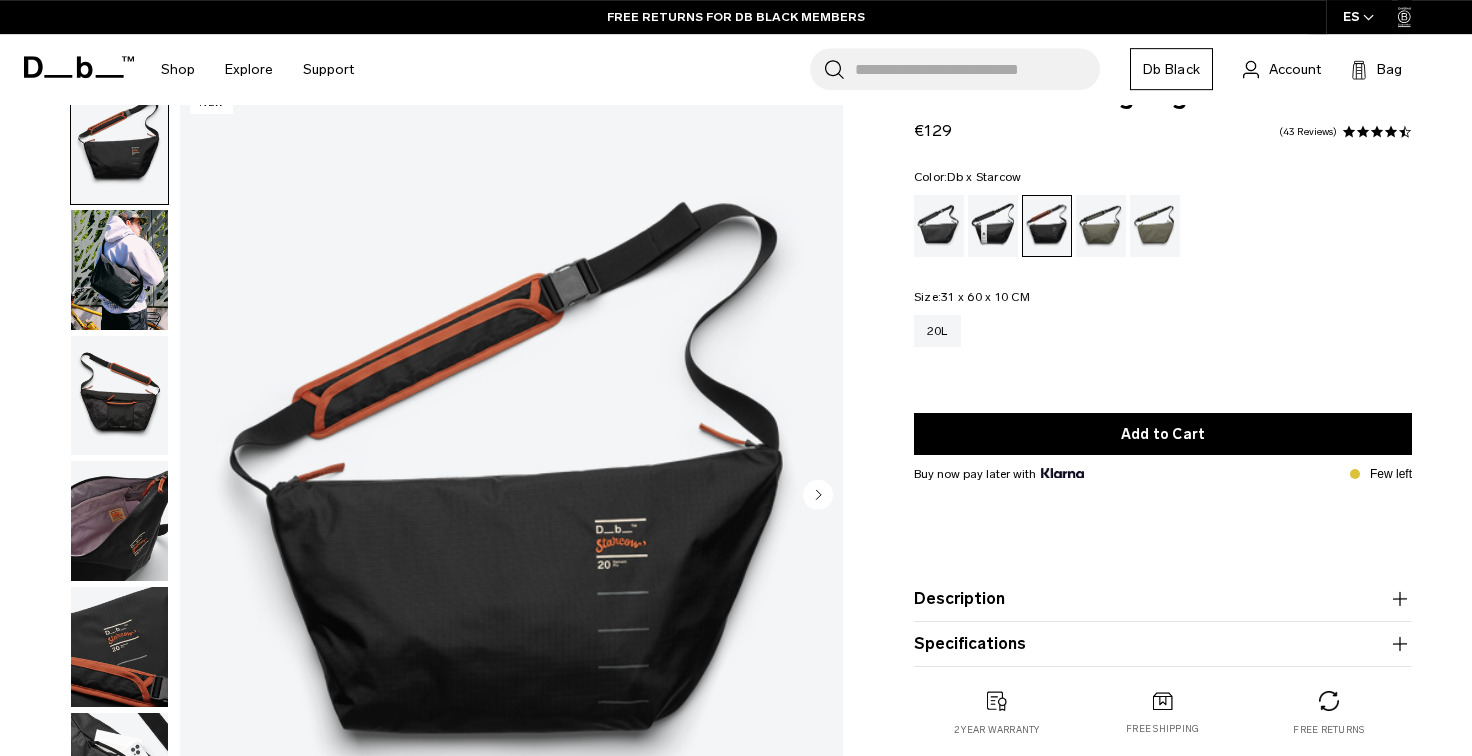 scroll, scrollTop: 192, scrollLeft: 0, axis: vertical 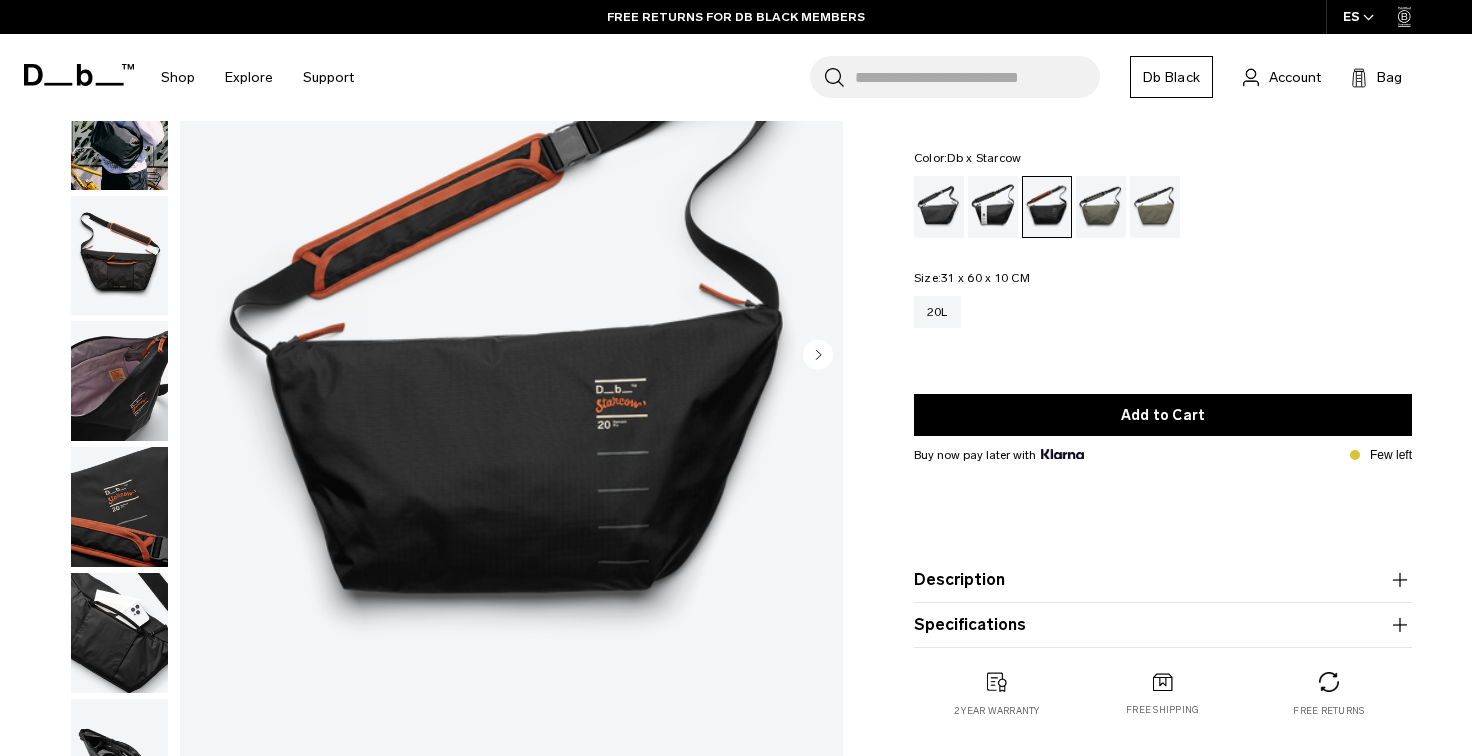 click at bounding box center (511, 357) 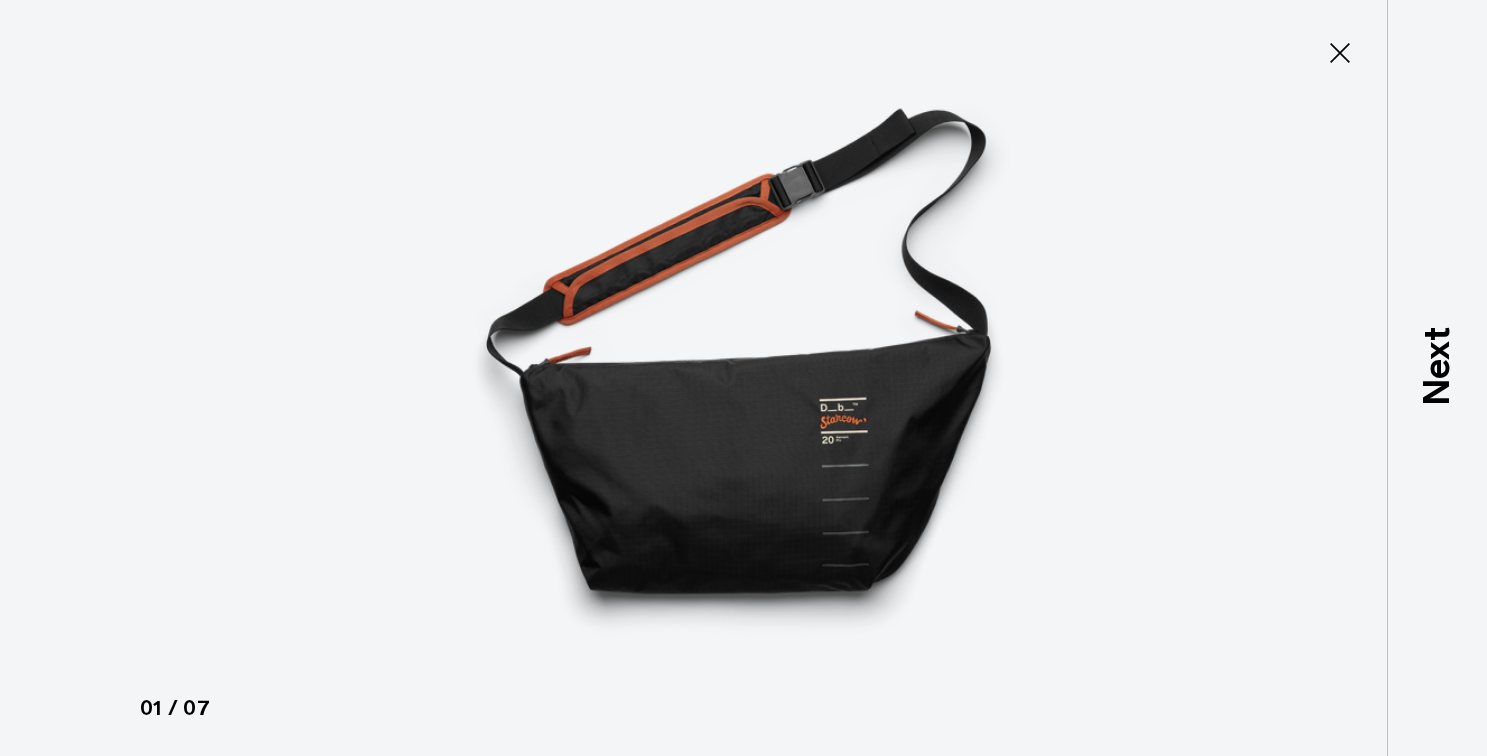 click at bounding box center (744, 378) 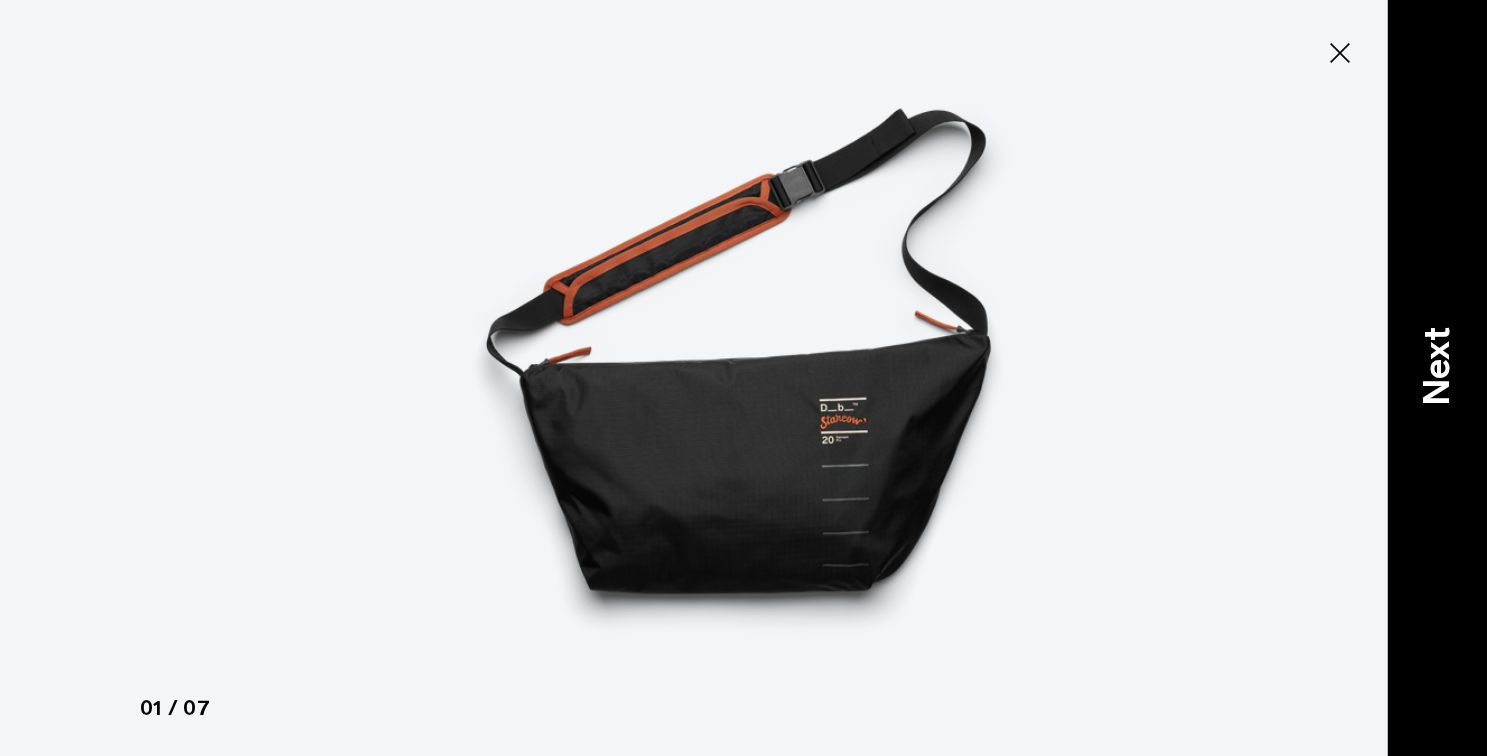 click on "Next" at bounding box center [1437, 365] 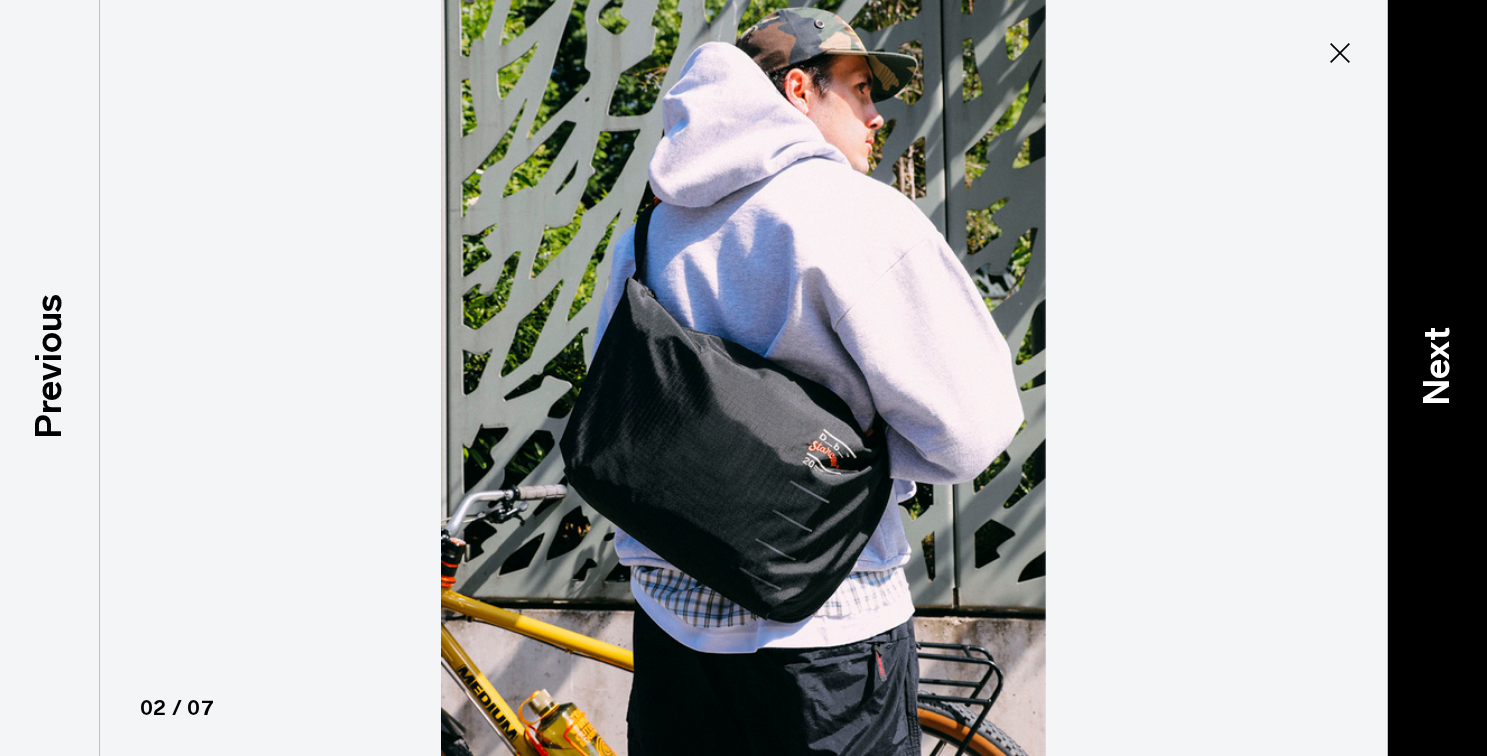 click on "Next" at bounding box center (1437, 365) 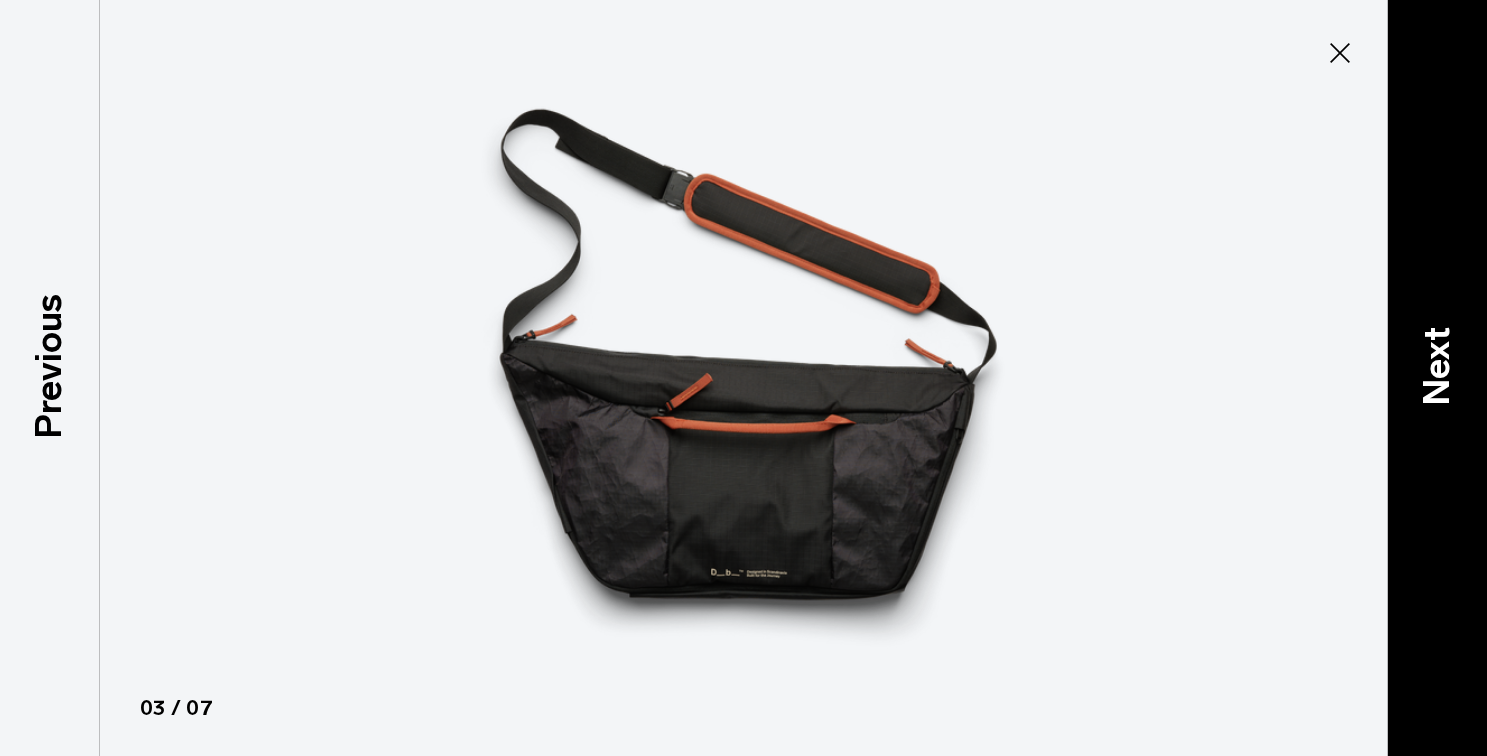 click on "Next" at bounding box center [1437, 365] 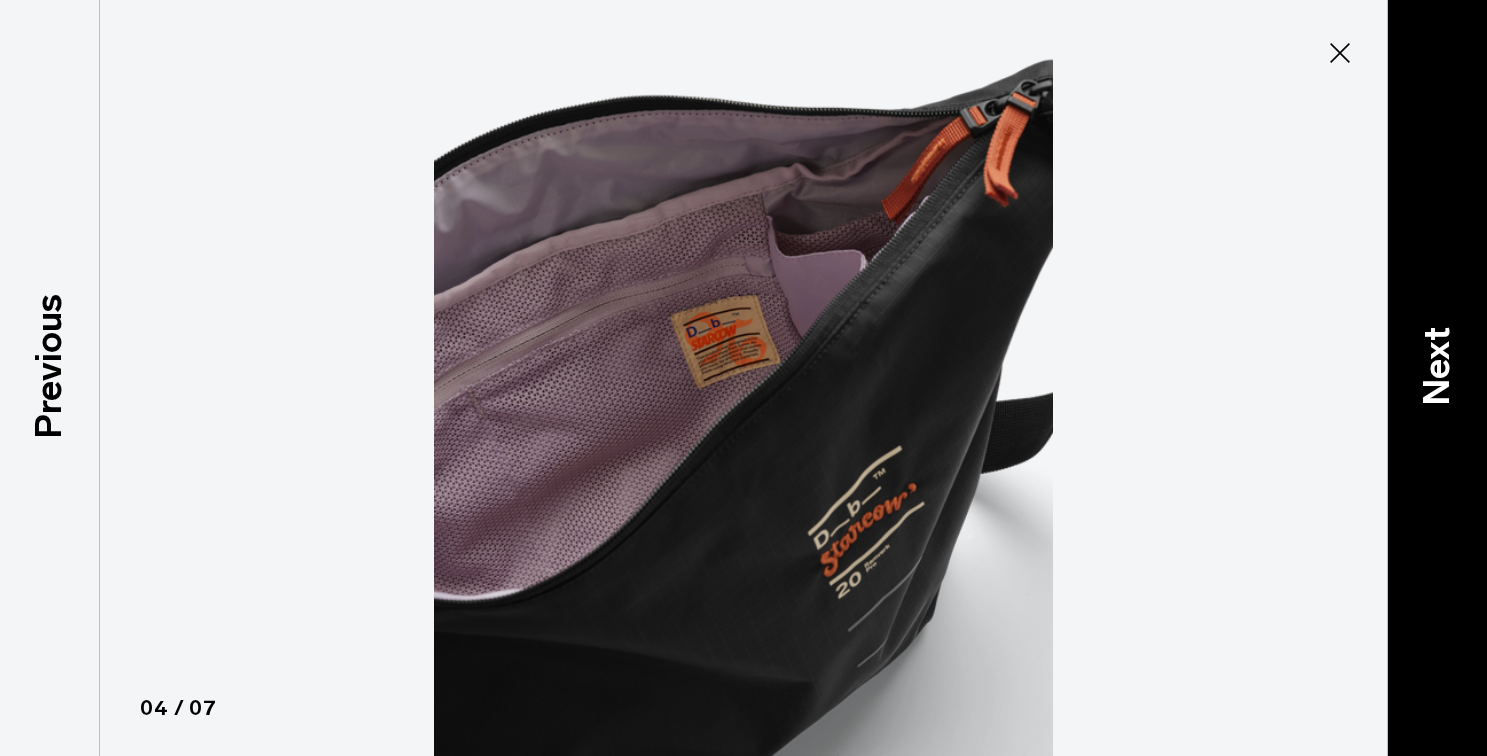 click on "Next" at bounding box center (1437, 365) 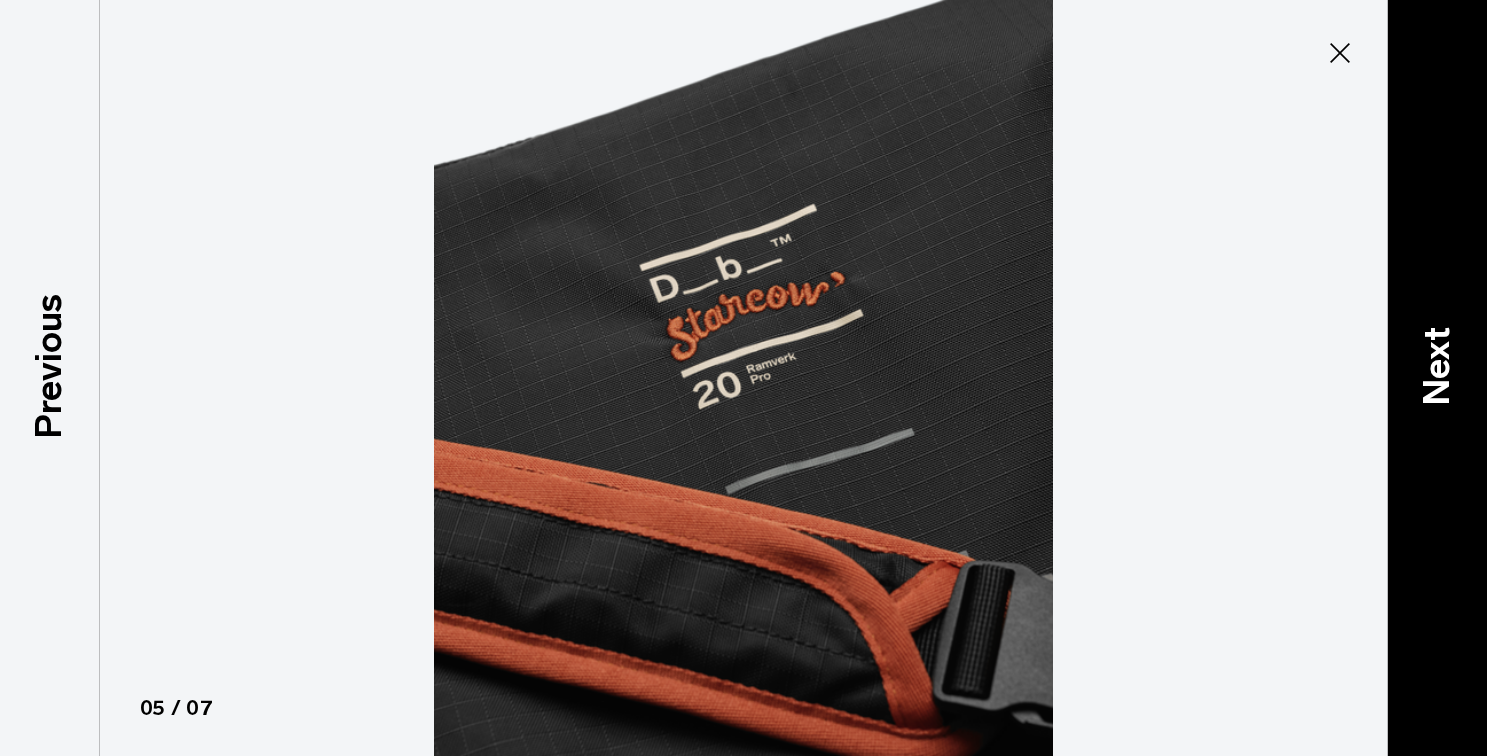 click on "Next" at bounding box center (1437, 365) 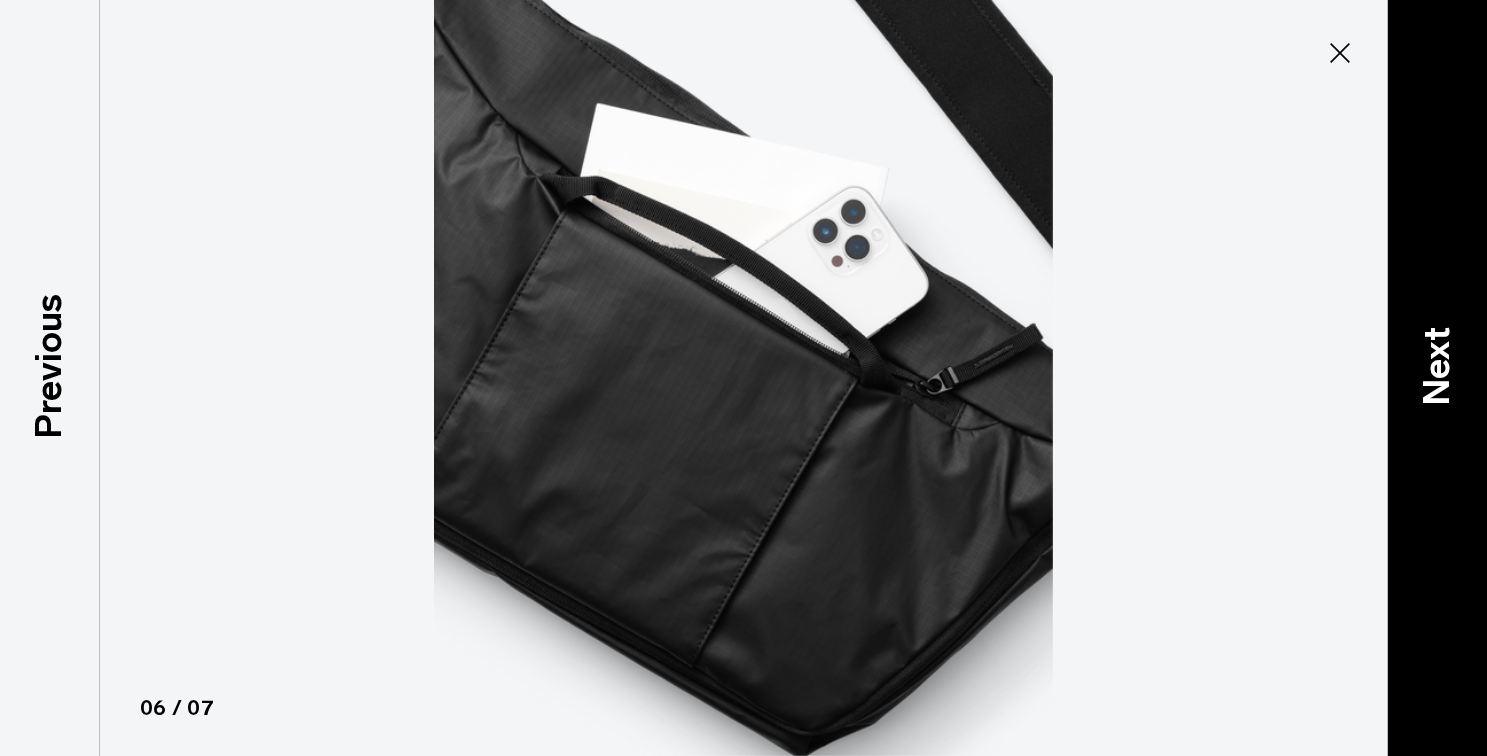 click on "Next" at bounding box center [1437, 365] 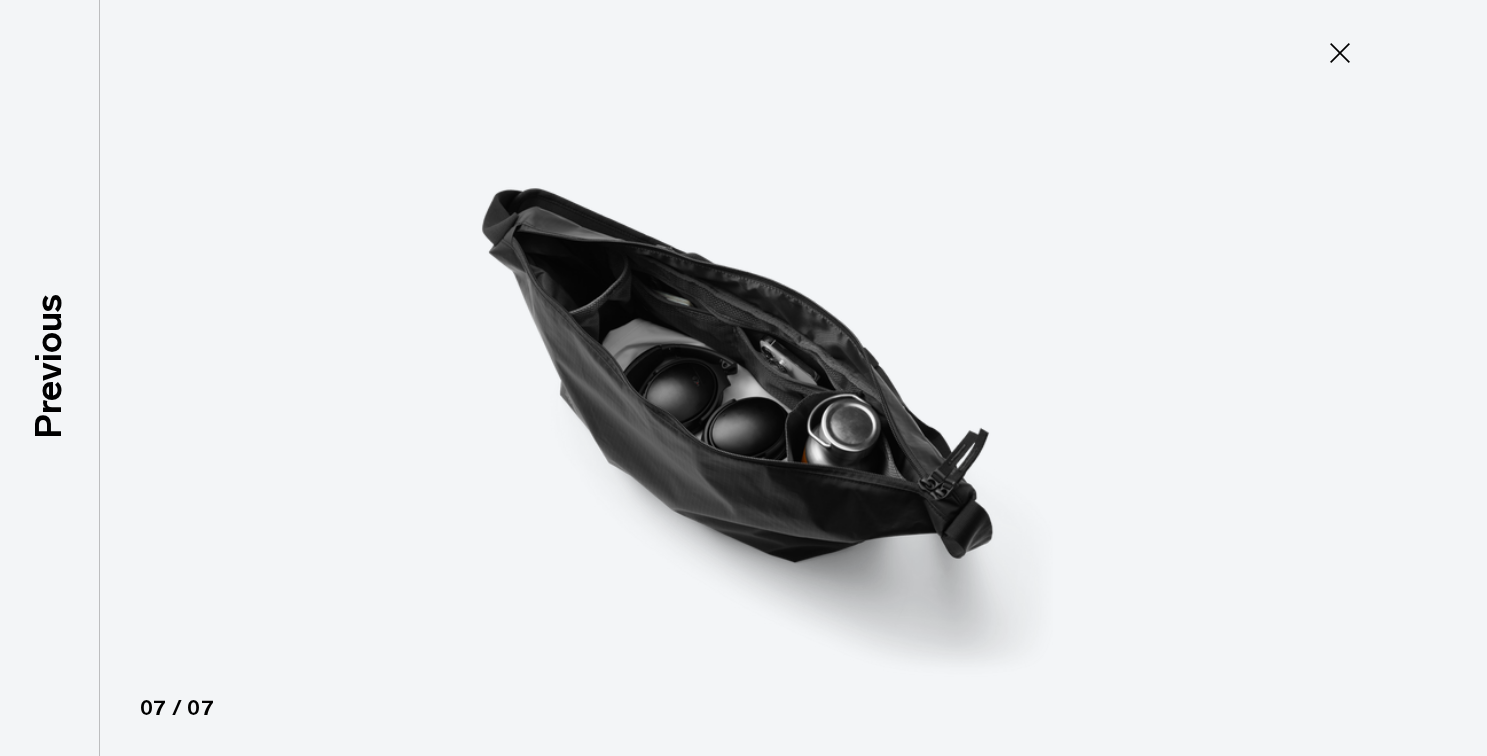 click at bounding box center (743, 378) 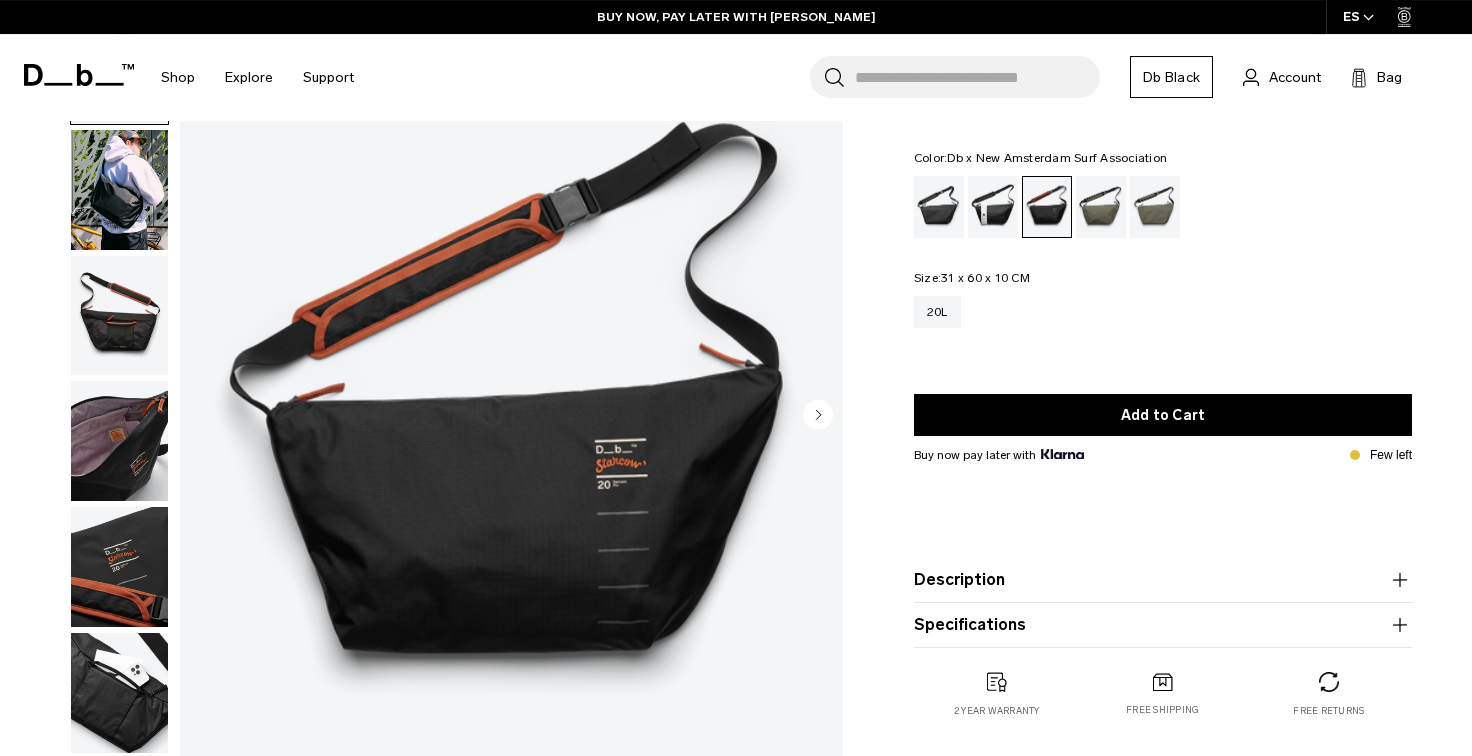 scroll, scrollTop: 0, scrollLeft: 0, axis: both 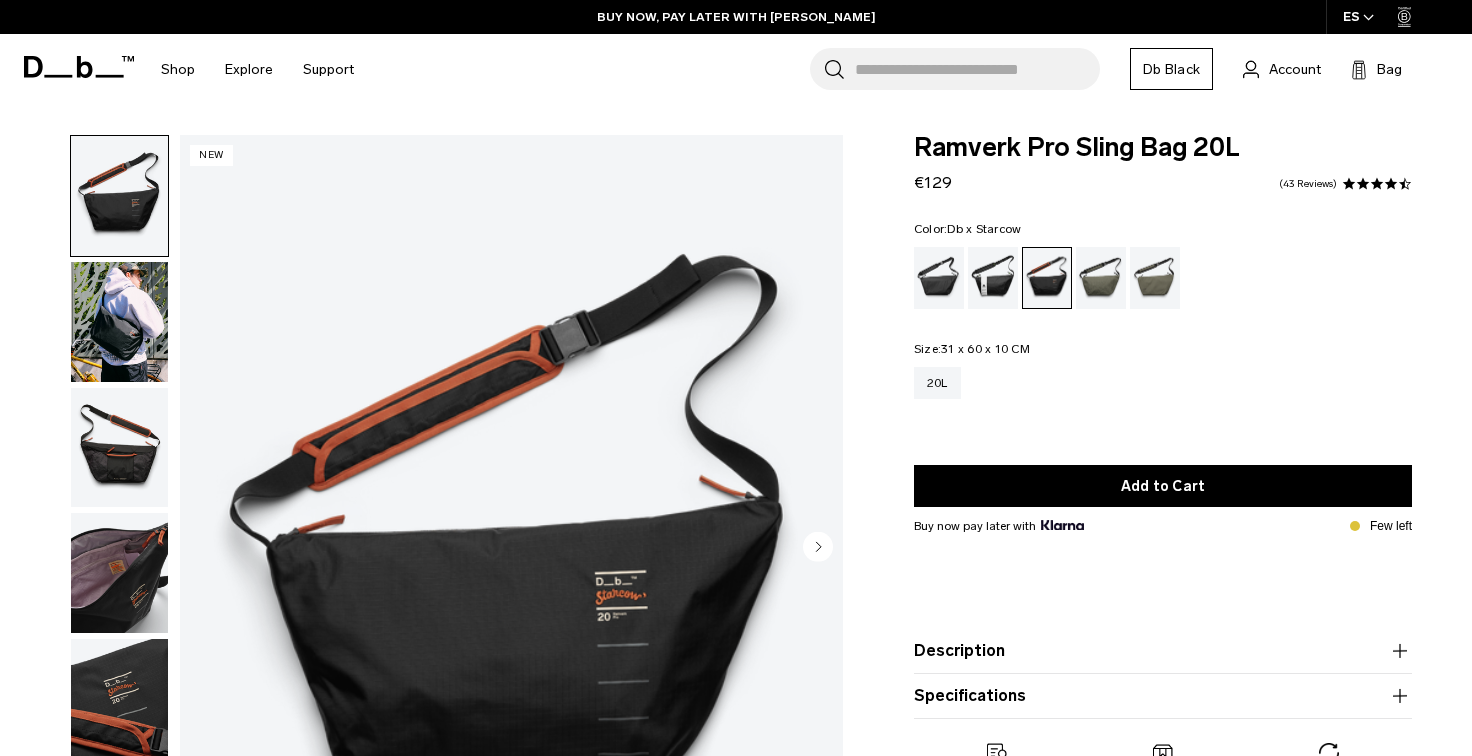 click on "Ramverk Pro Sling Bag 20L" at bounding box center [1163, 148] 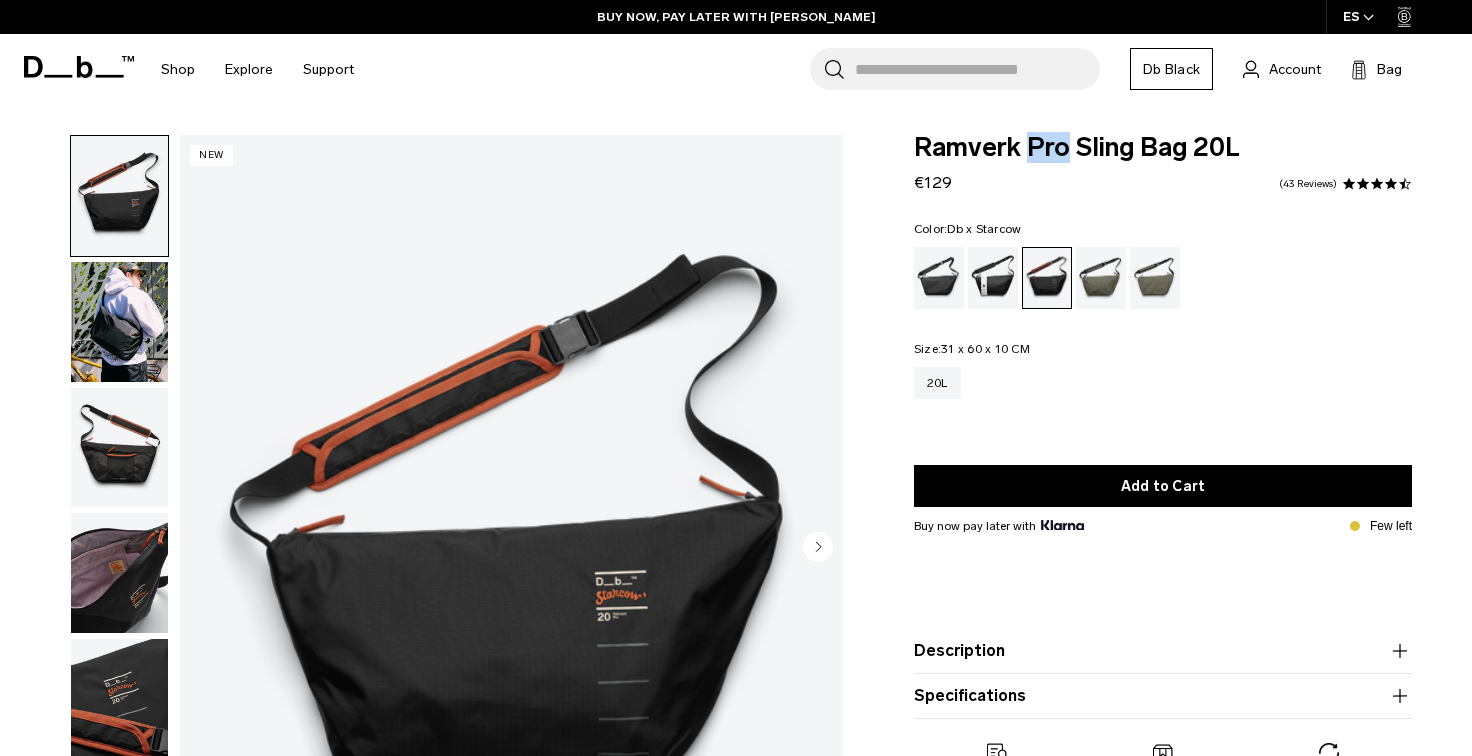 click on "Ramverk Pro Sling Bag 20L" at bounding box center [1163, 148] 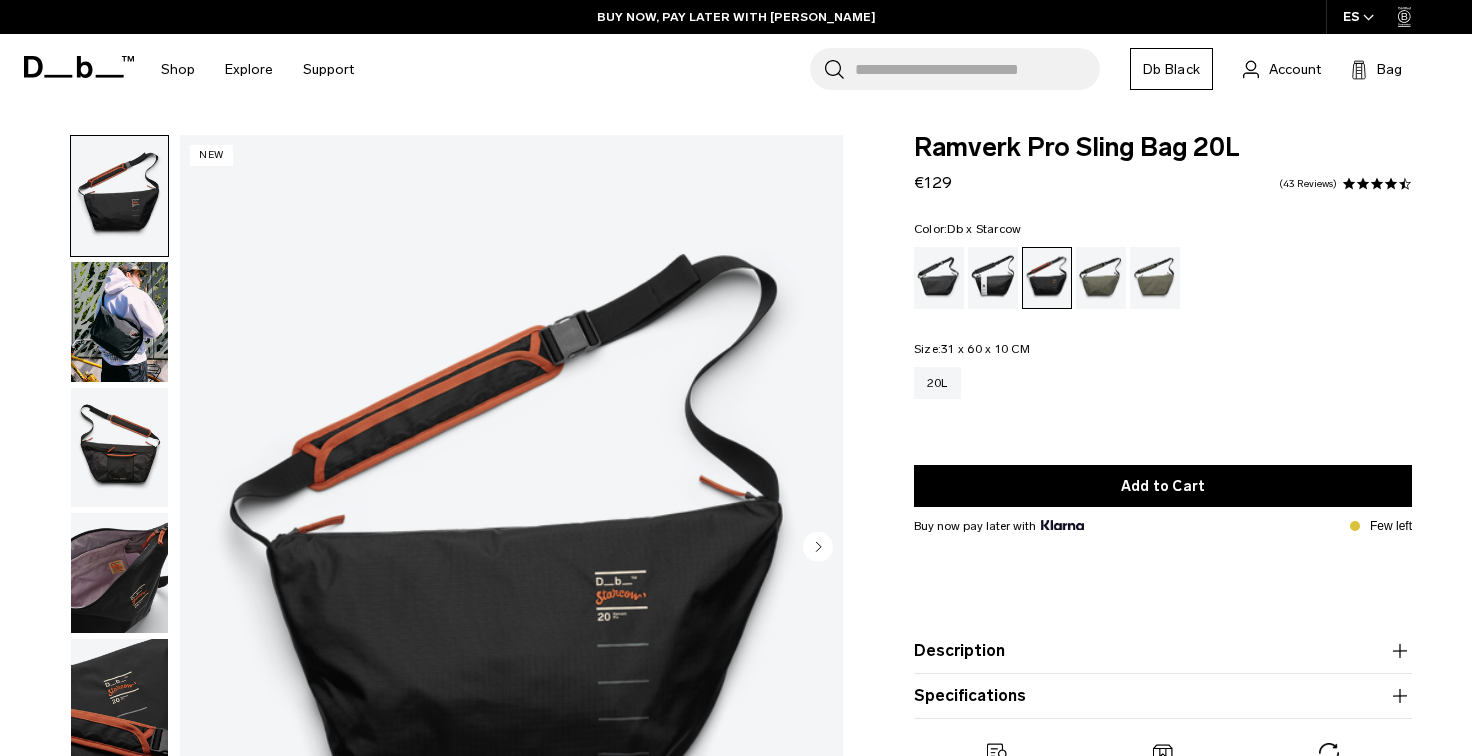 click on "Ramverk Pro Sling Bag 20L" at bounding box center [1163, 148] 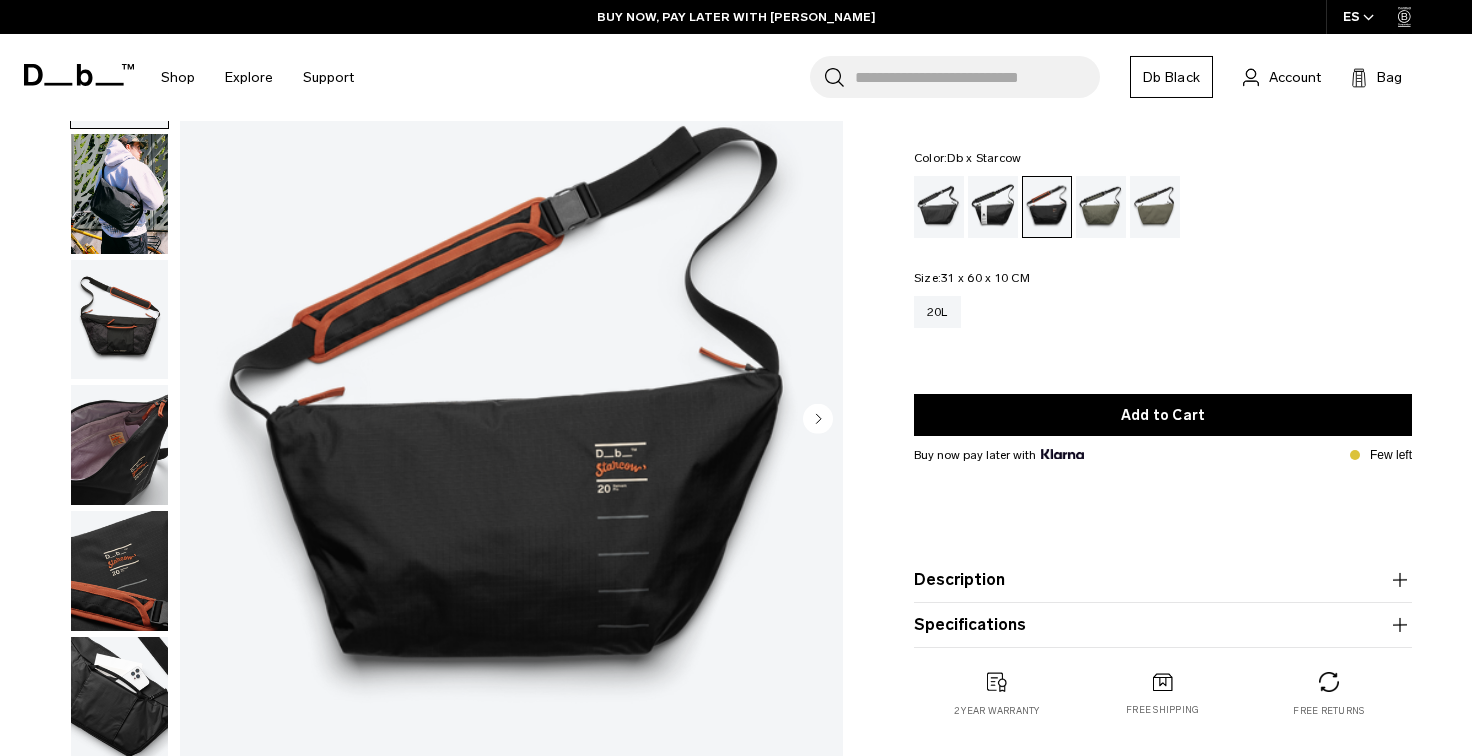 scroll, scrollTop: 112, scrollLeft: 0, axis: vertical 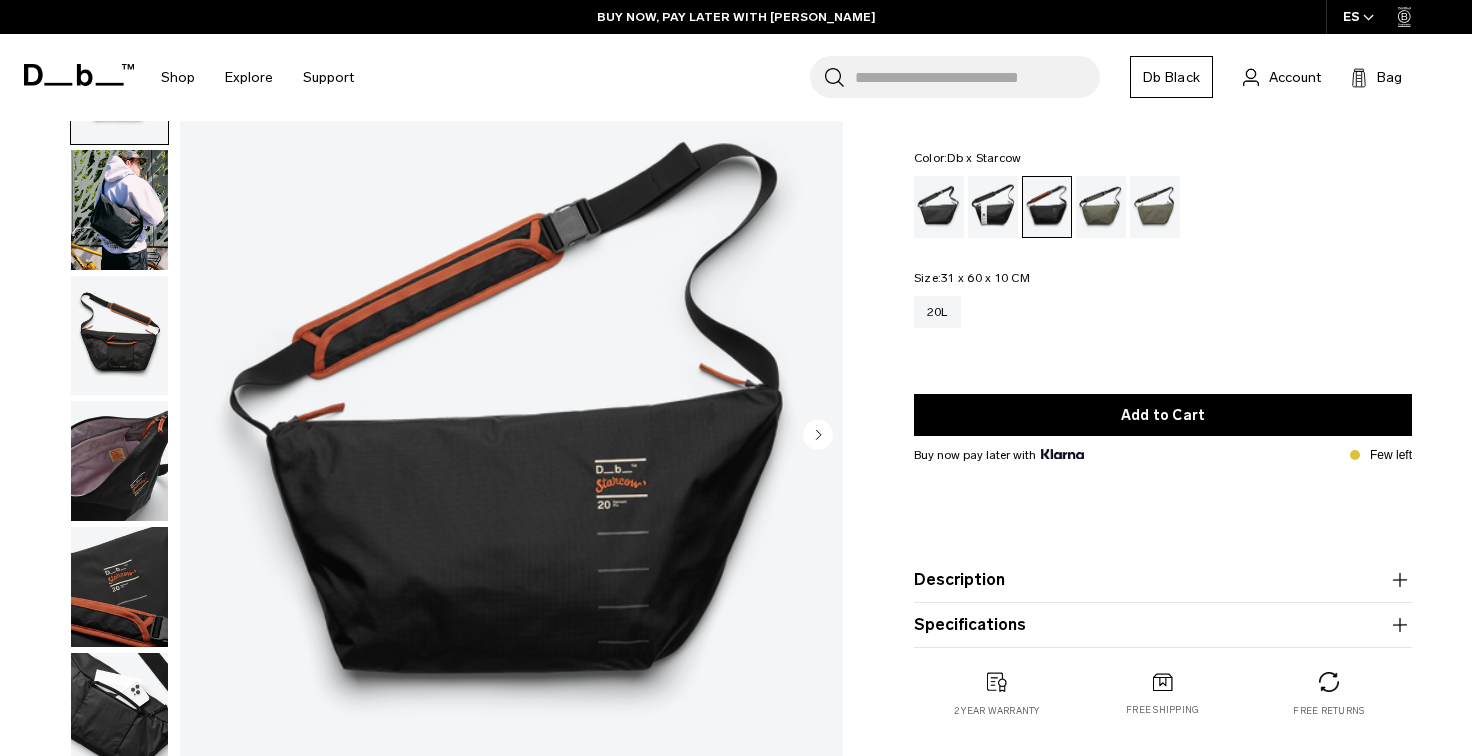 click at bounding box center (119, 336) 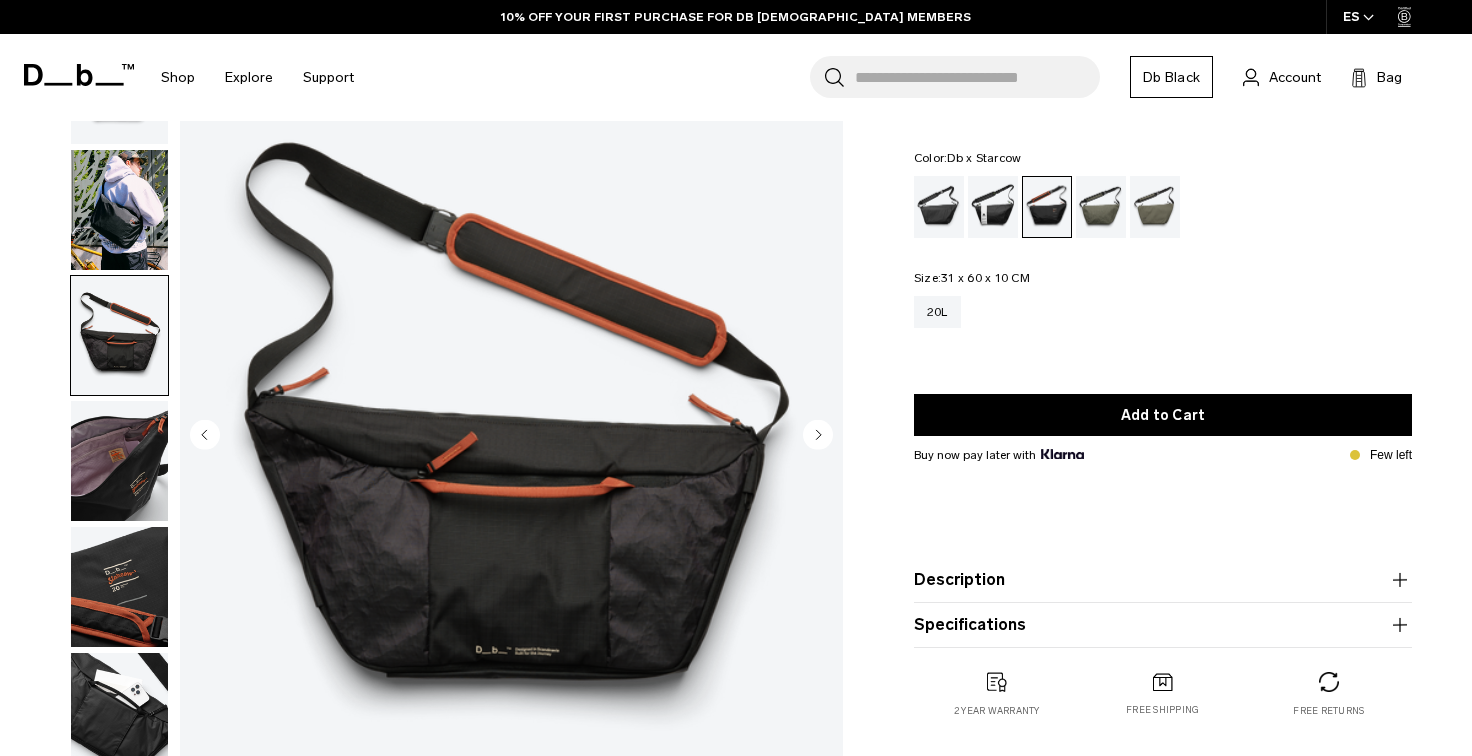 click at bounding box center [119, 461] 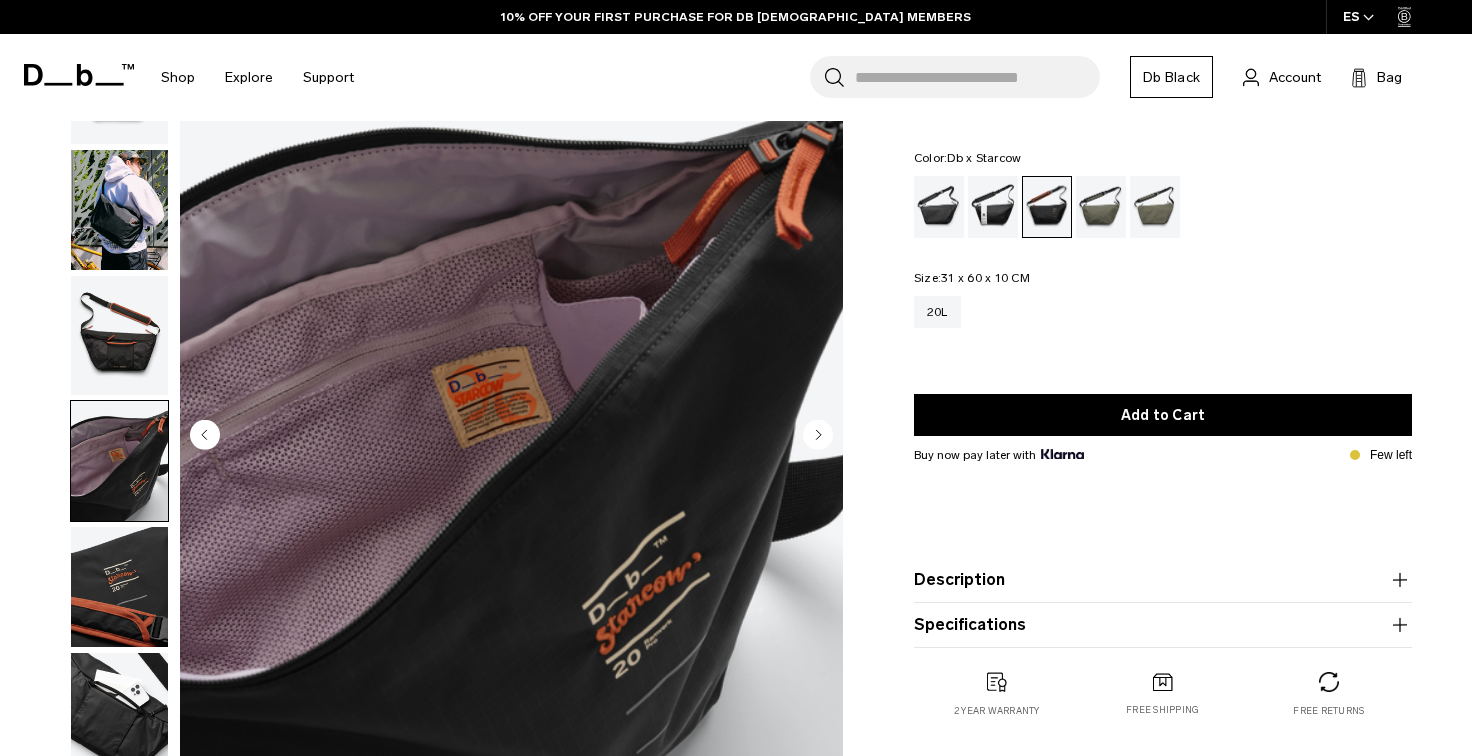type 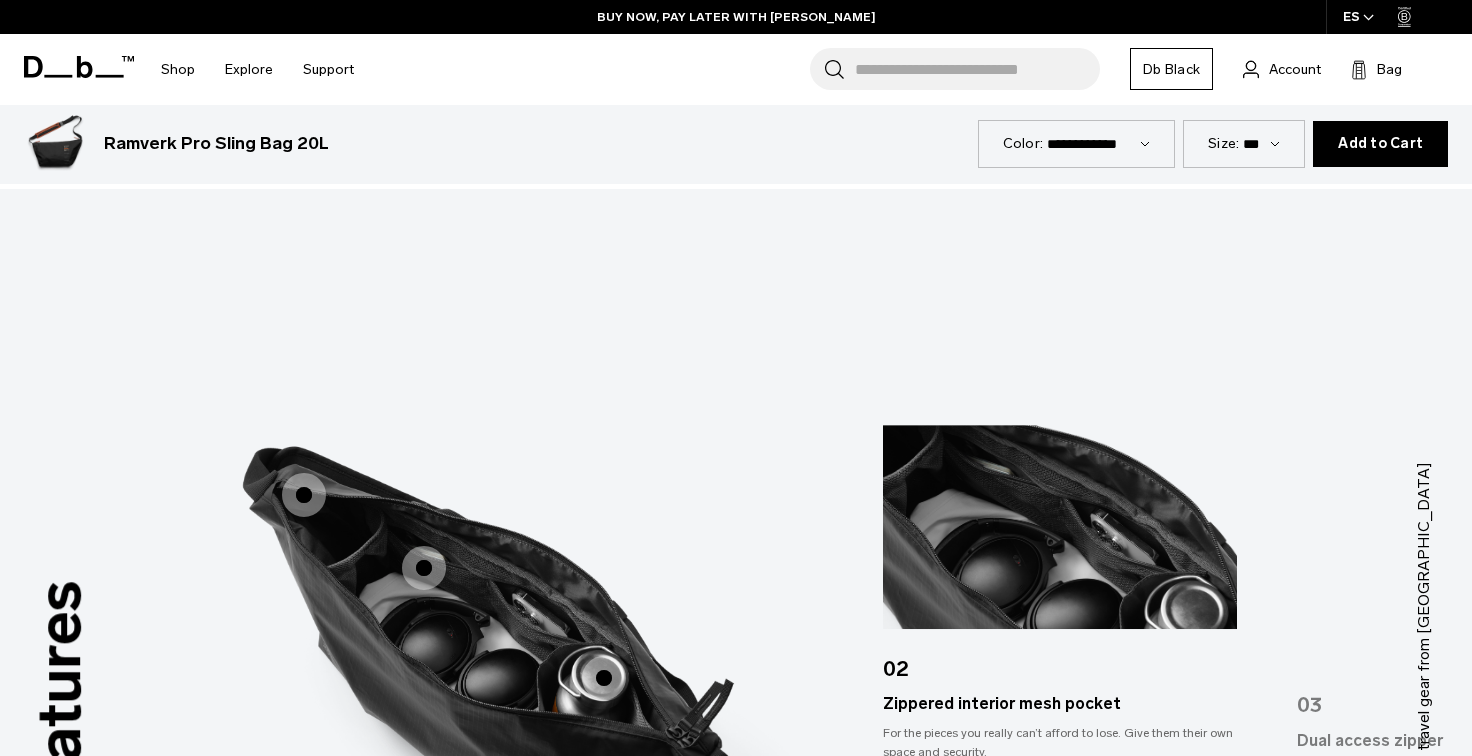 scroll, scrollTop: 384, scrollLeft: 0, axis: vertical 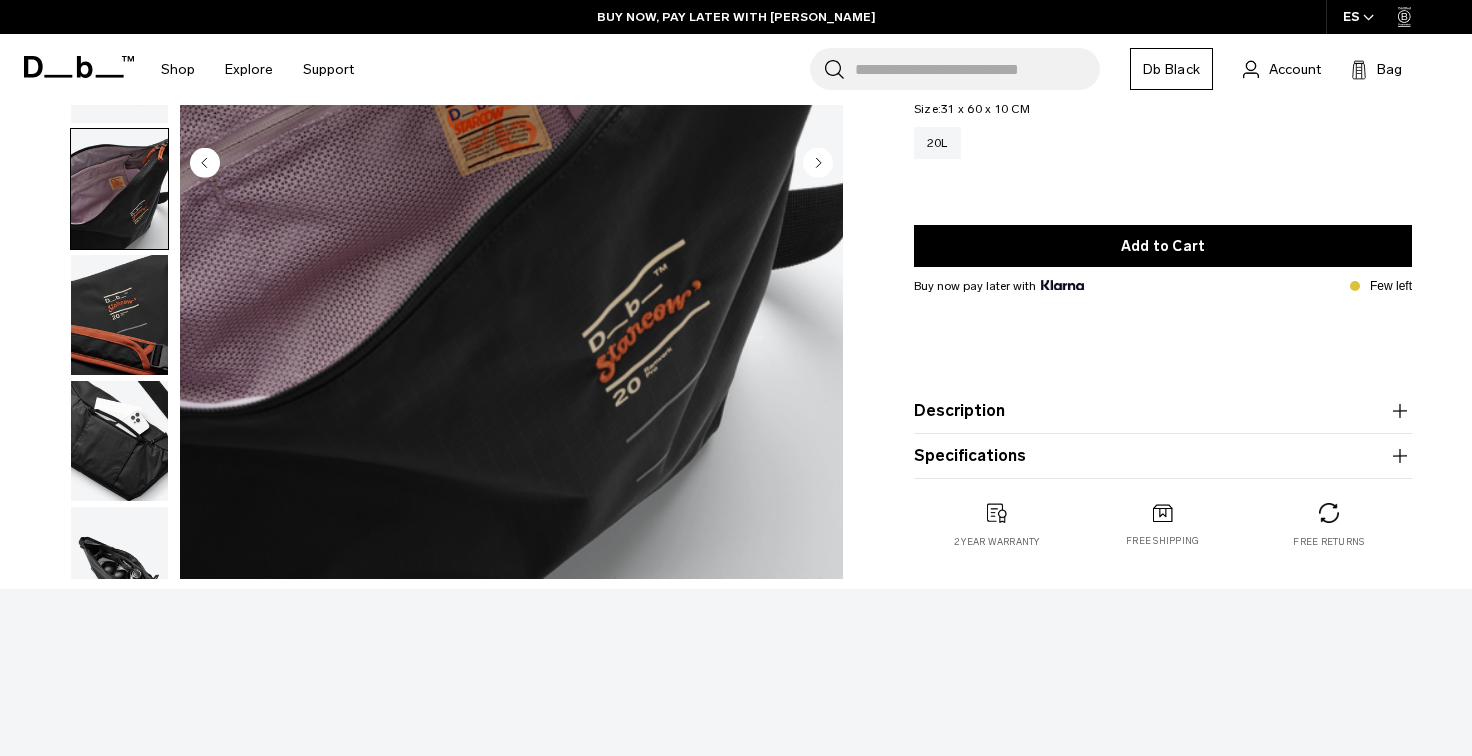 click on "Search for Bags, Luggage..." at bounding box center [977, 69] 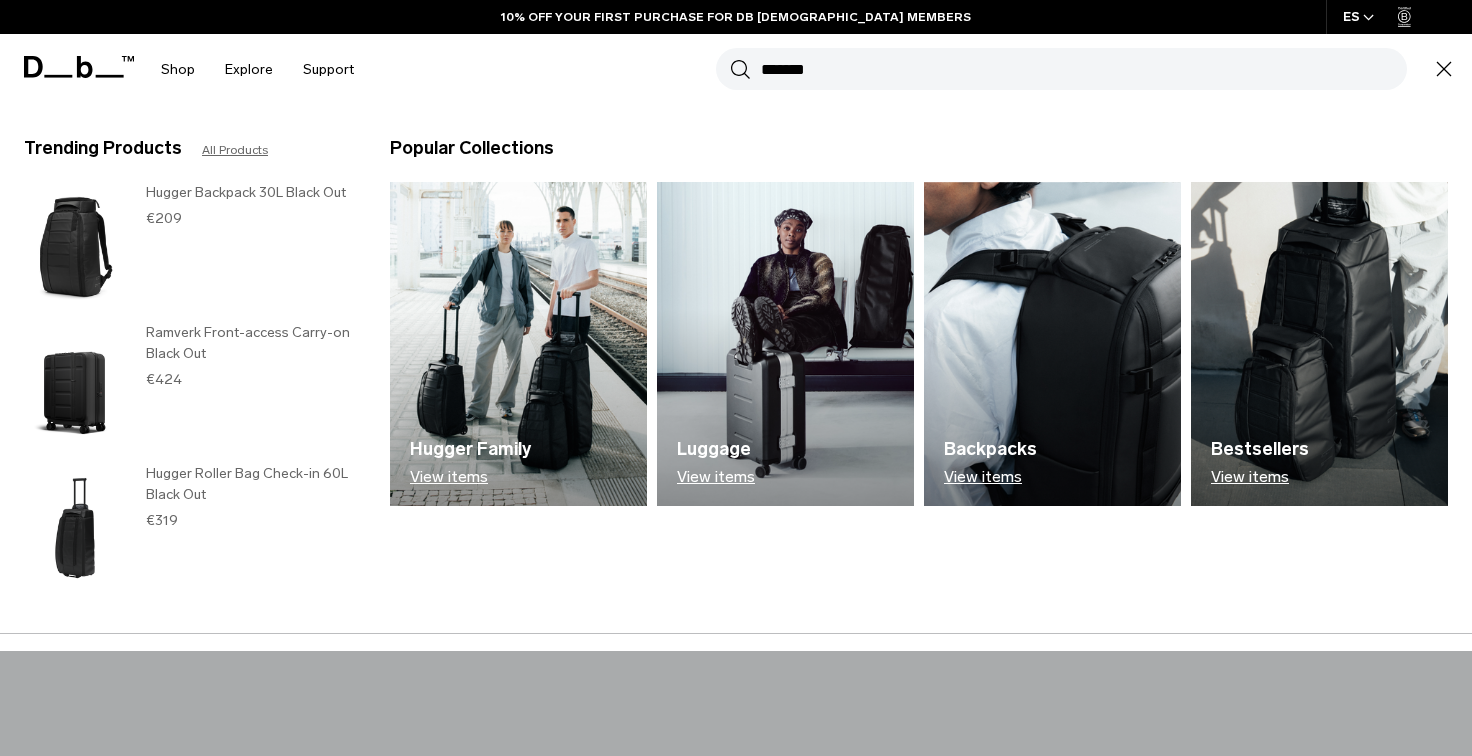 type on "*******" 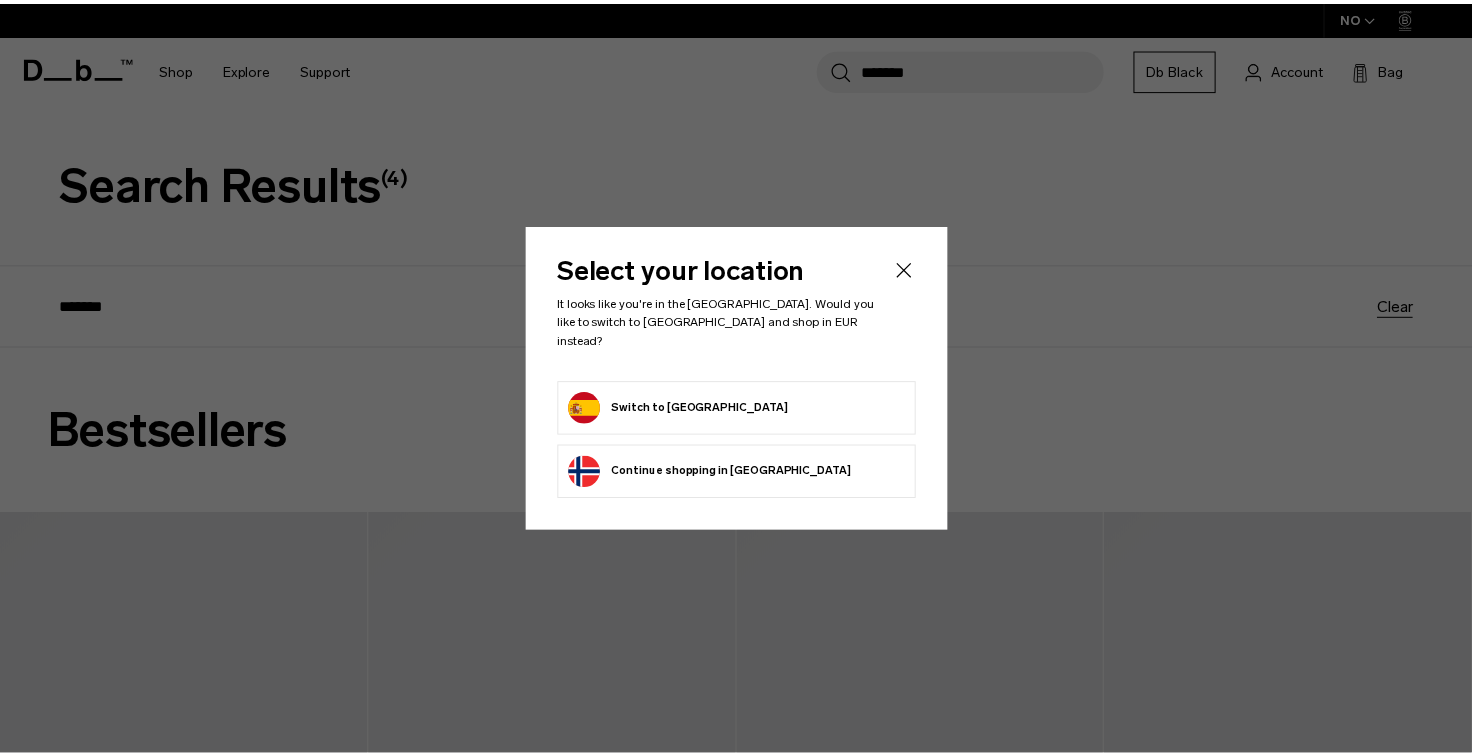 scroll, scrollTop: 0, scrollLeft: 0, axis: both 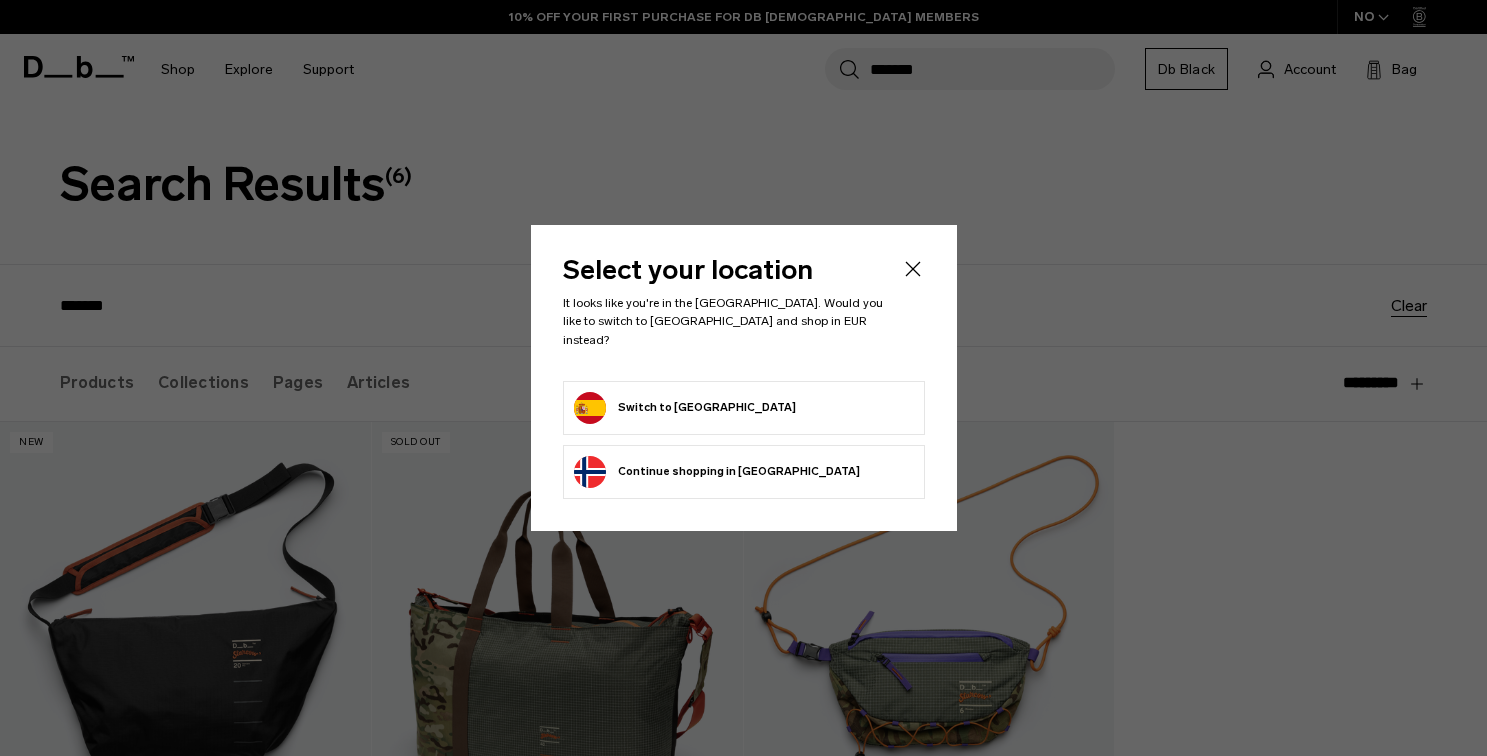click 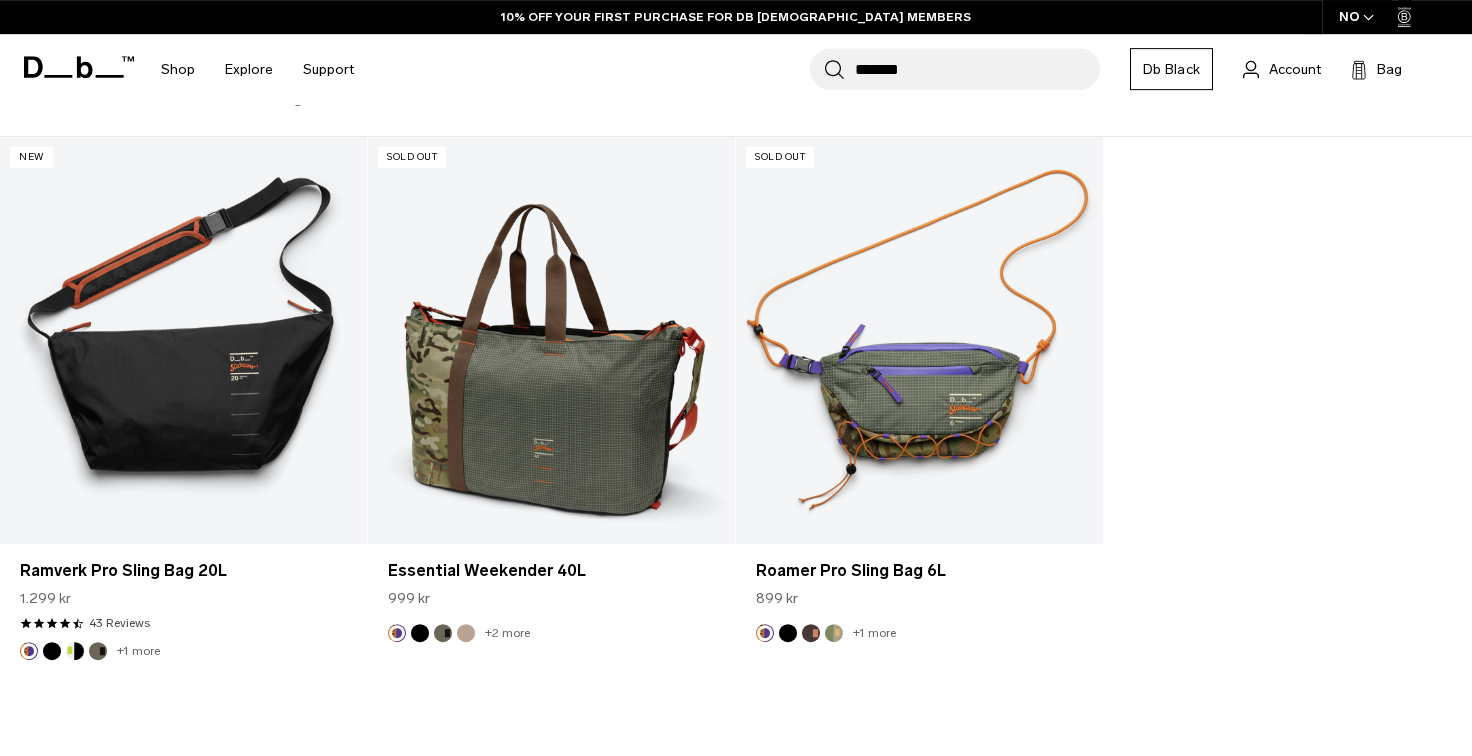 scroll, scrollTop: 288, scrollLeft: 0, axis: vertical 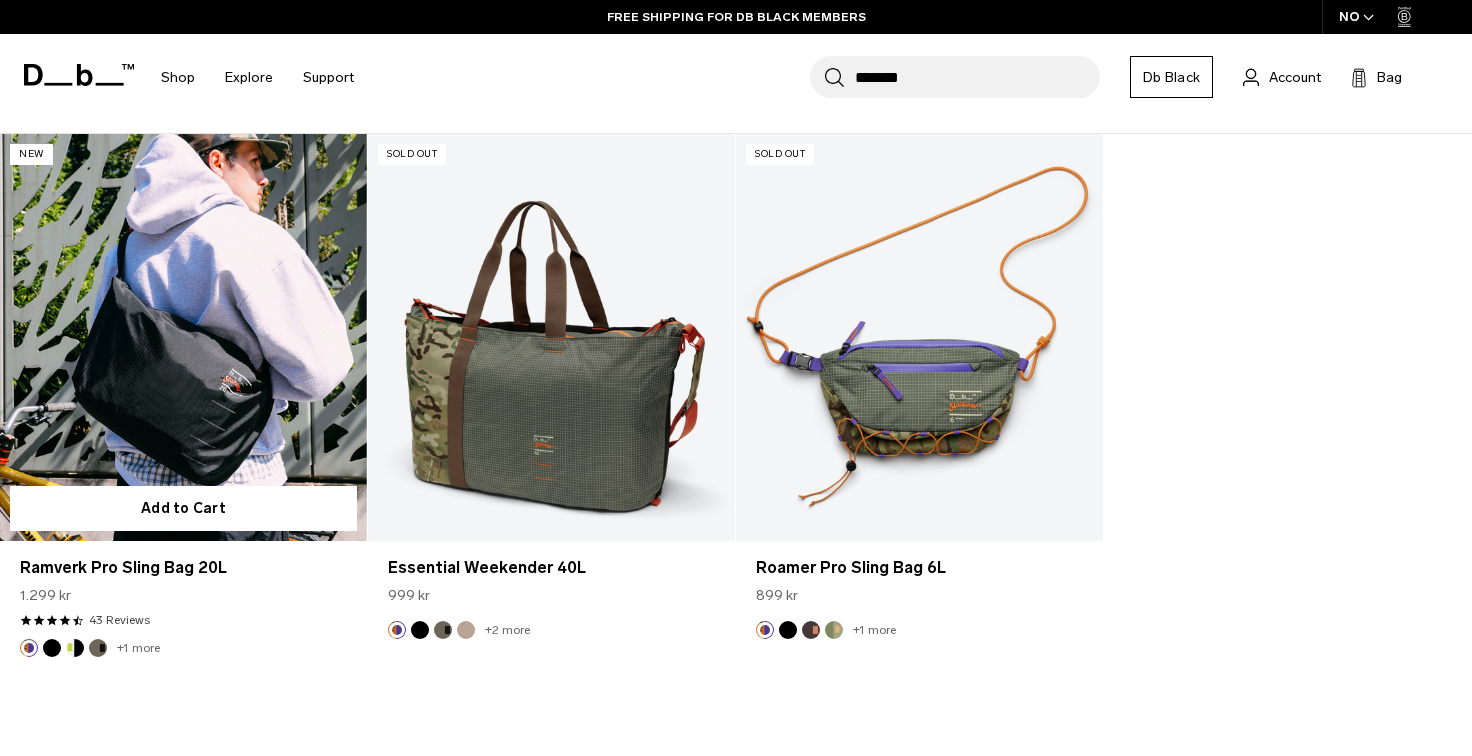 click at bounding box center [183, 338] 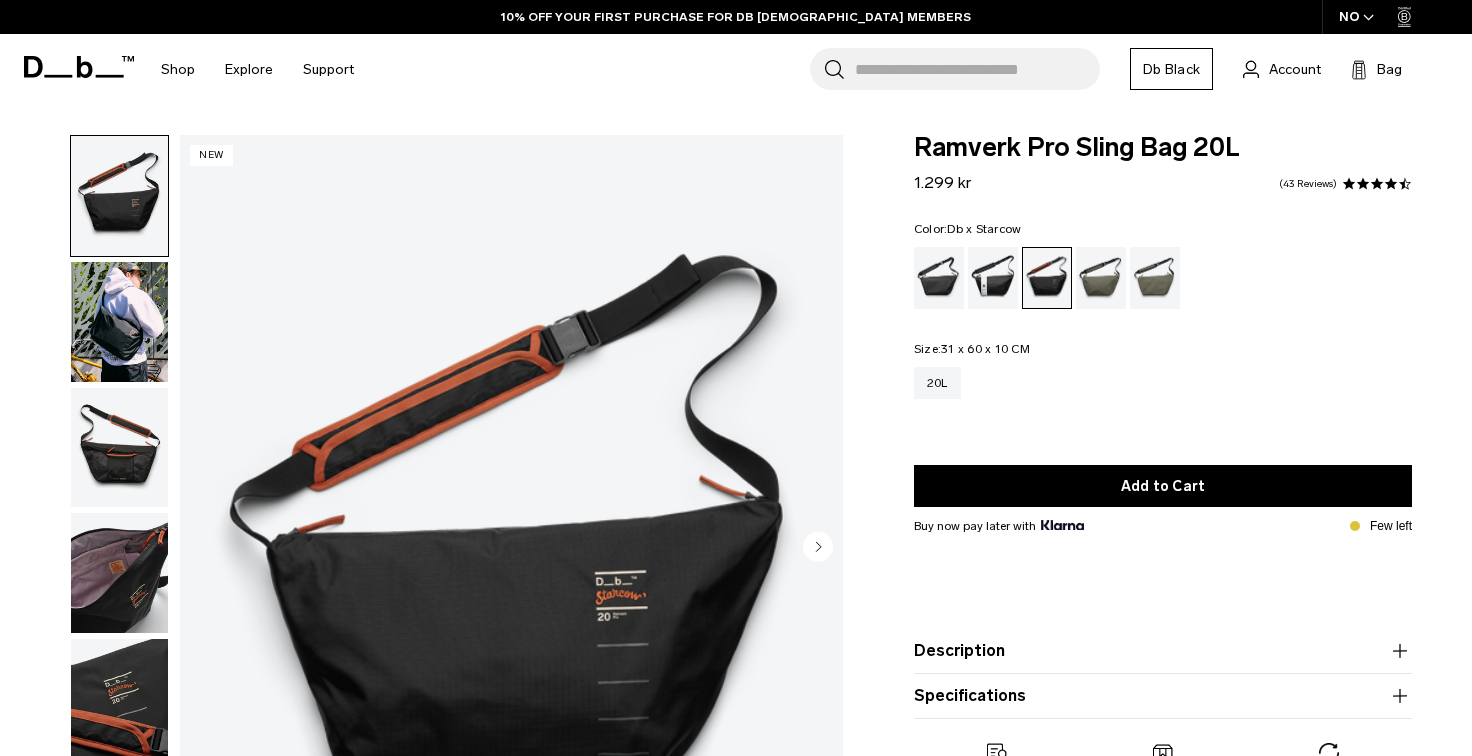 scroll, scrollTop: 0, scrollLeft: 0, axis: both 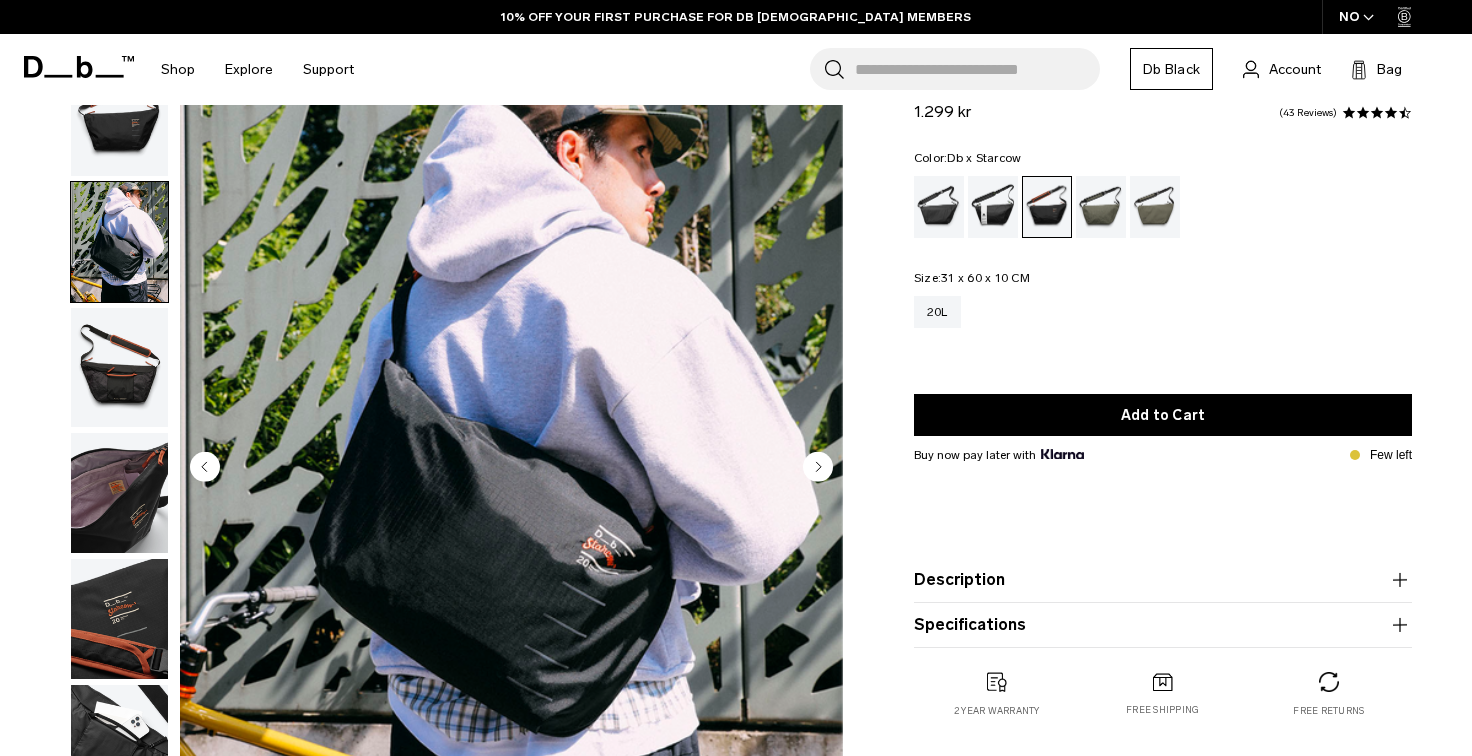 click at bounding box center (119, 368) 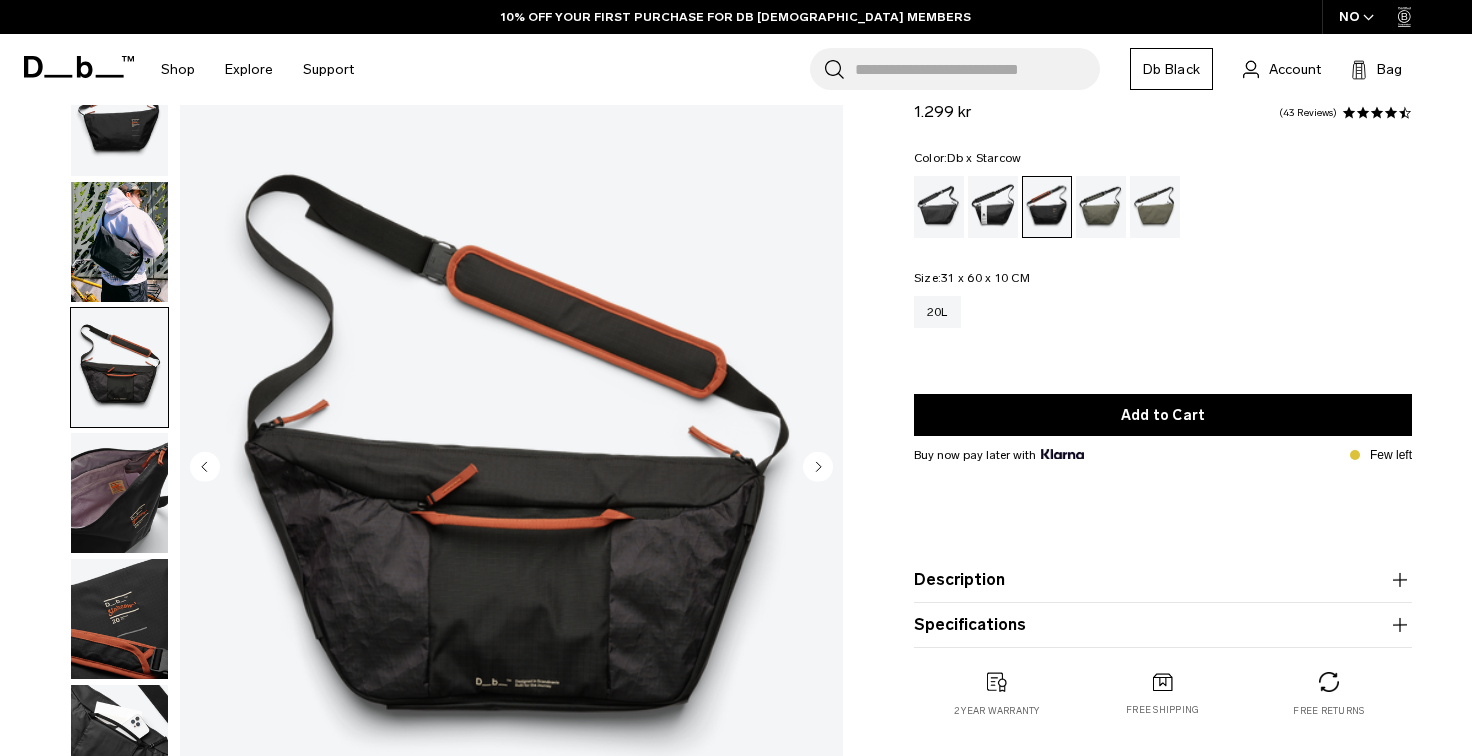 click at bounding box center (119, 493) 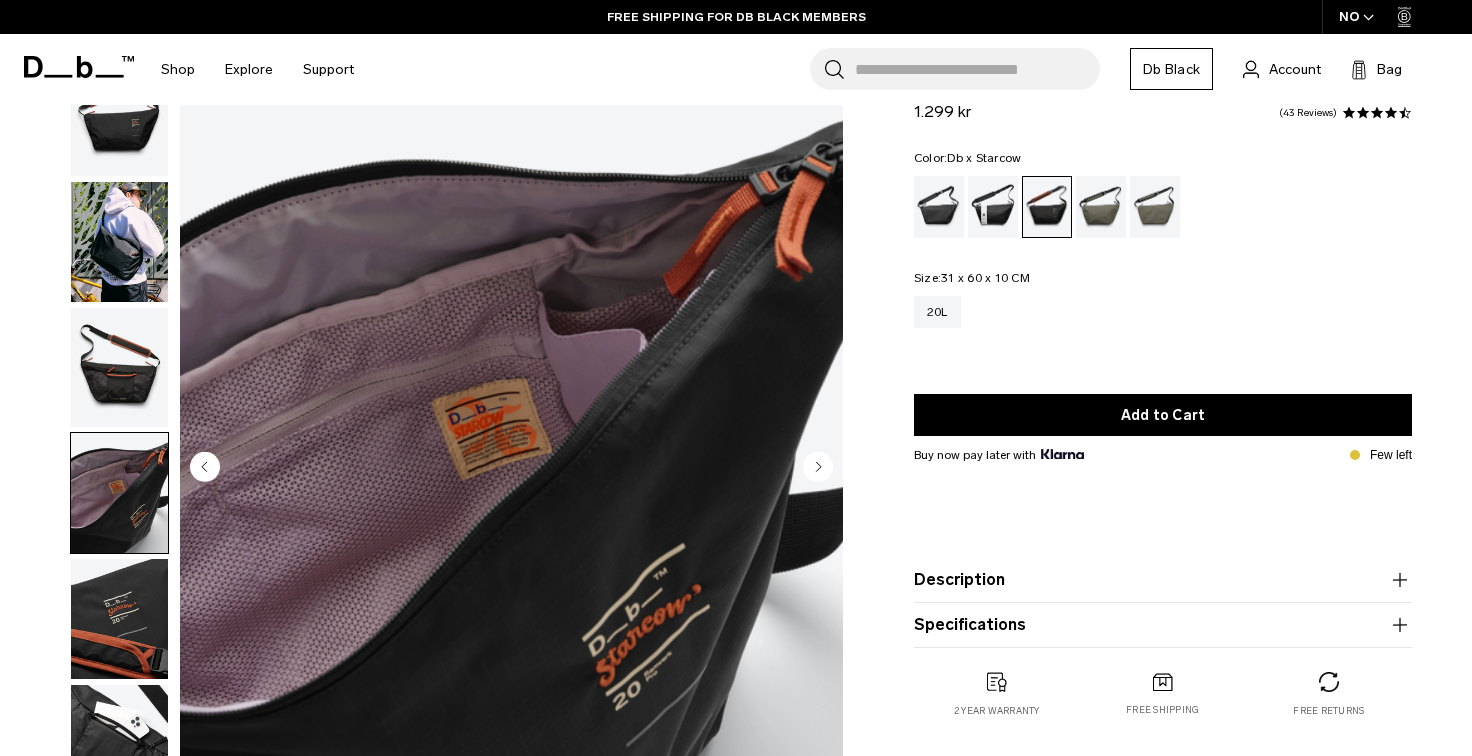 click at bounding box center (119, 619) 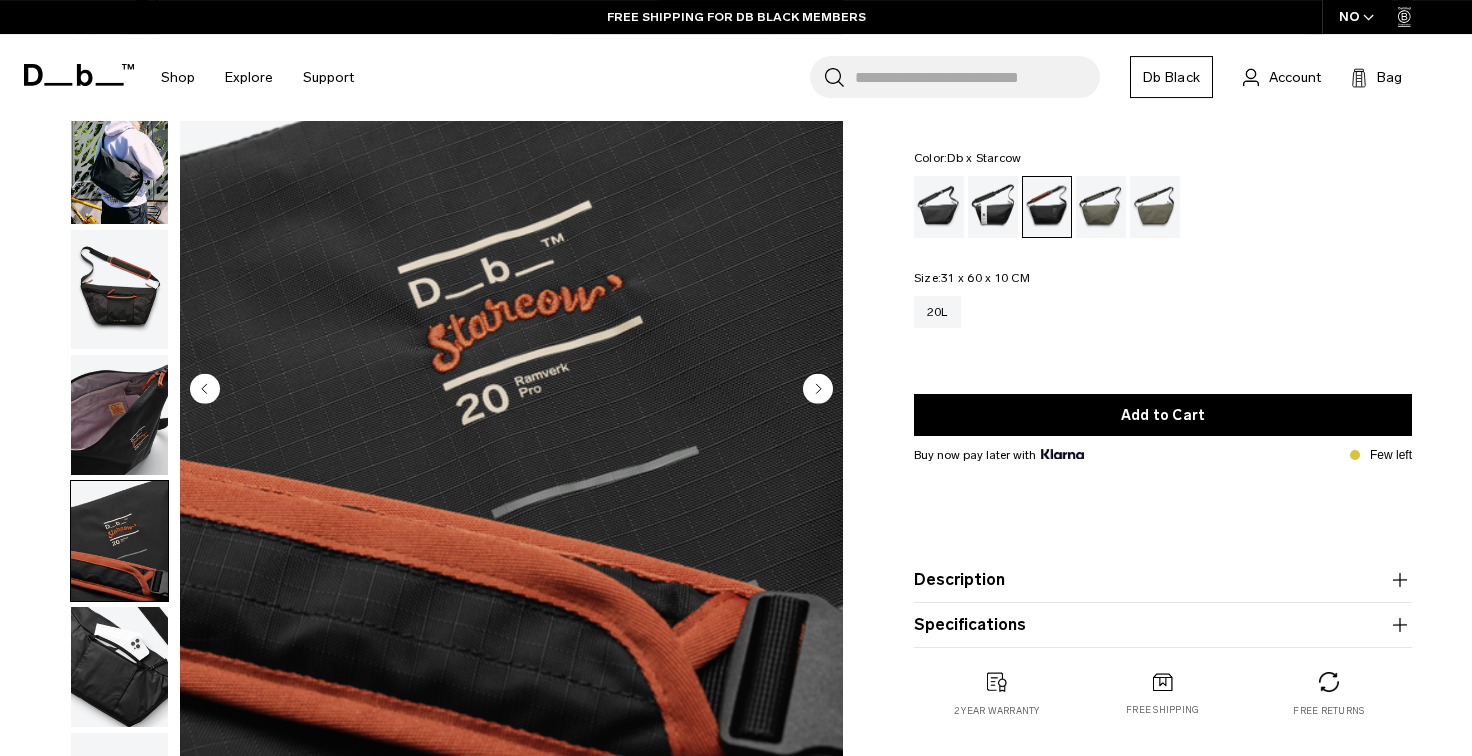 scroll, scrollTop: 160, scrollLeft: 0, axis: vertical 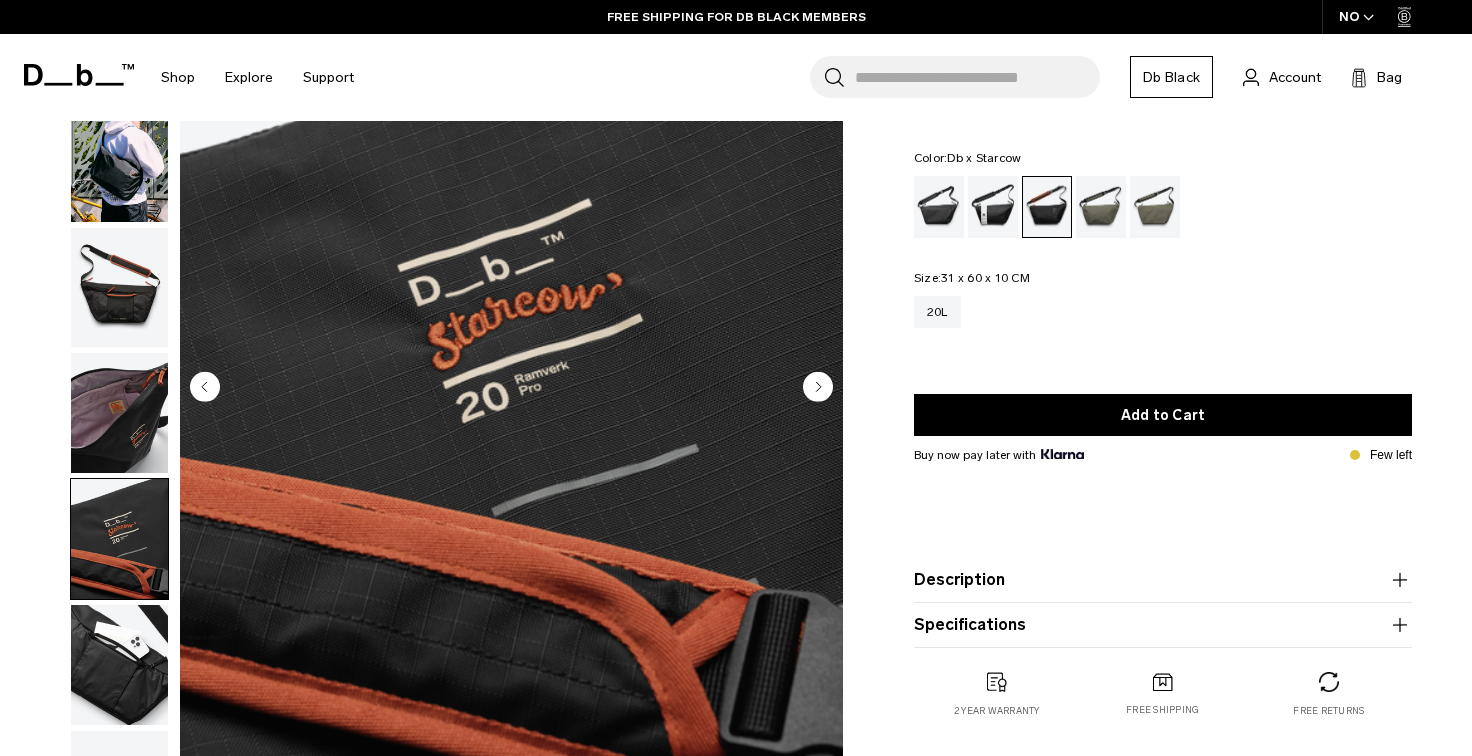 click at bounding box center [119, 665] 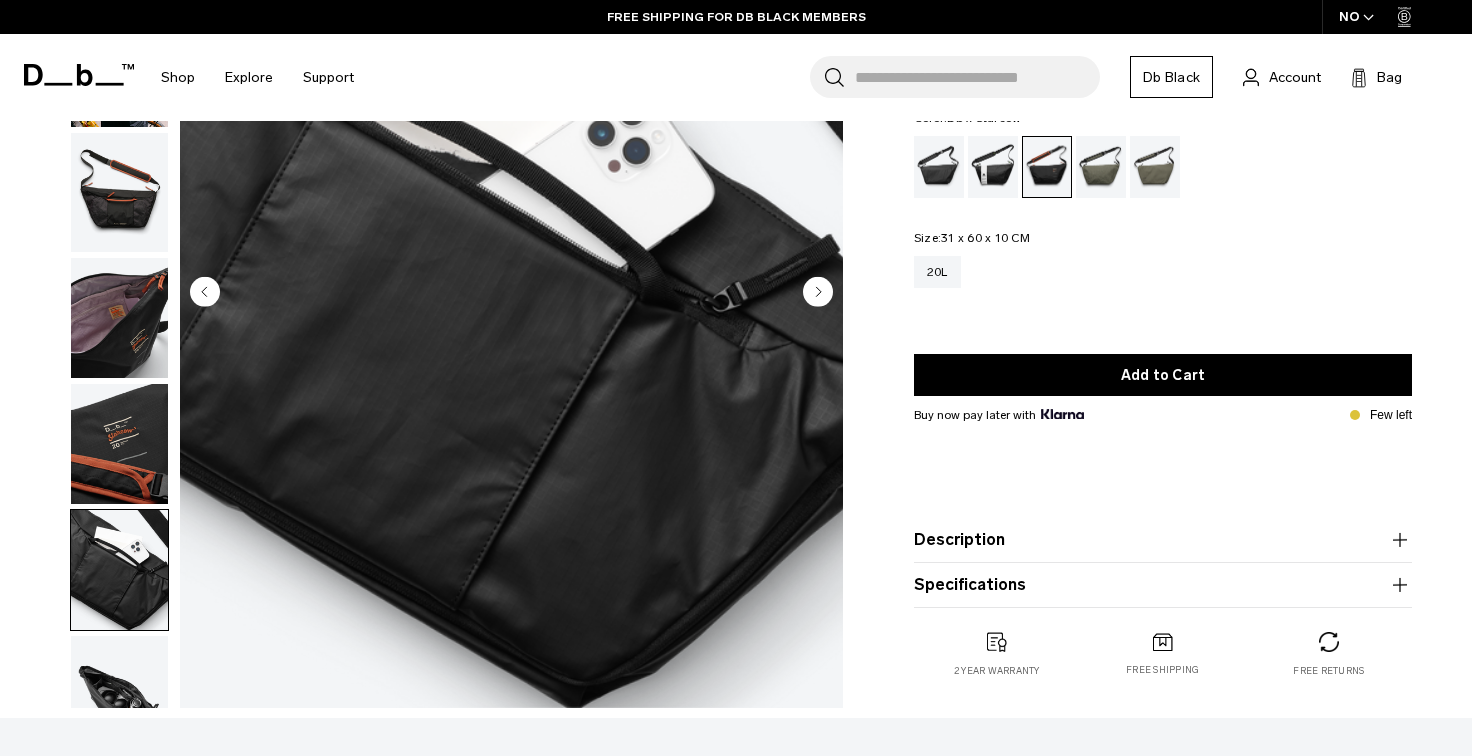 scroll, scrollTop: 256, scrollLeft: 0, axis: vertical 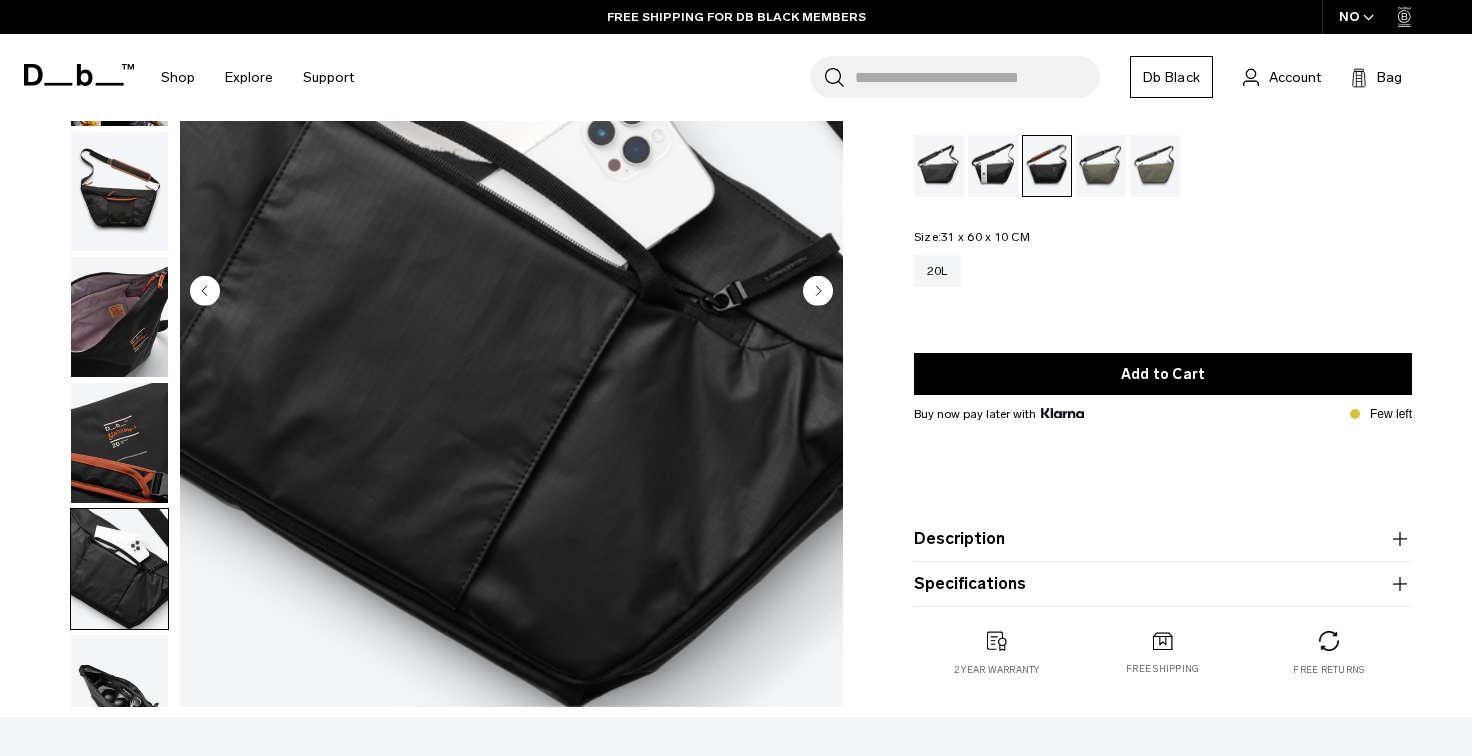 click at bounding box center [119, 695] 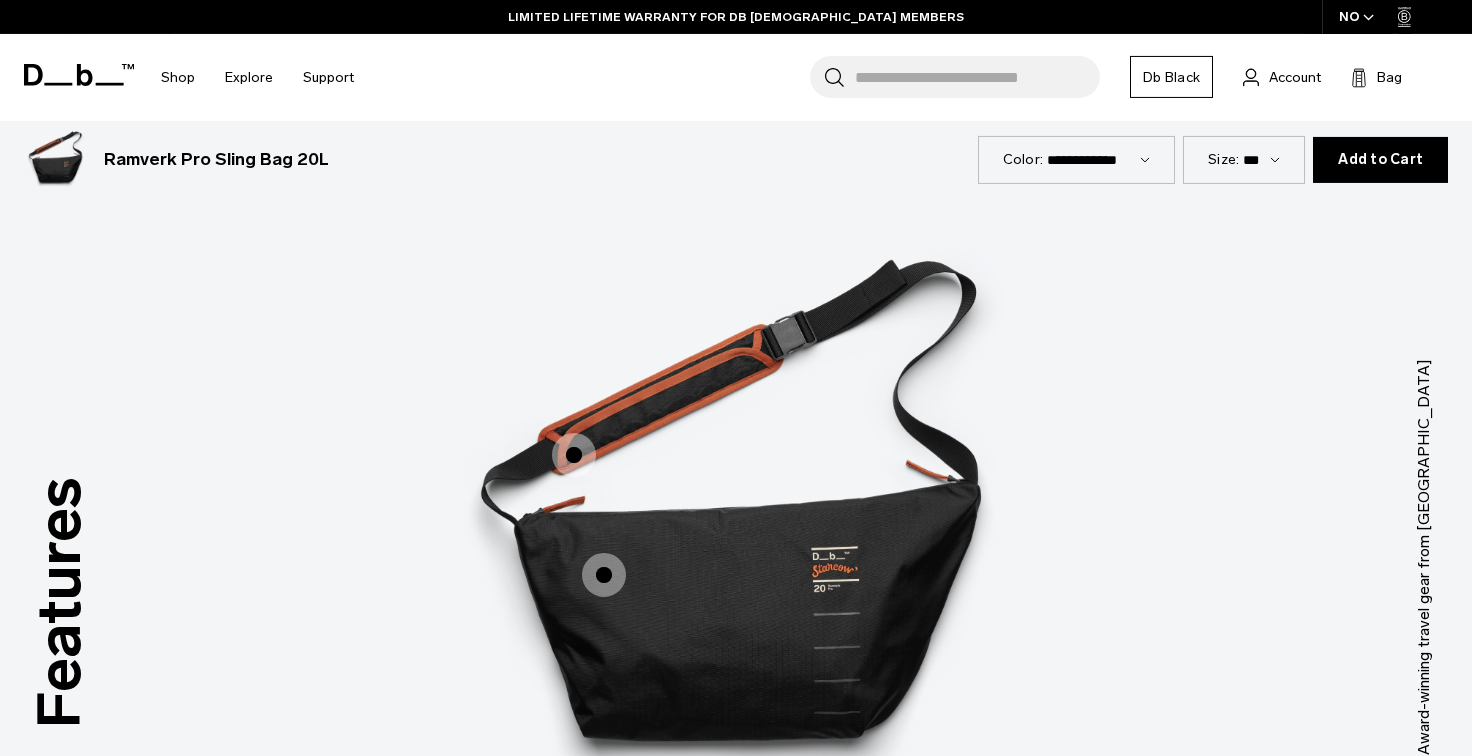 scroll, scrollTop: 784, scrollLeft: 0, axis: vertical 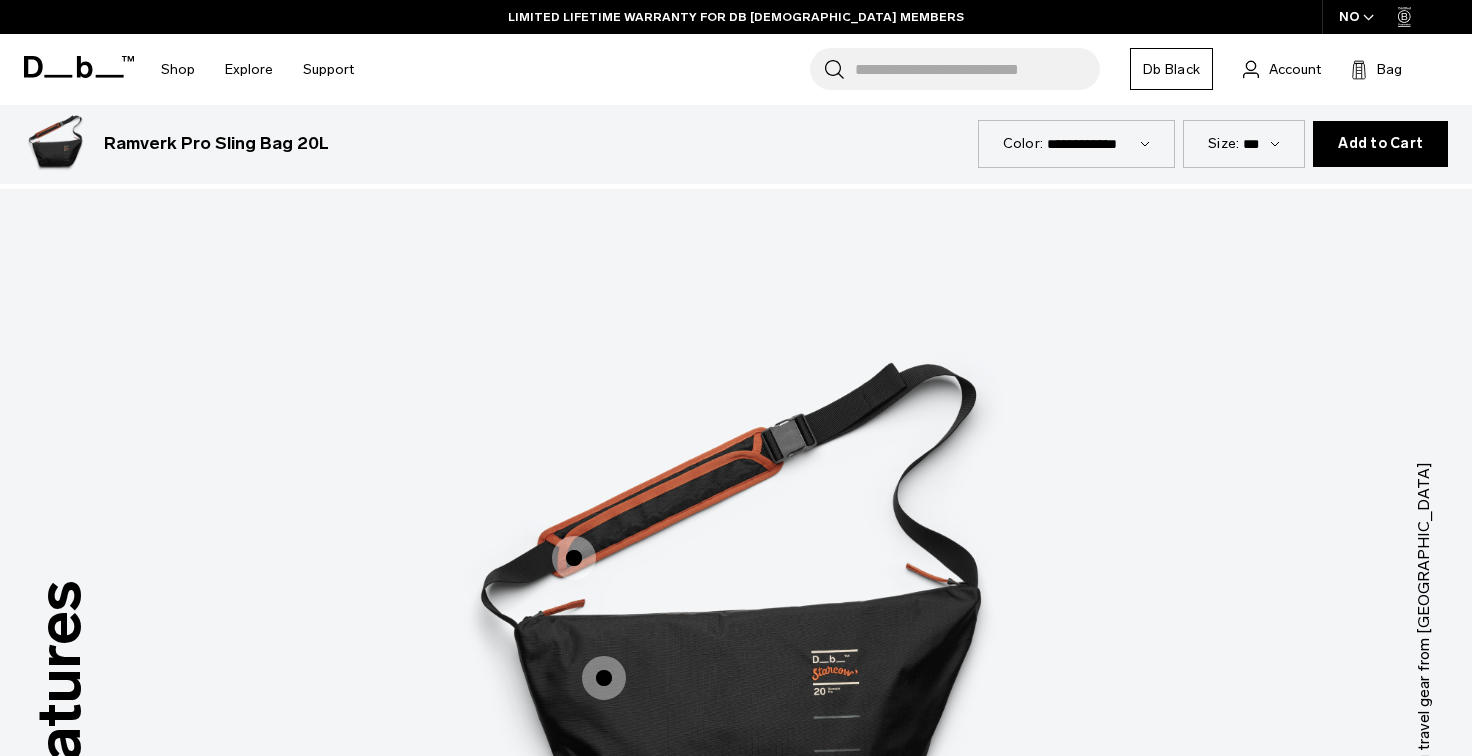 click at bounding box center [574, 558] 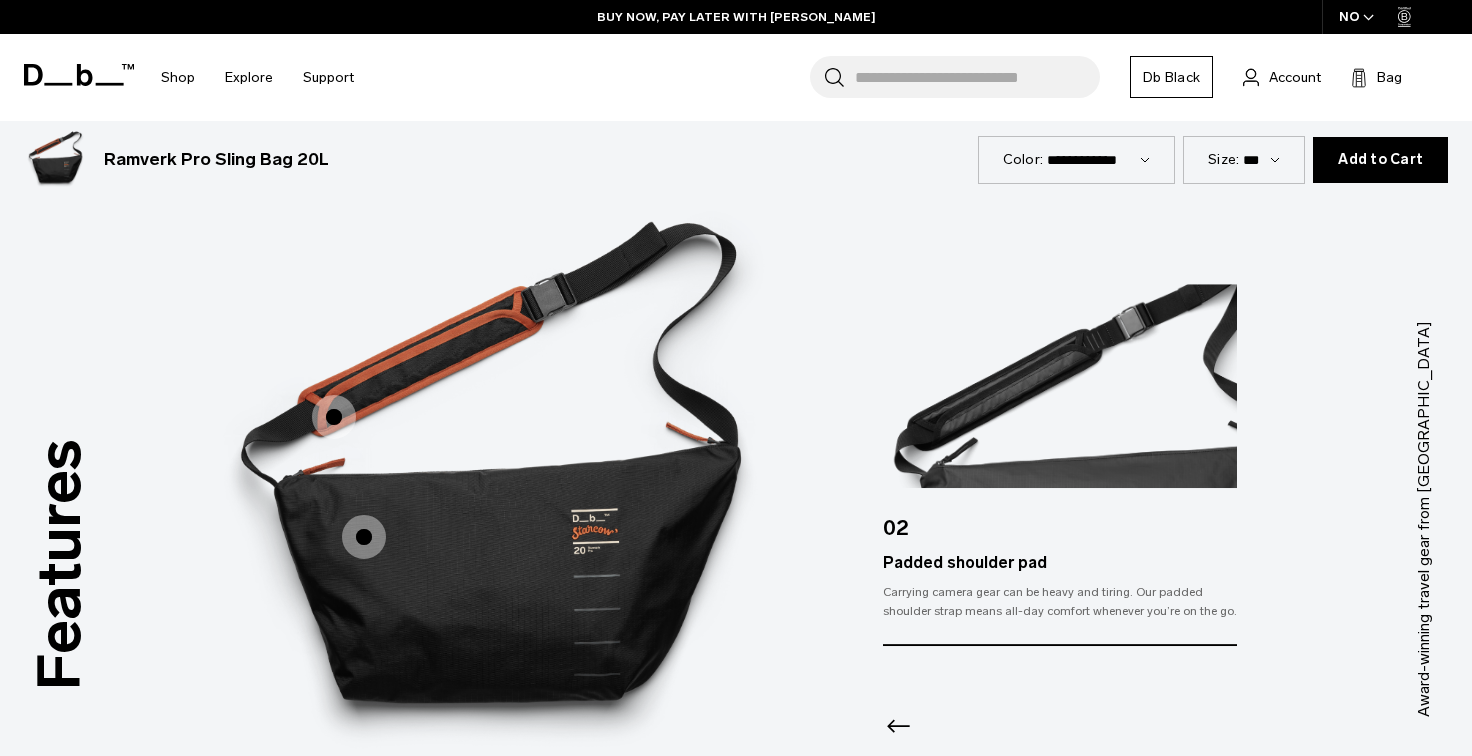 scroll, scrollTop: 928, scrollLeft: 0, axis: vertical 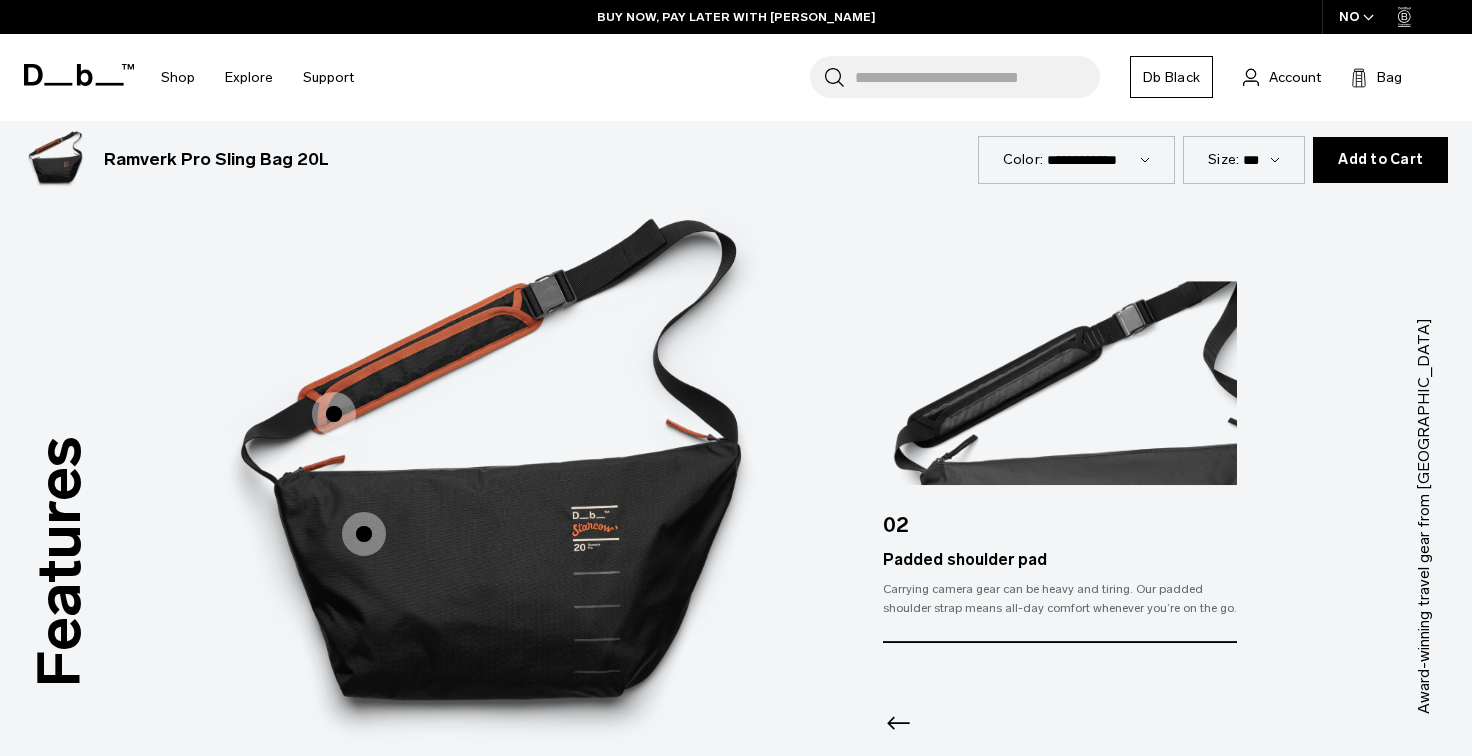 click at bounding box center (364, 534) 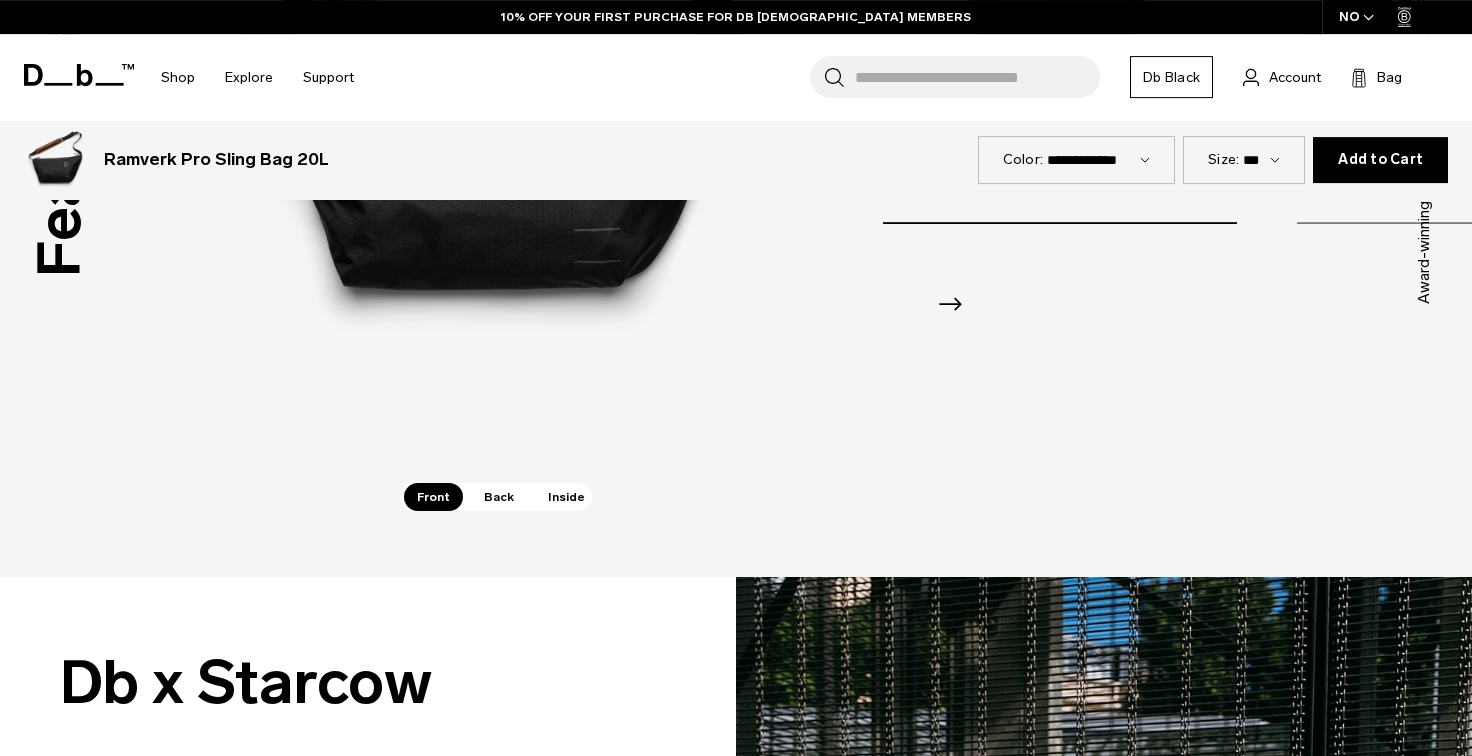 scroll, scrollTop: 1424, scrollLeft: 0, axis: vertical 